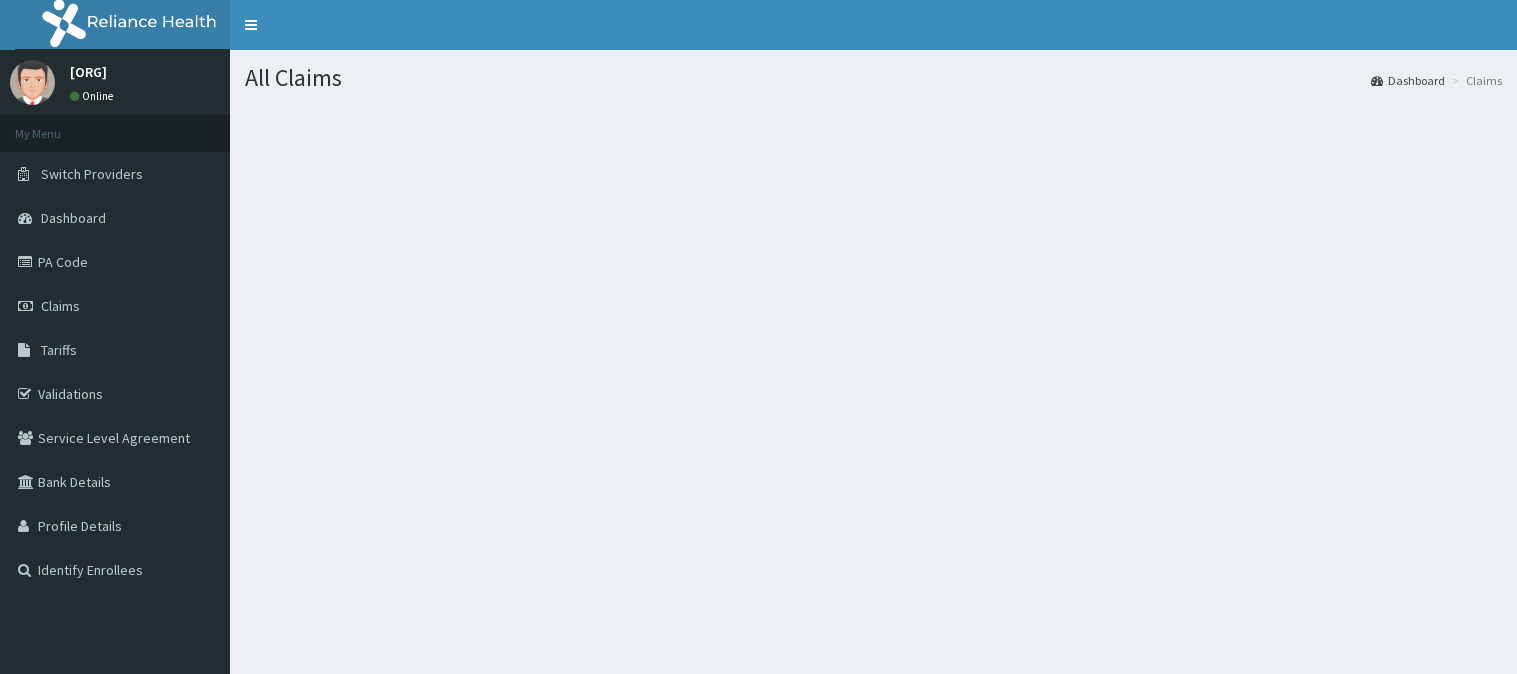 scroll, scrollTop: 0, scrollLeft: 0, axis: both 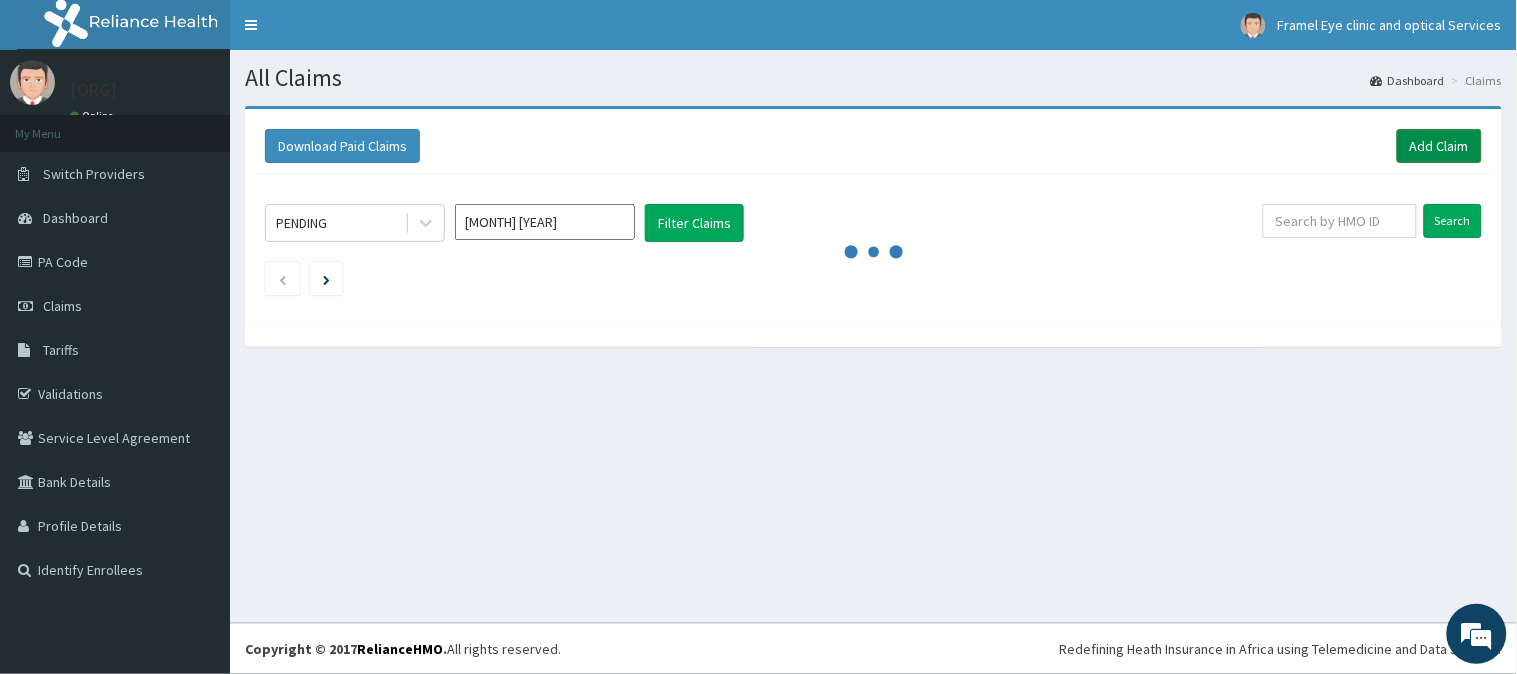 click on "Add Claim" at bounding box center (1439, 146) 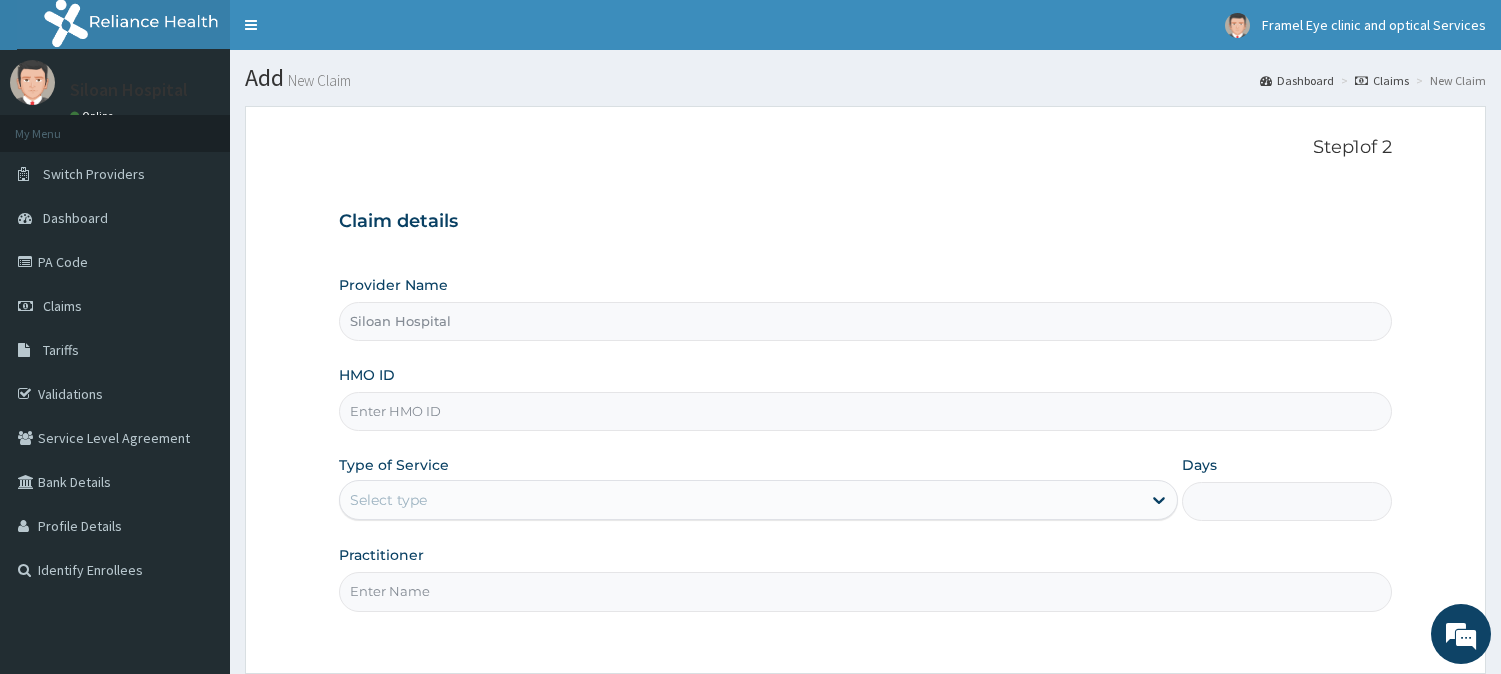 scroll, scrollTop: 0, scrollLeft: 0, axis: both 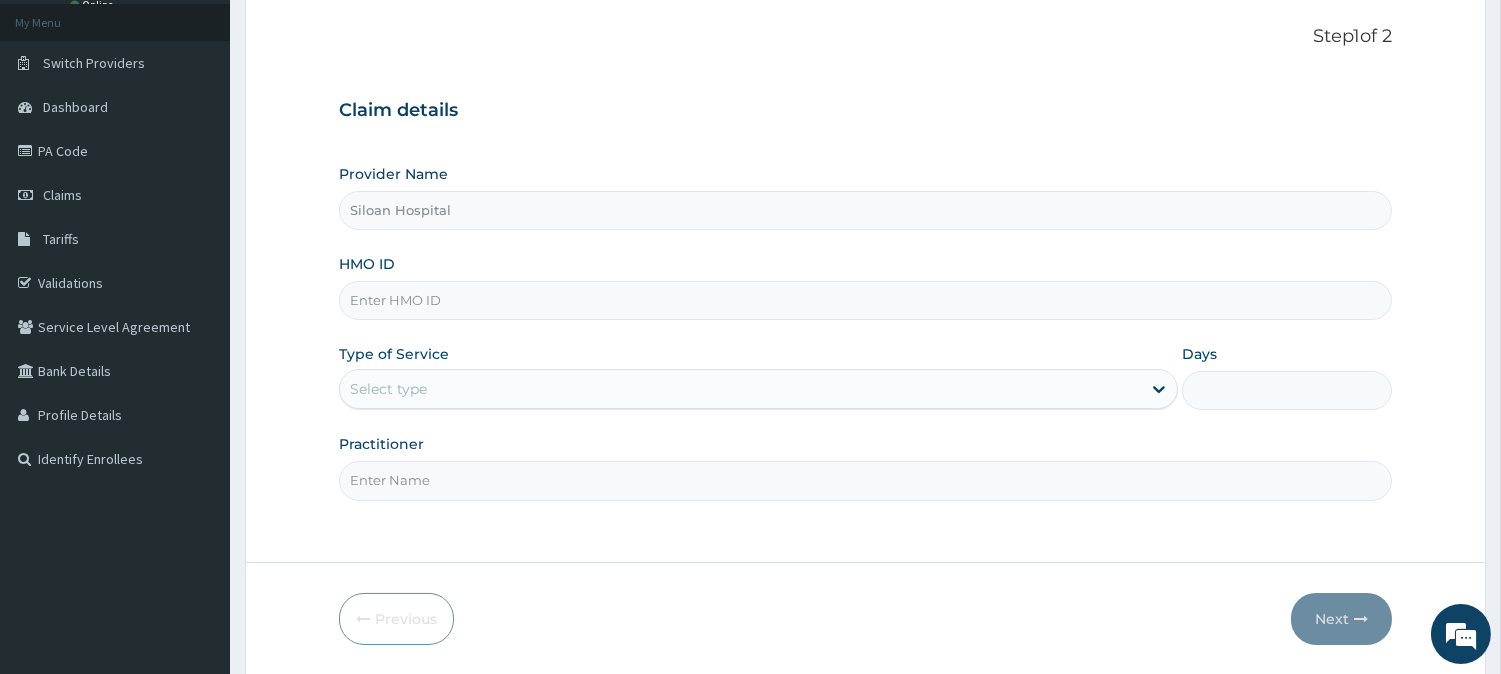 click on "HMO ID" at bounding box center [865, 300] 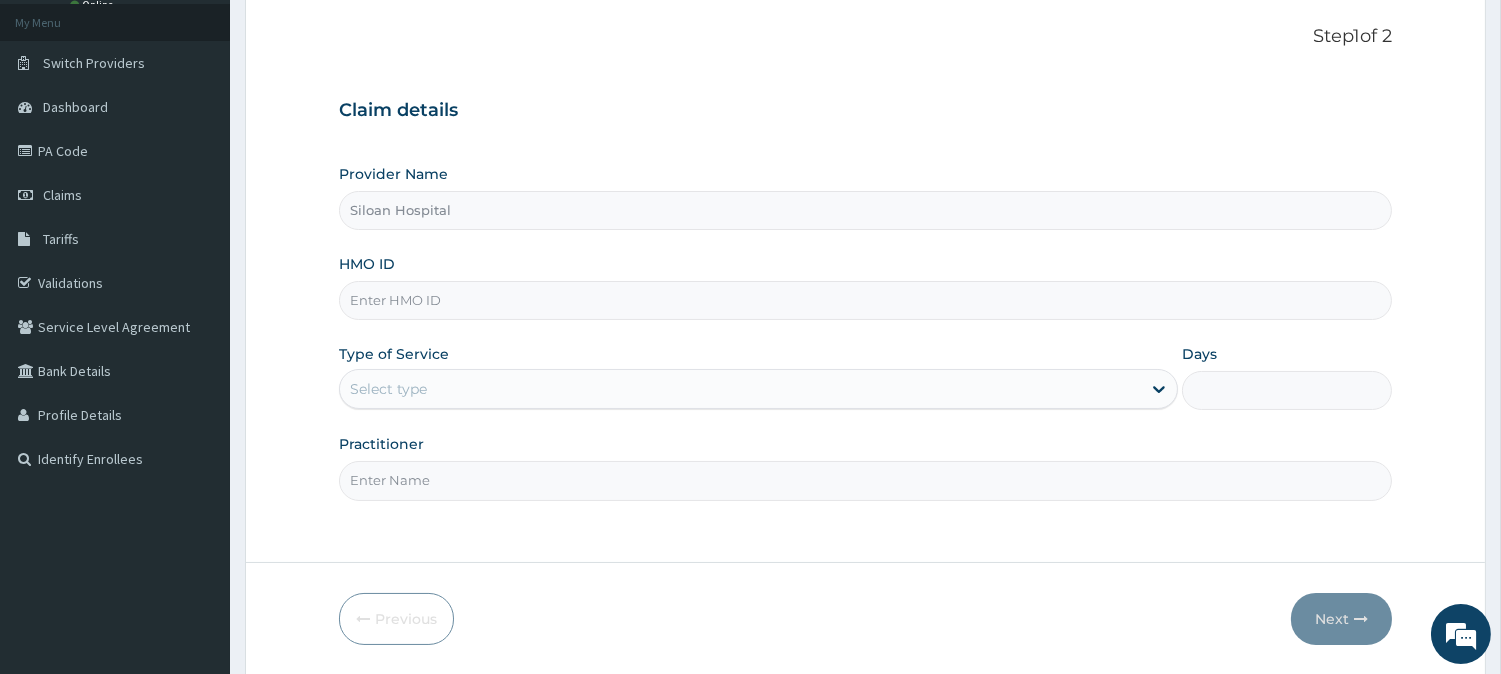 paste on "CHL/11619/B" 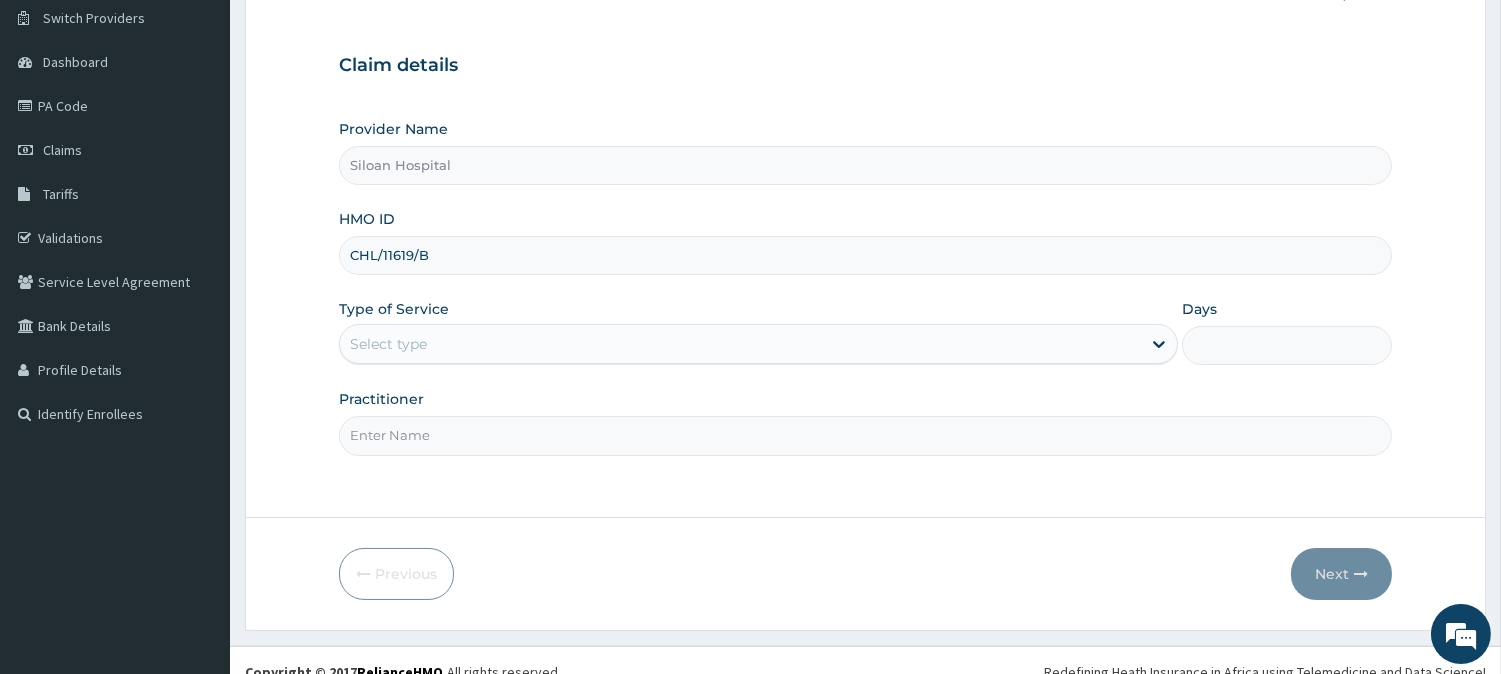 scroll, scrollTop: 178, scrollLeft: 0, axis: vertical 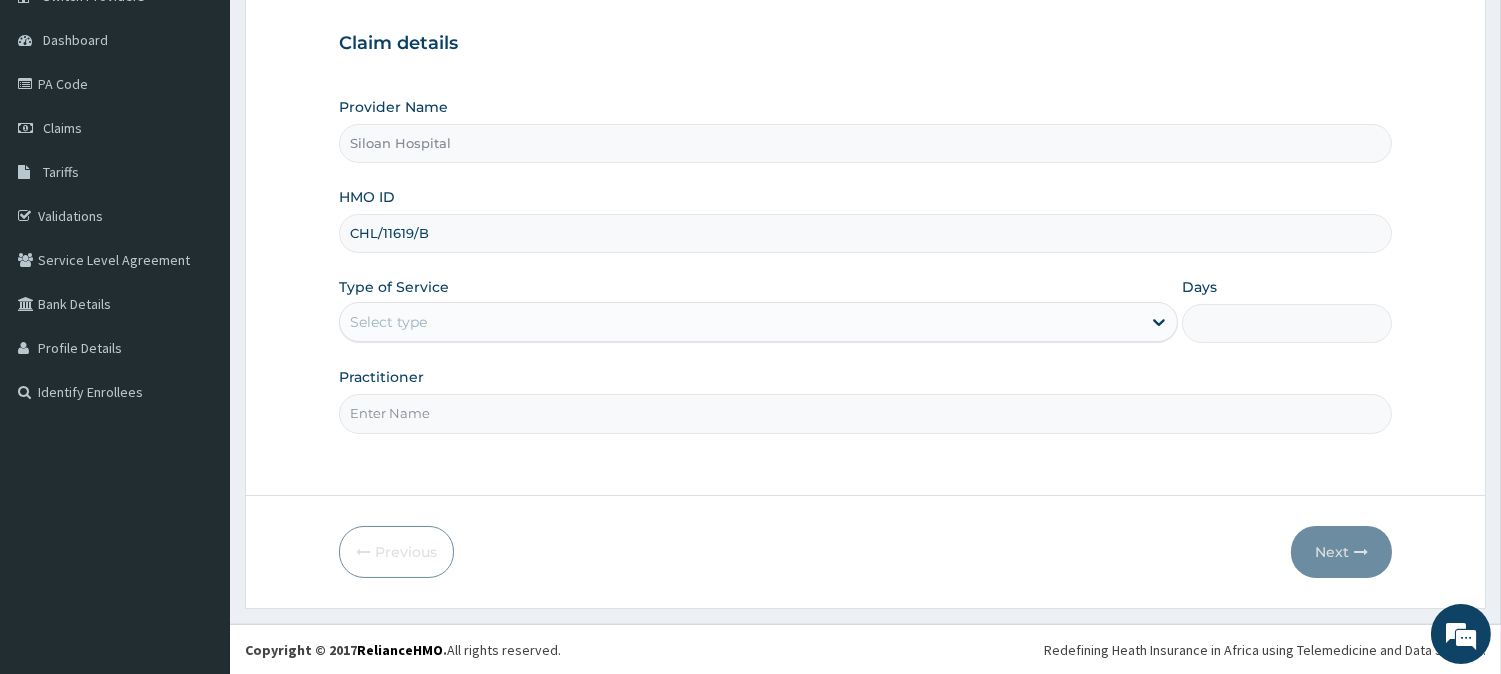type on "CHL/11619/B" 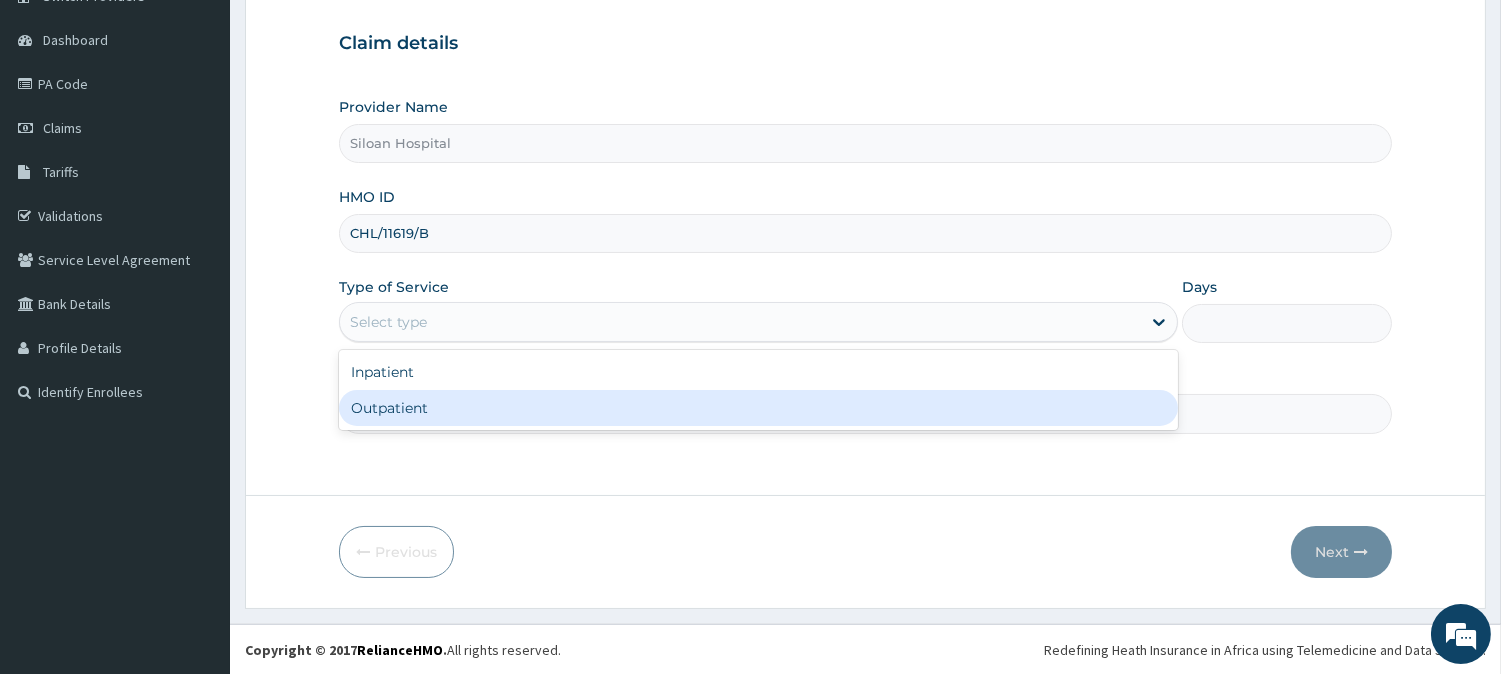 click on "Outpatient" at bounding box center [758, 408] 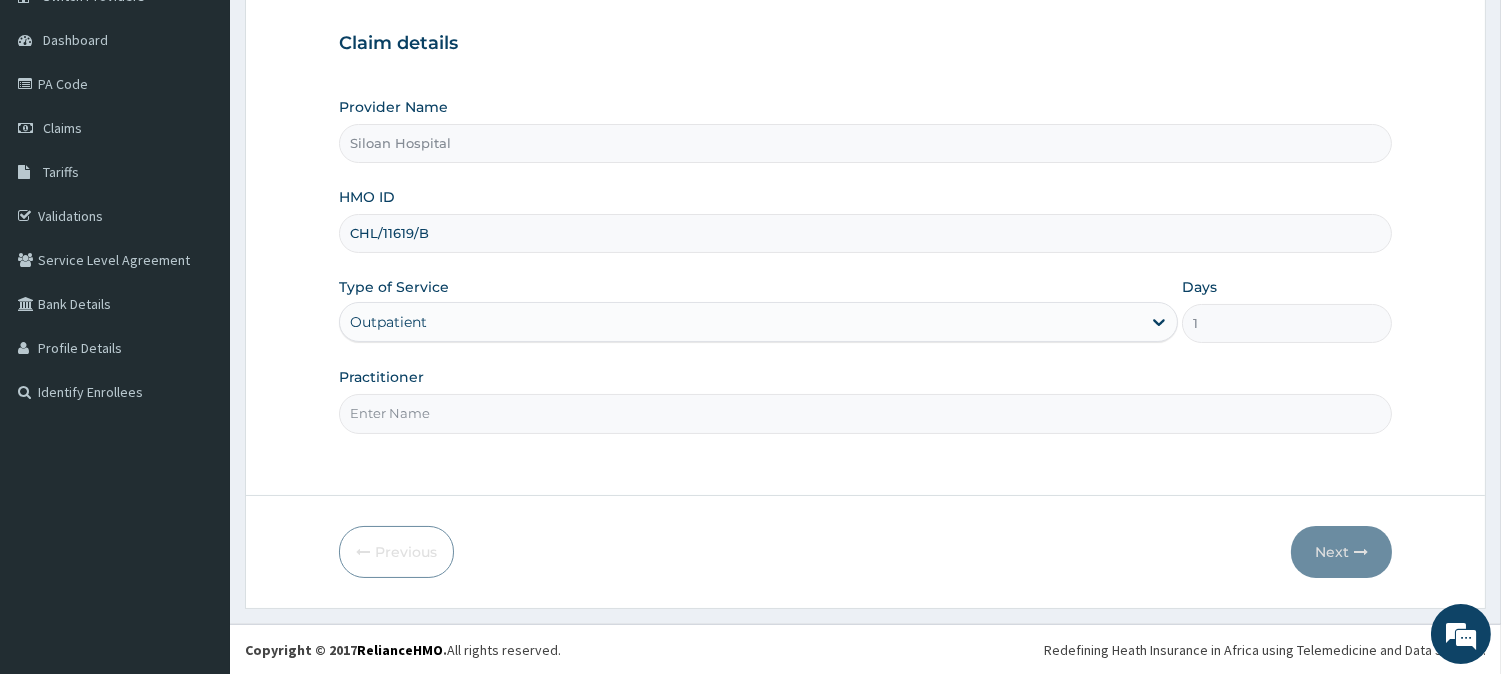click on "Practitioner" at bounding box center (865, 413) 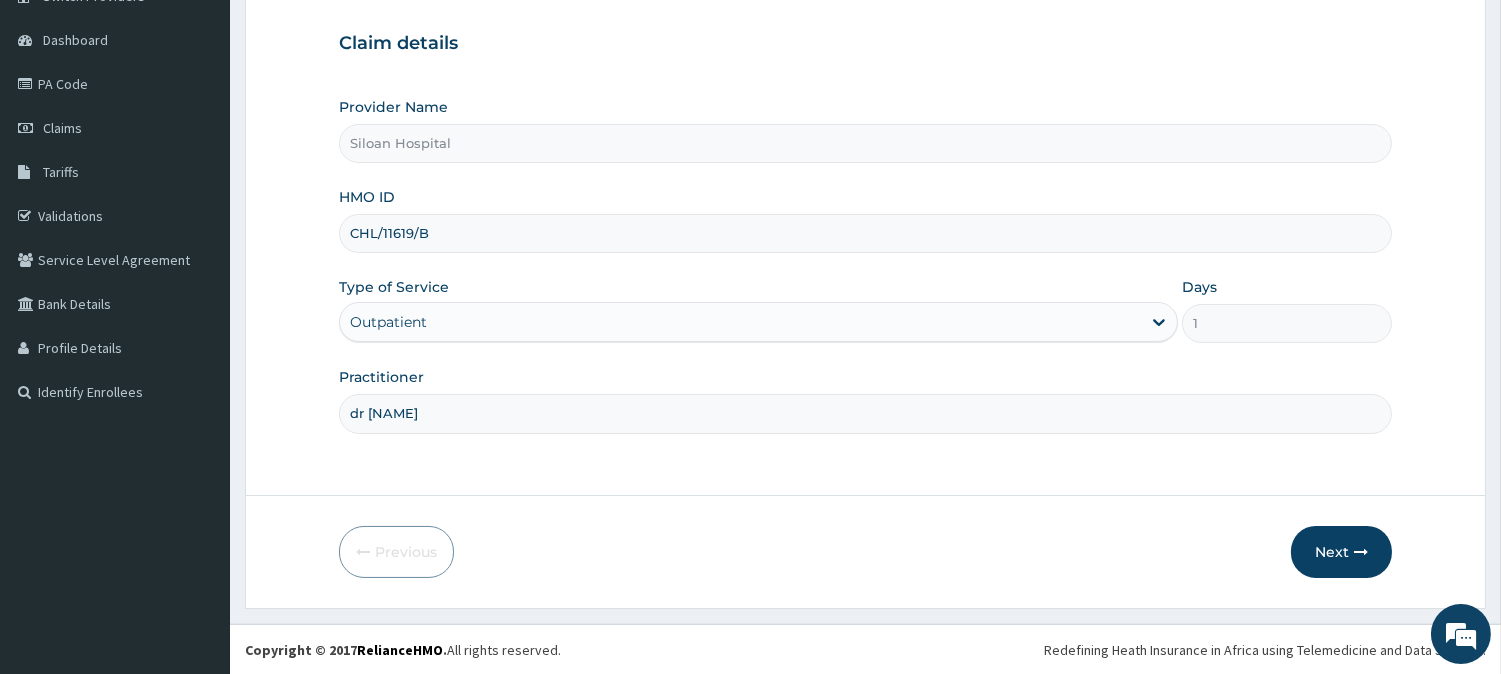 type on "dr [LAST]" 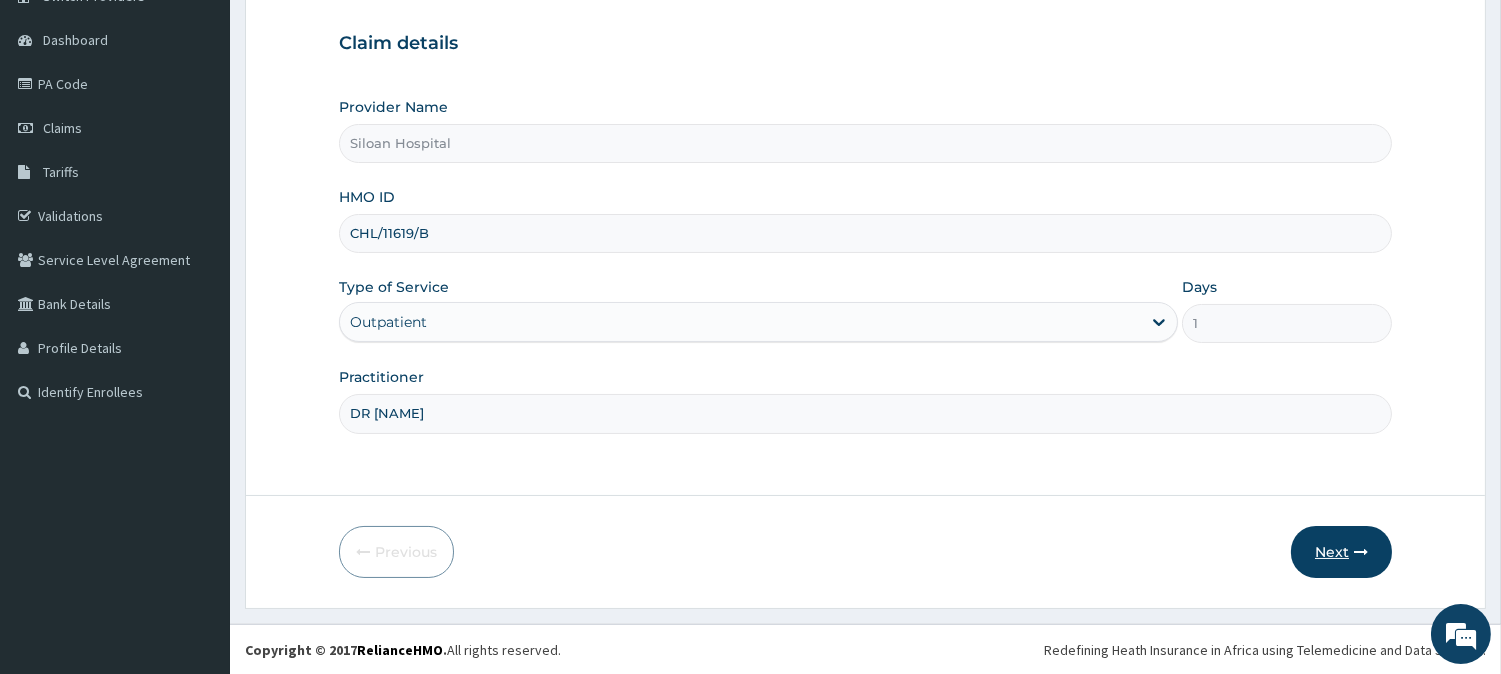 click on "Next" at bounding box center (1341, 552) 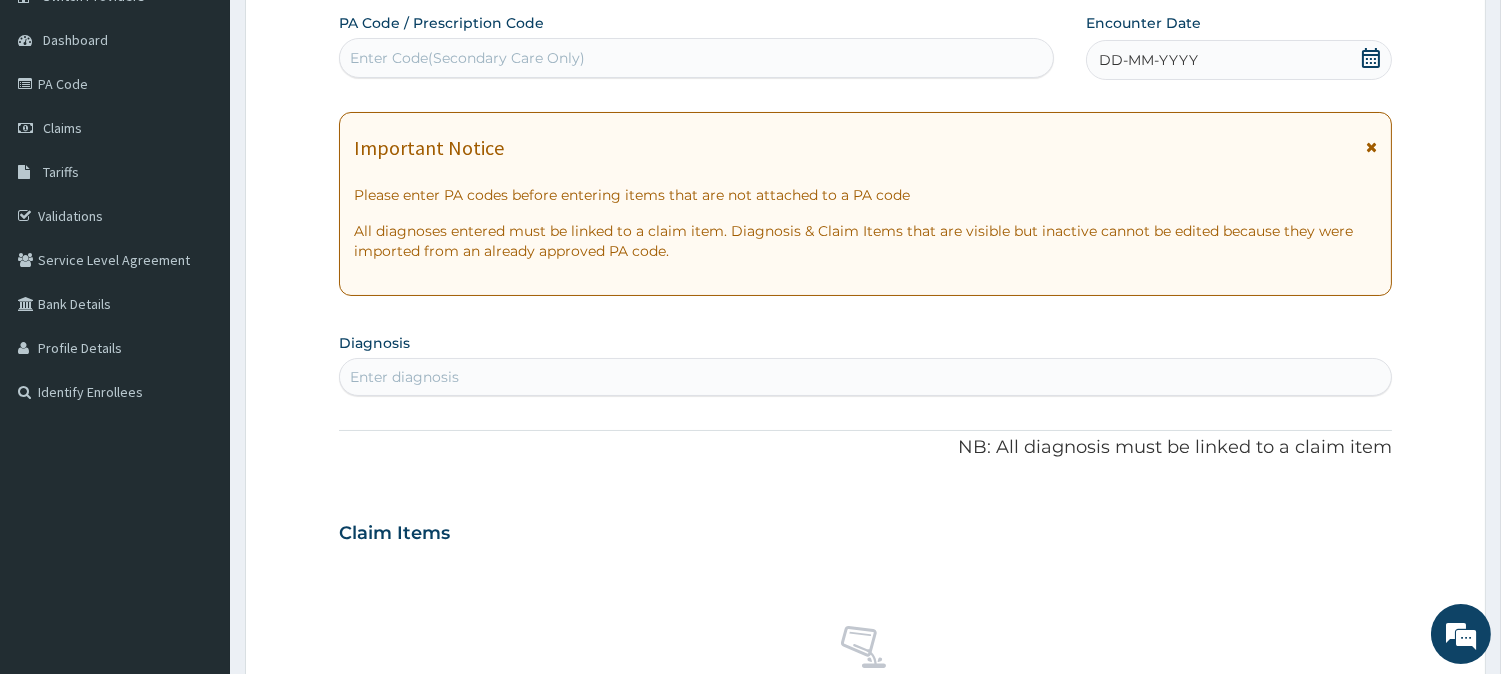 click on "DD-MM-YYYY" at bounding box center (1239, 60) 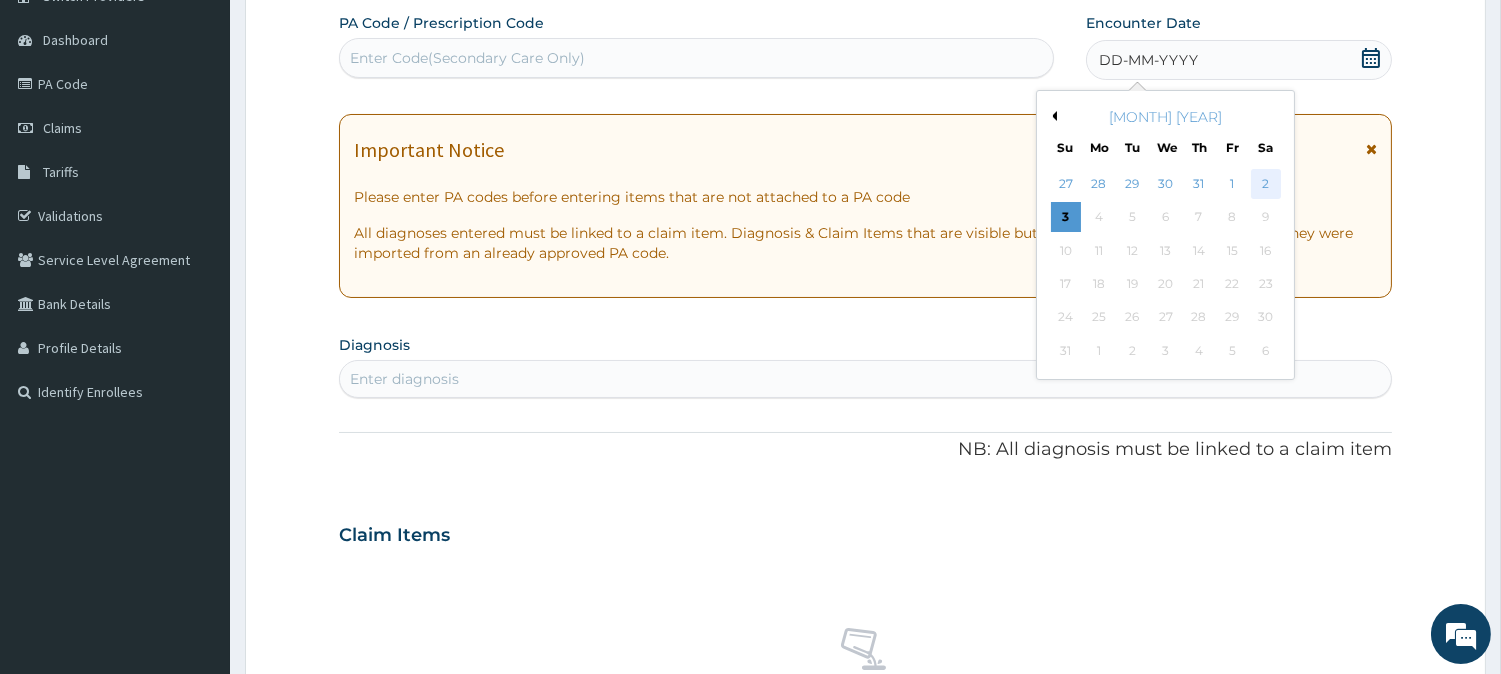 click on "2" at bounding box center [1265, 184] 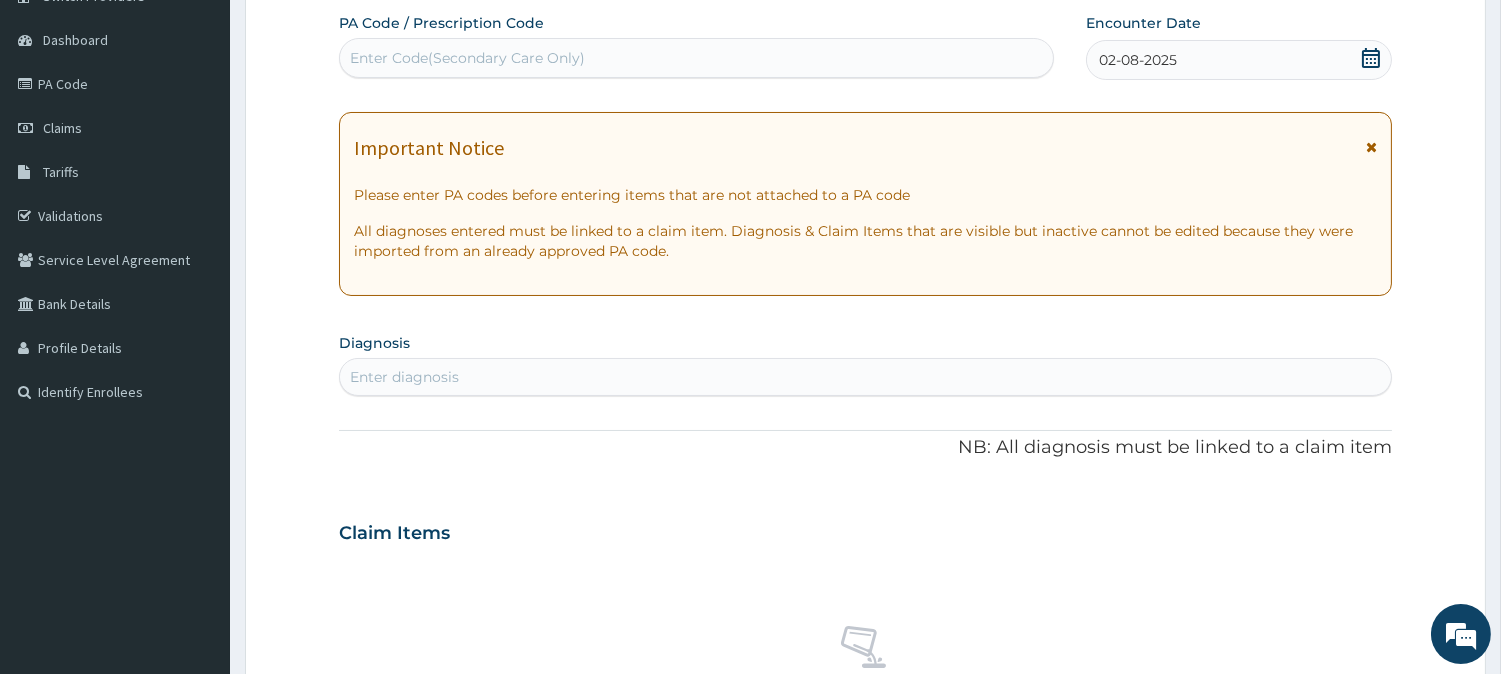 click on "Enter diagnosis" at bounding box center [865, 377] 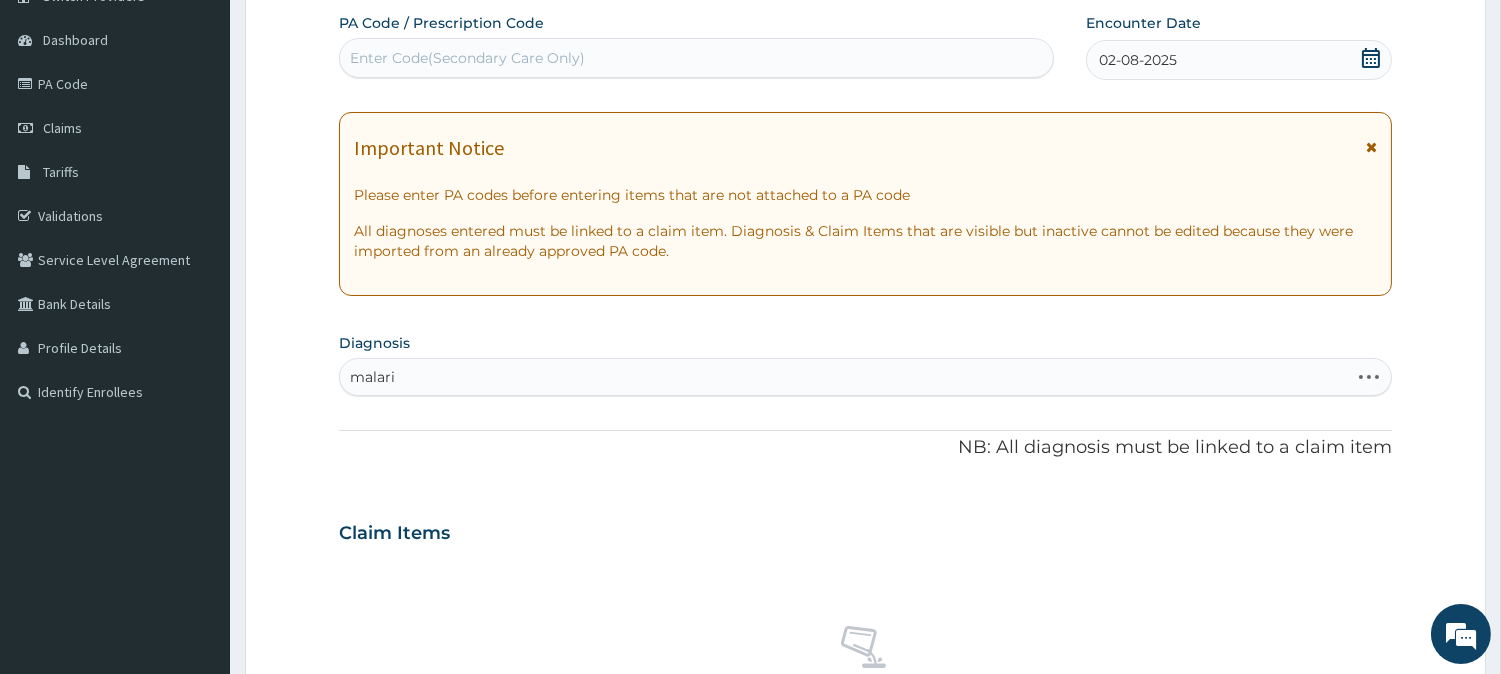 type on "malaria" 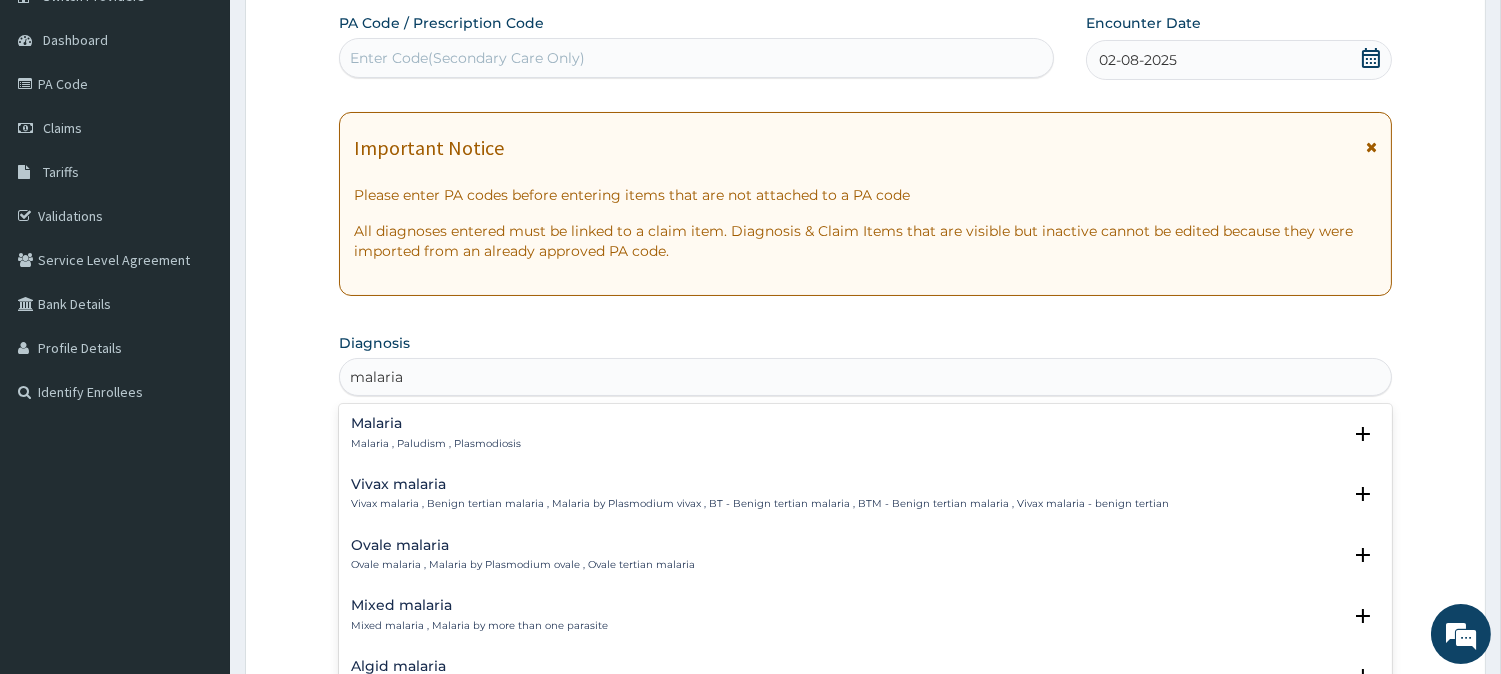 click on "Malaria" at bounding box center [436, 423] 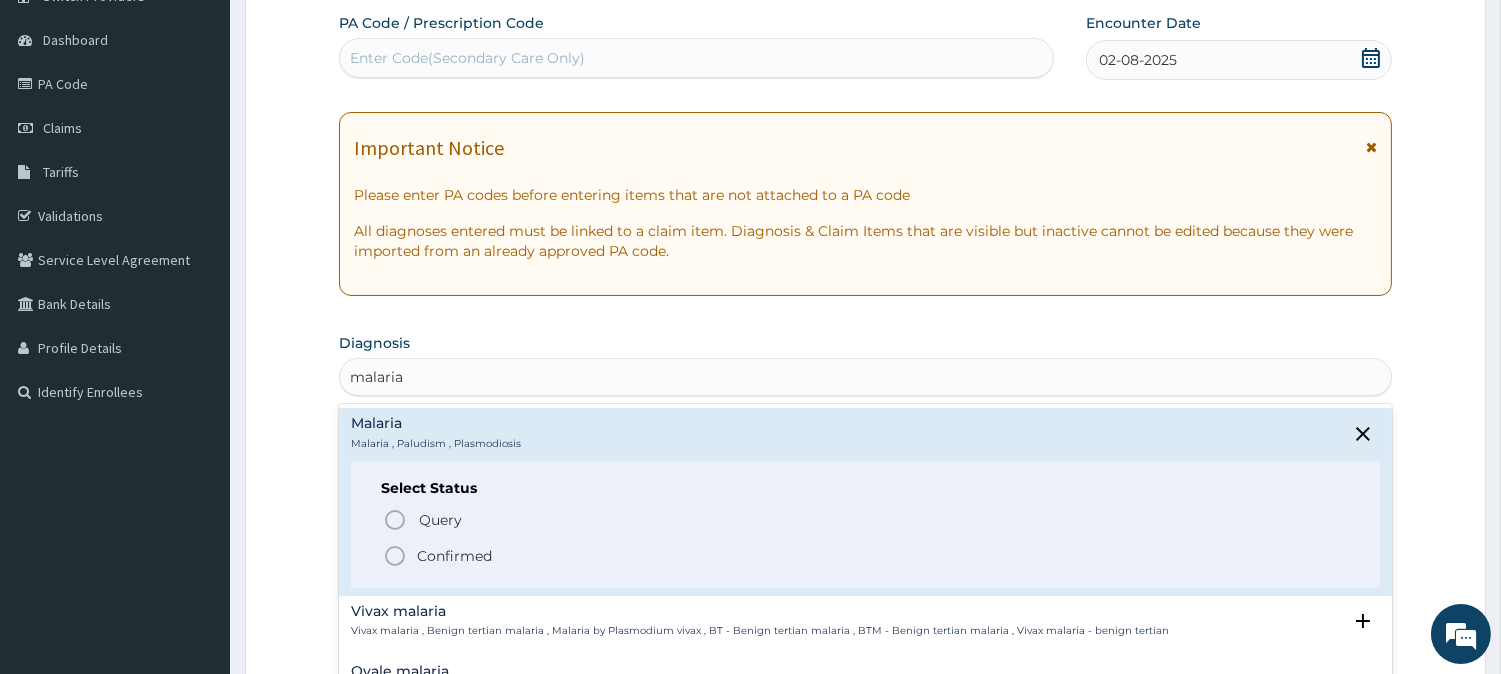 click on "Malaria , Paludism , Plasmodiosis" at bounding box center (436, 444) 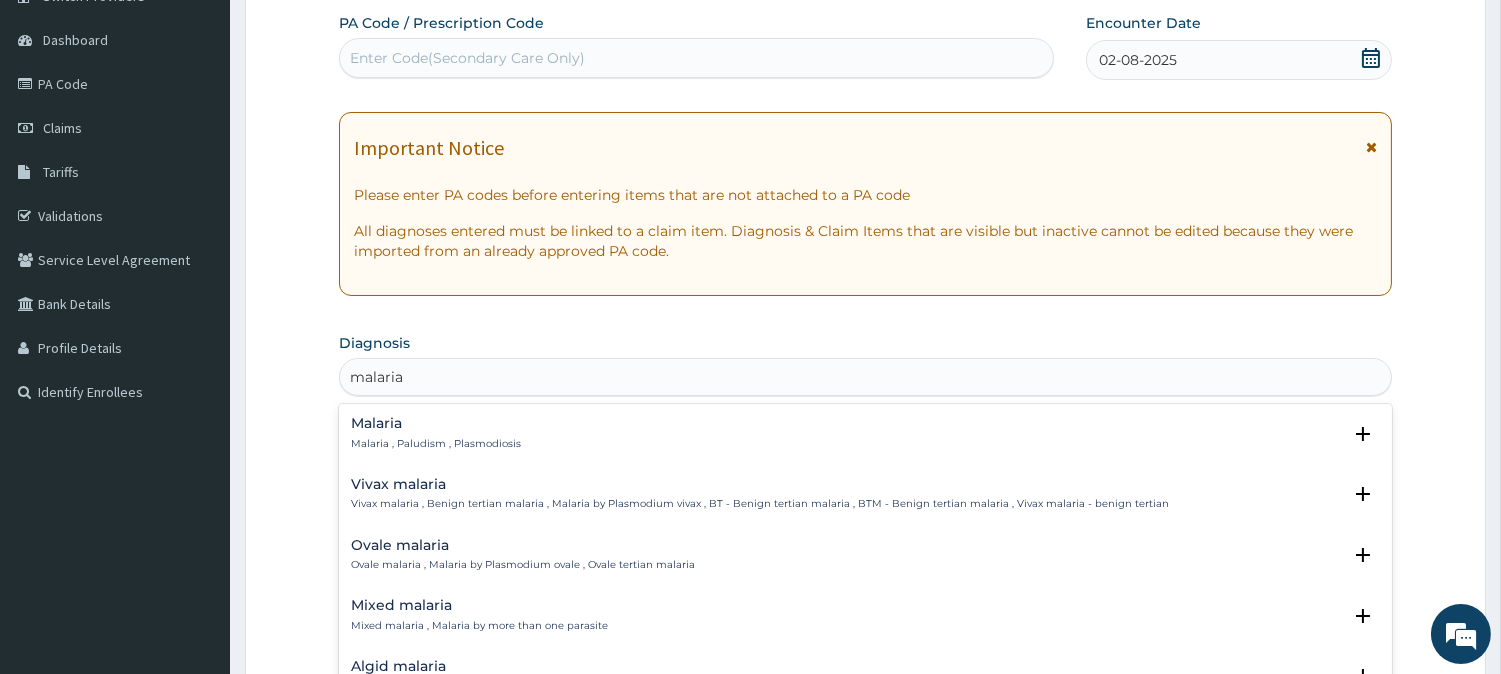 click on "Malaria" at bounding box center (436, 423) 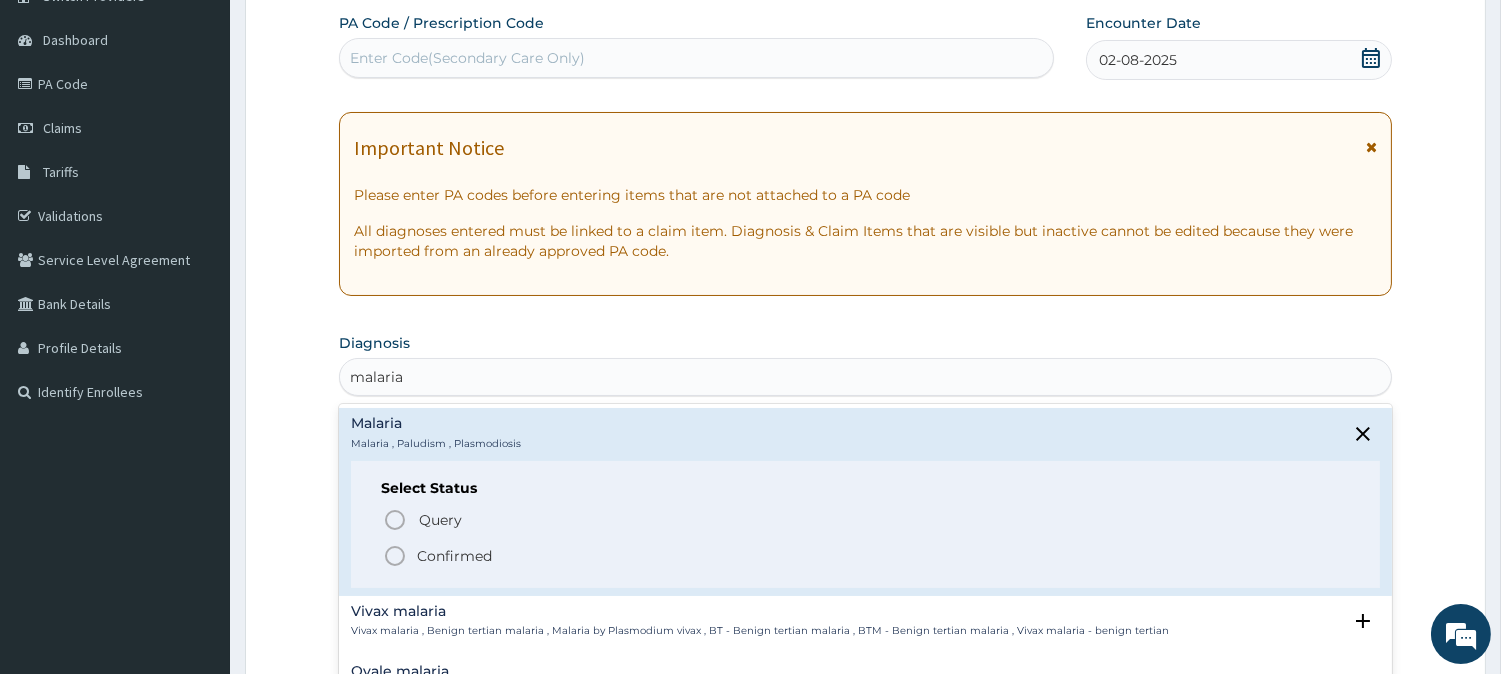 drag, startPoint x: 434, startPoint y: 543, endPoint x: 448, endPoint y: 526, distance: 22.022715 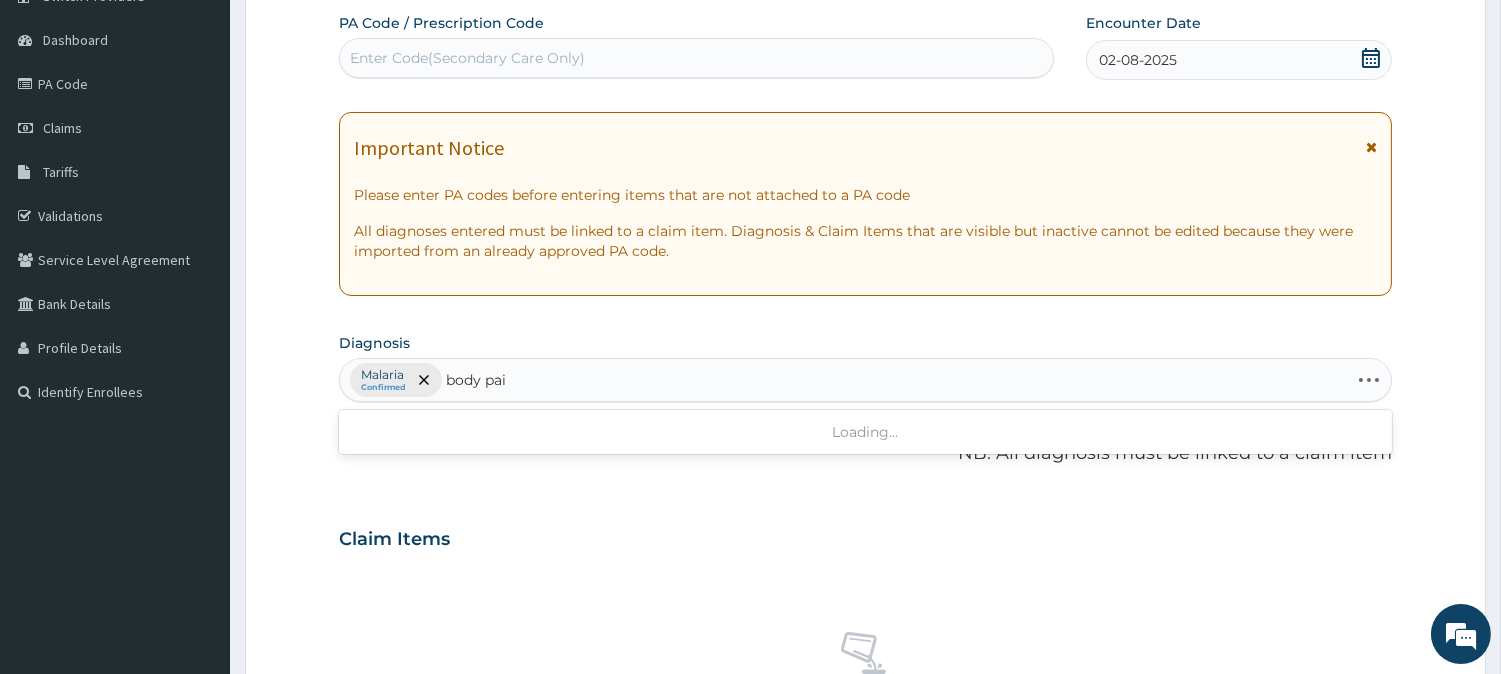 type on "body pain" 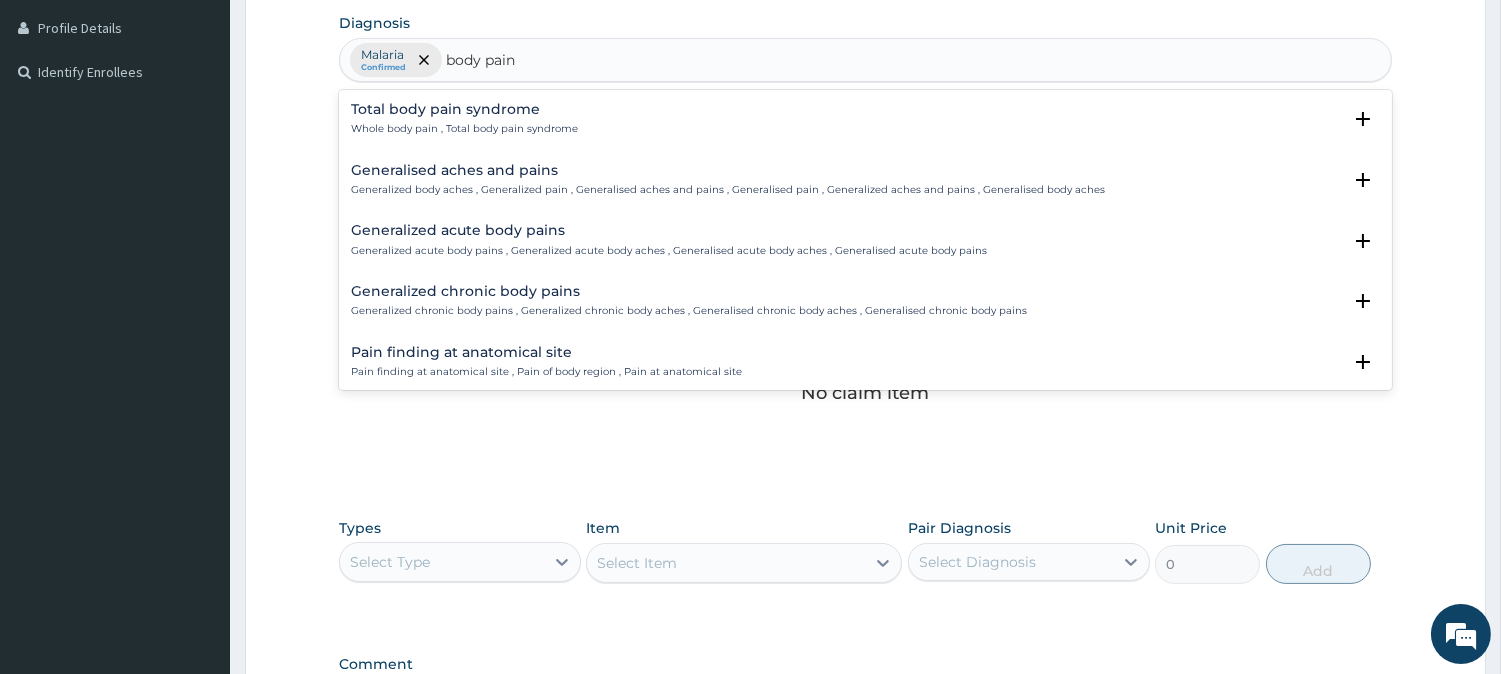 scroll, scrollTop: 512, scrollLeft: 0, axis: vertical 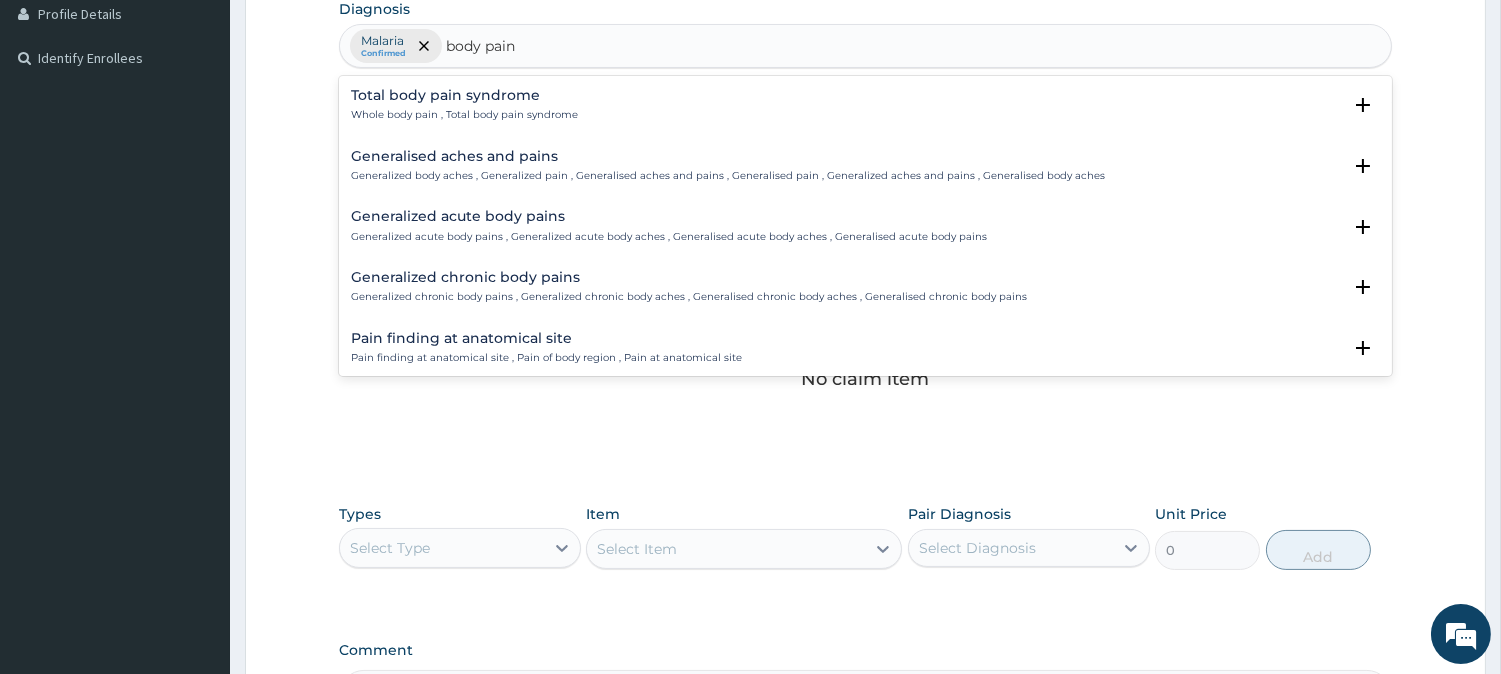 click on "Generalized body aches , Generalized pain , Generalised aches and pains , Generalised pain , Generalized aches and pains , Generalised body aches" at bounding box center (728, 176) 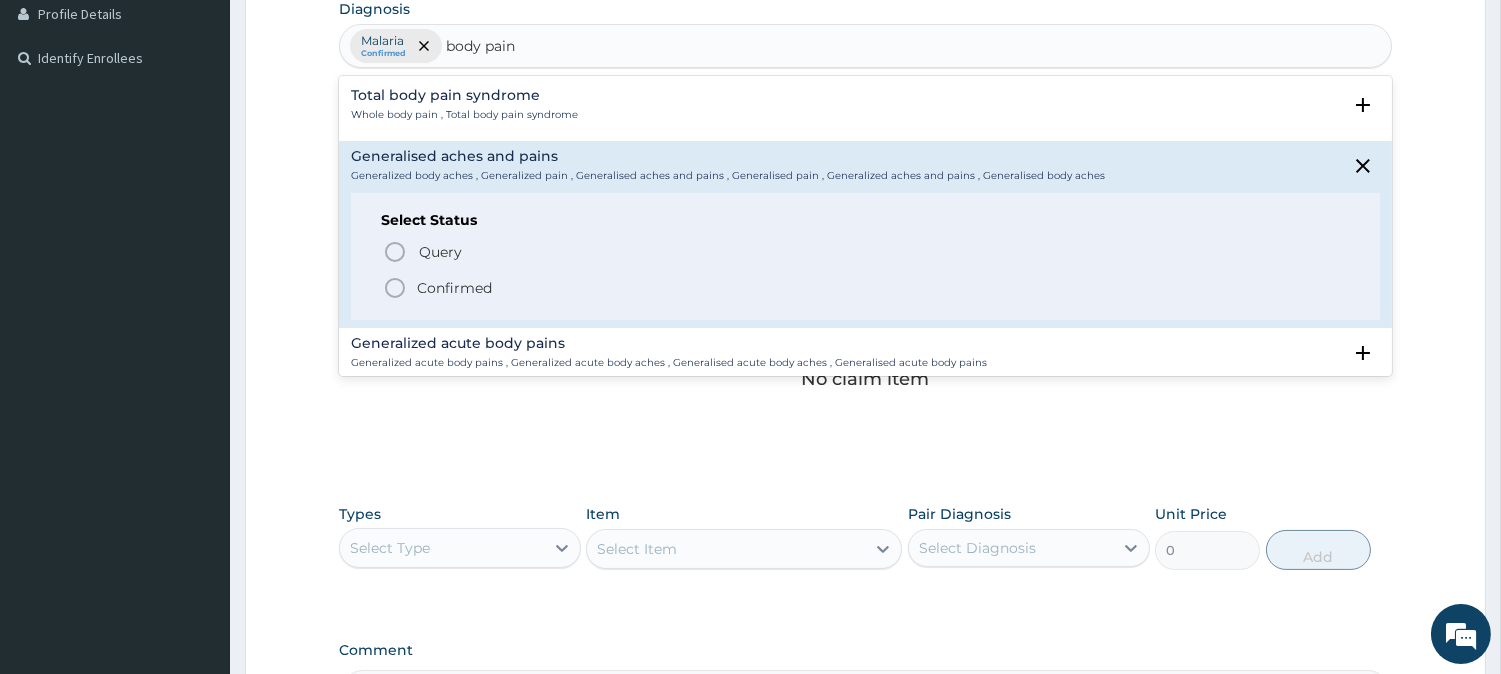 click on "Confirmed" at bounding box center (454, 288) 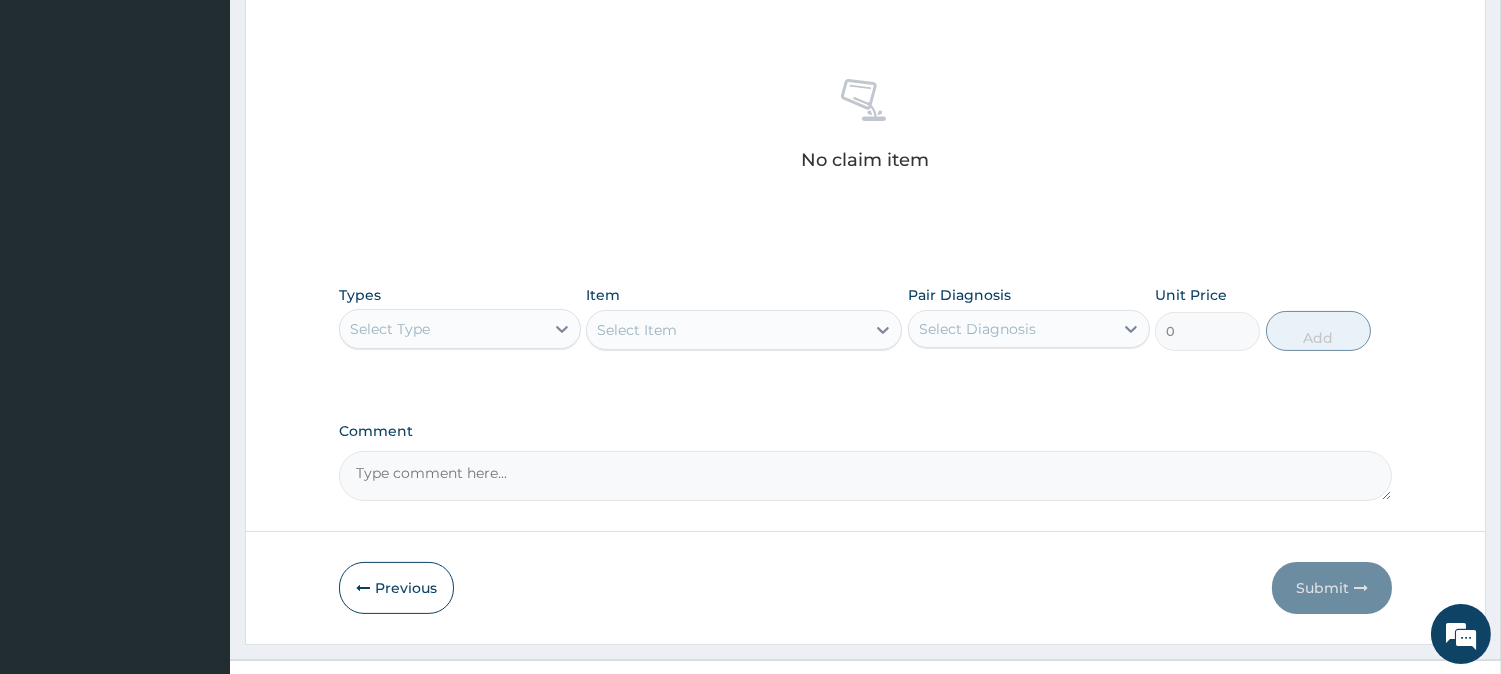 scroll, scrollTop: 734, scrollLeft: 0, axis: vertical 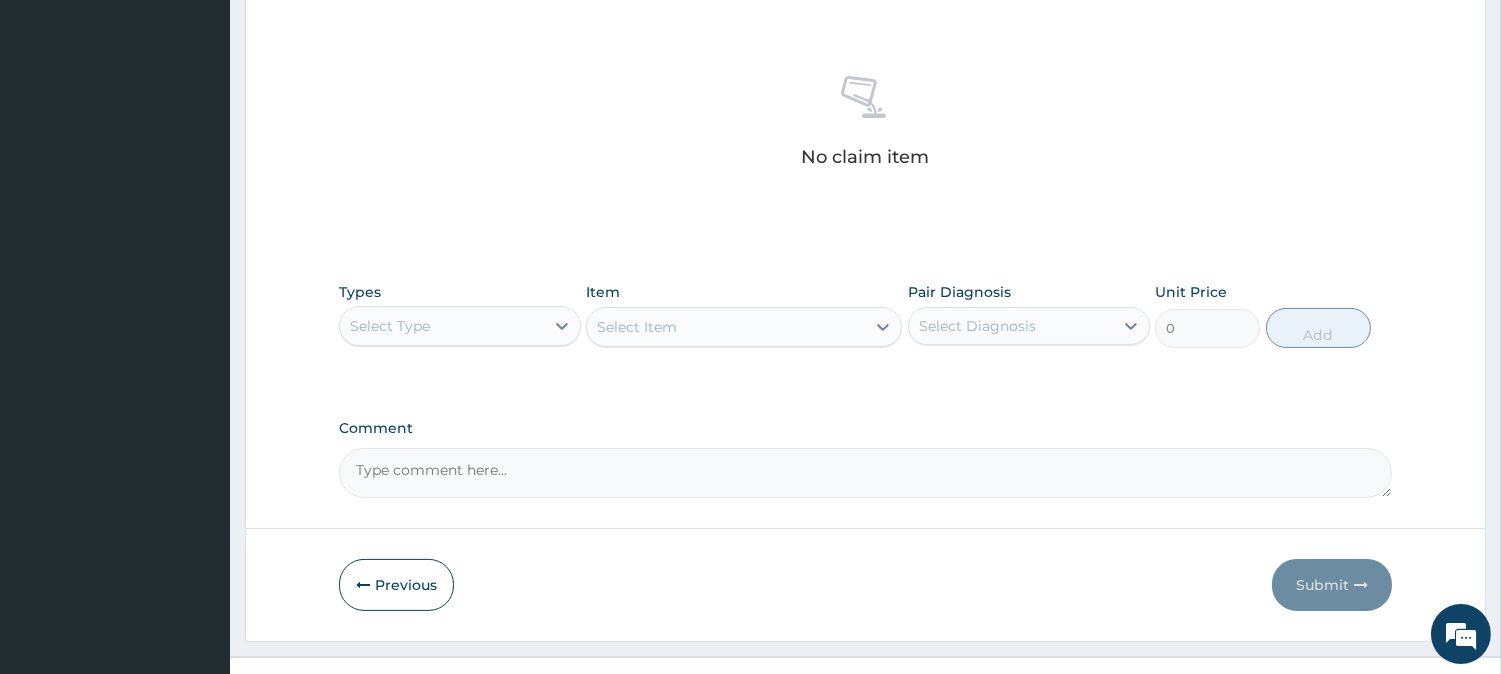 click on "Select Type" at bounding box center [442, 326] 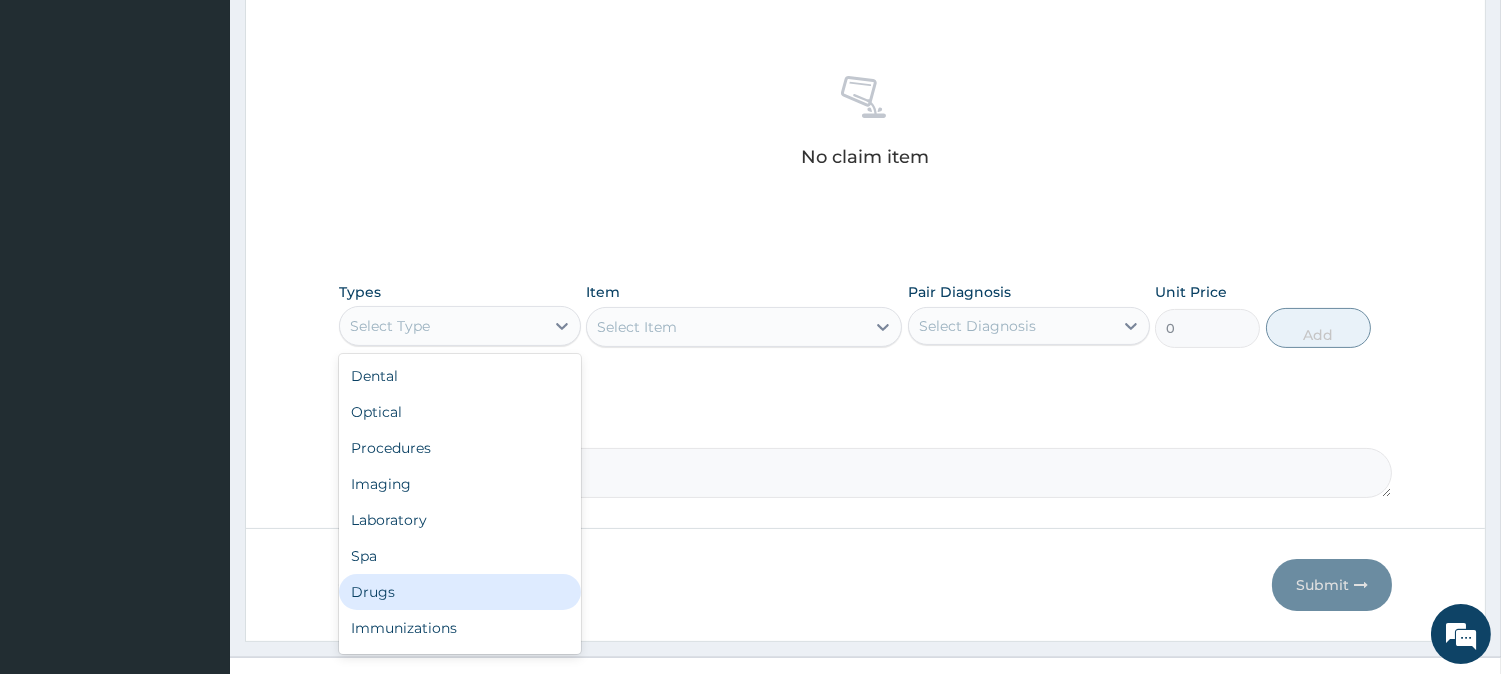 drag, startPoint x: 413, startPoint y: 592, endPoint x: 608, endPoint y: 467, distance: 231.6247 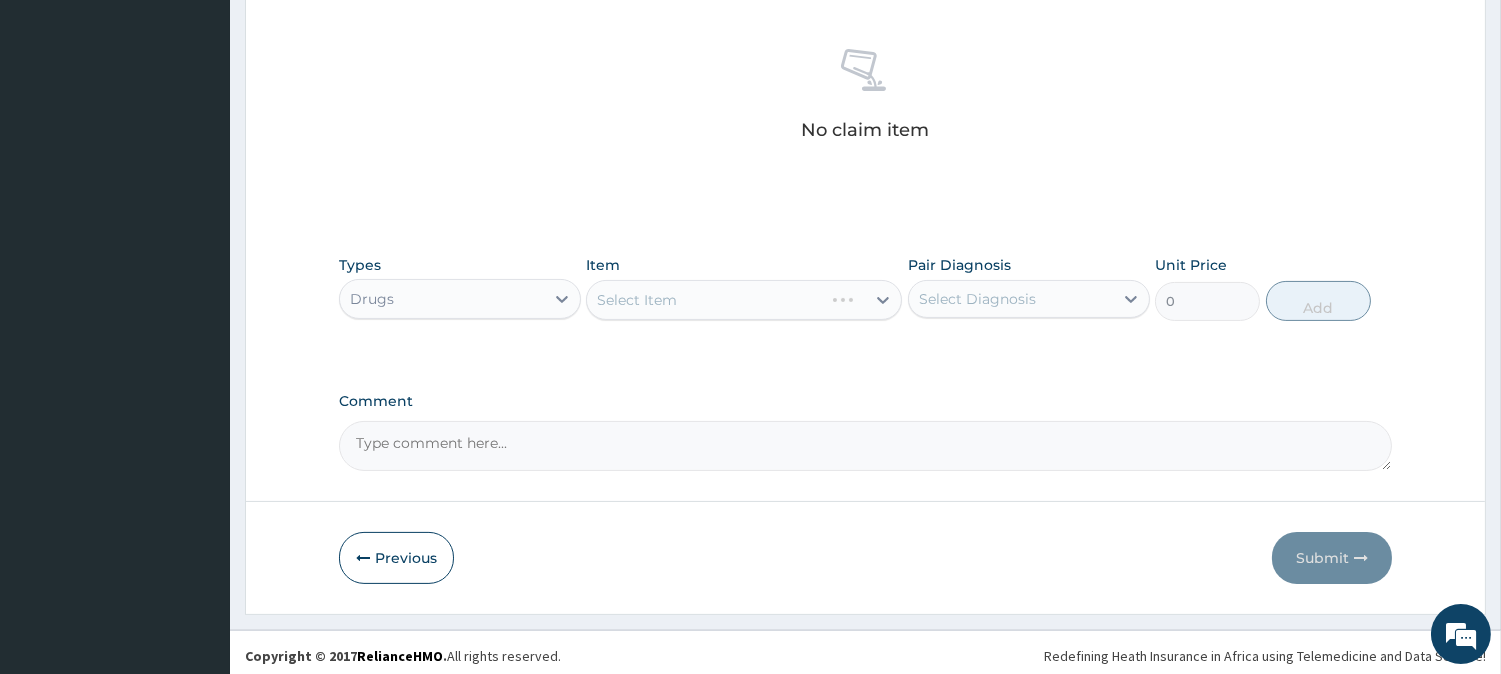 scroll, scrollTop: 767, scrollLeft: 0, axis: vertical 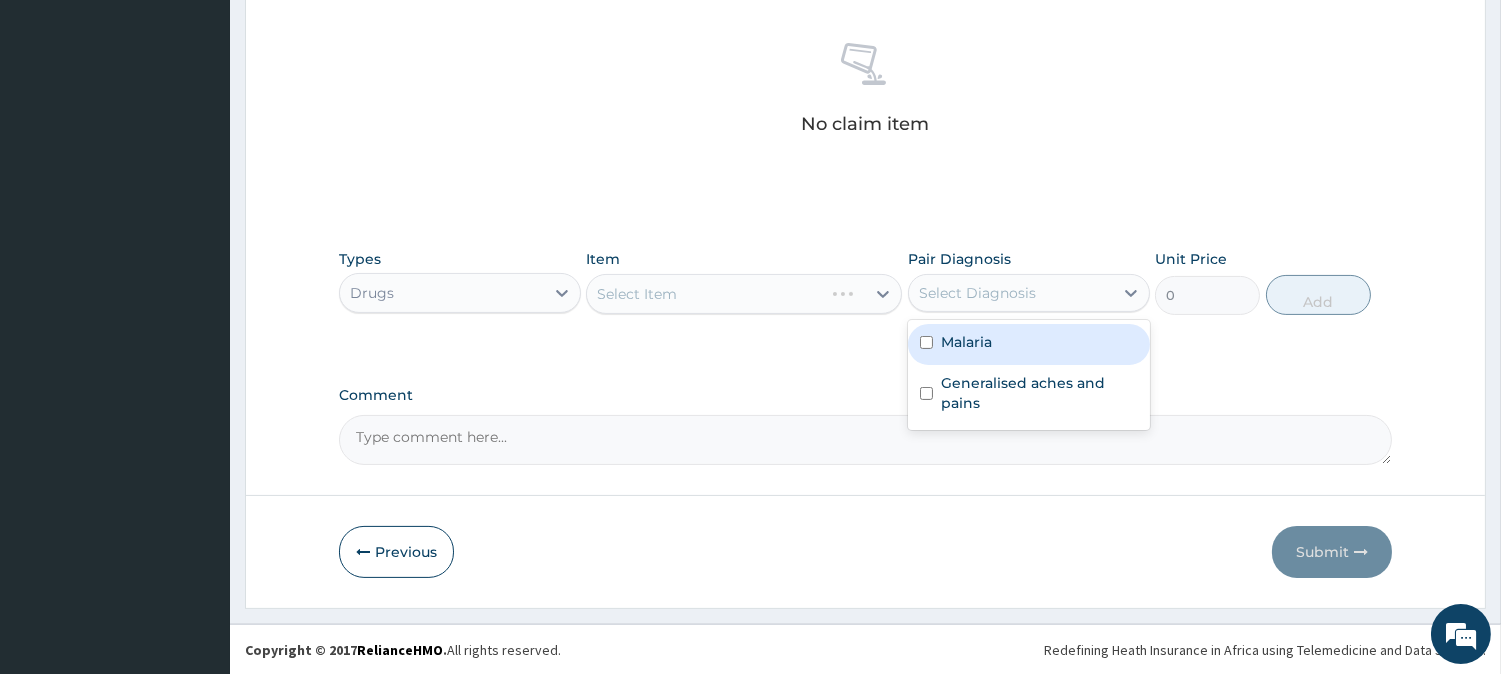 click on "Select Diagnosis" at bounding box center [1011, 293] 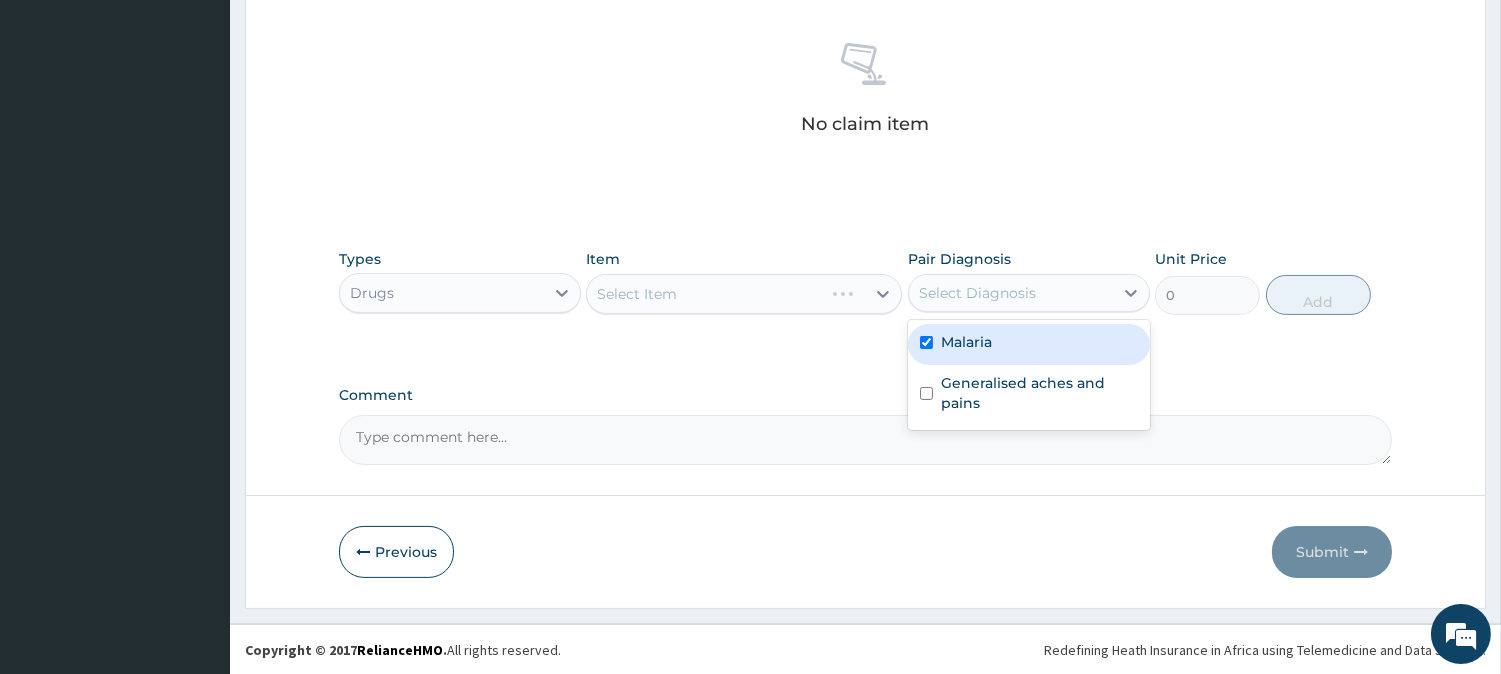 checkbox on "true" 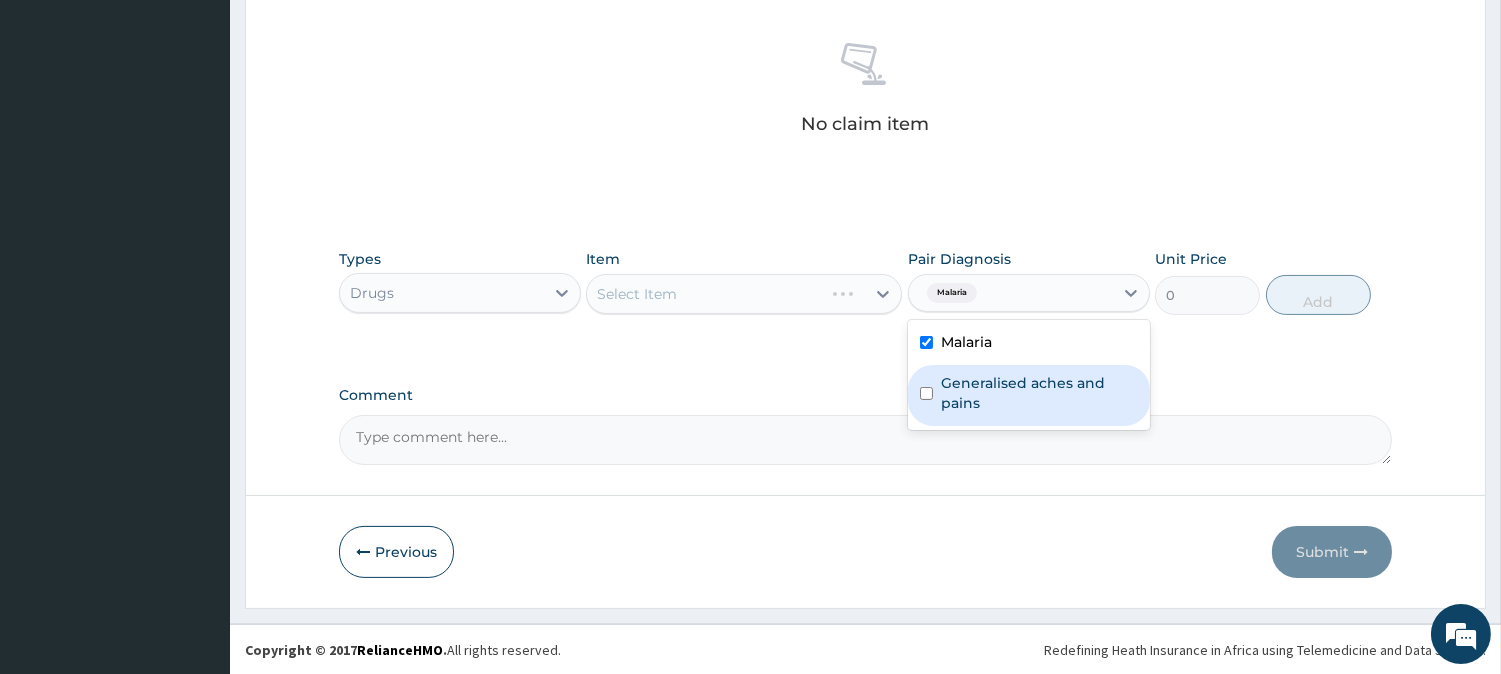 click on "Generalised aches and pains" at bounding box center (1039, 393) 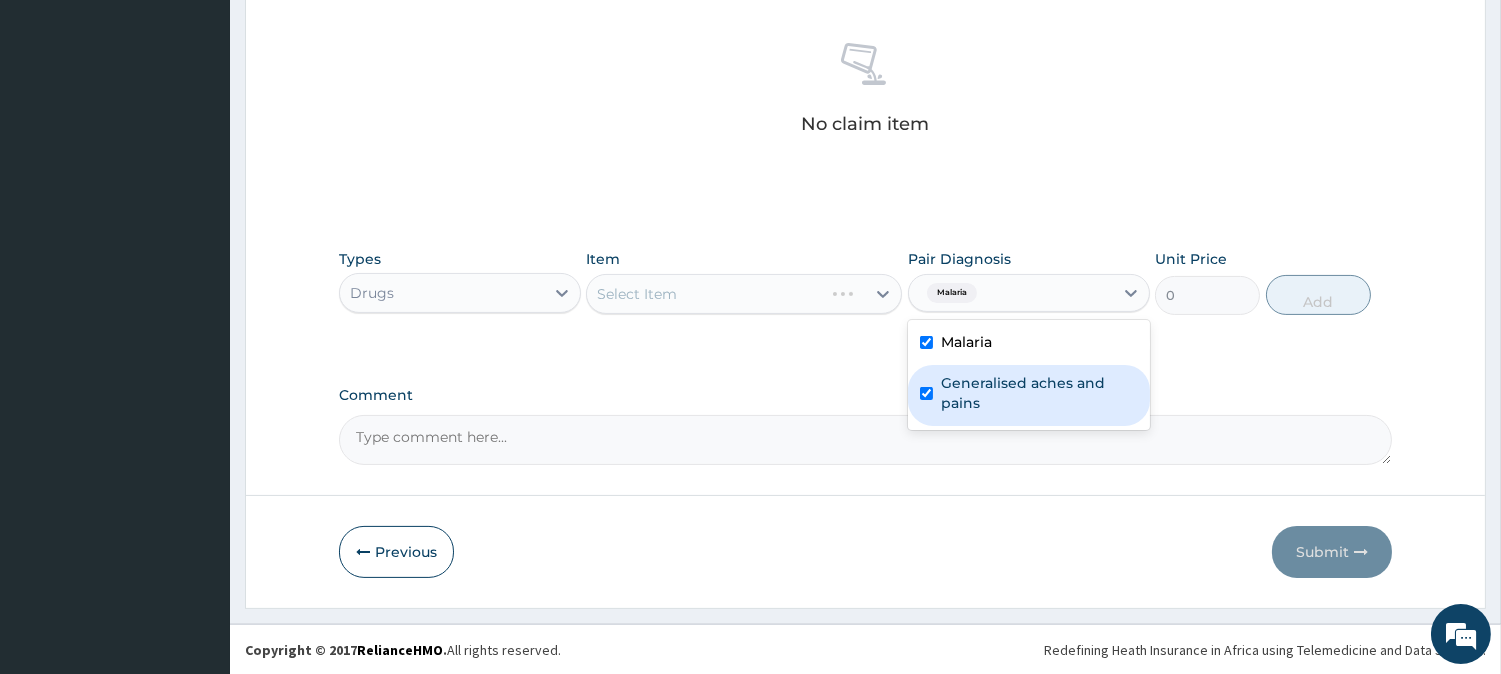 checkbox on "true" 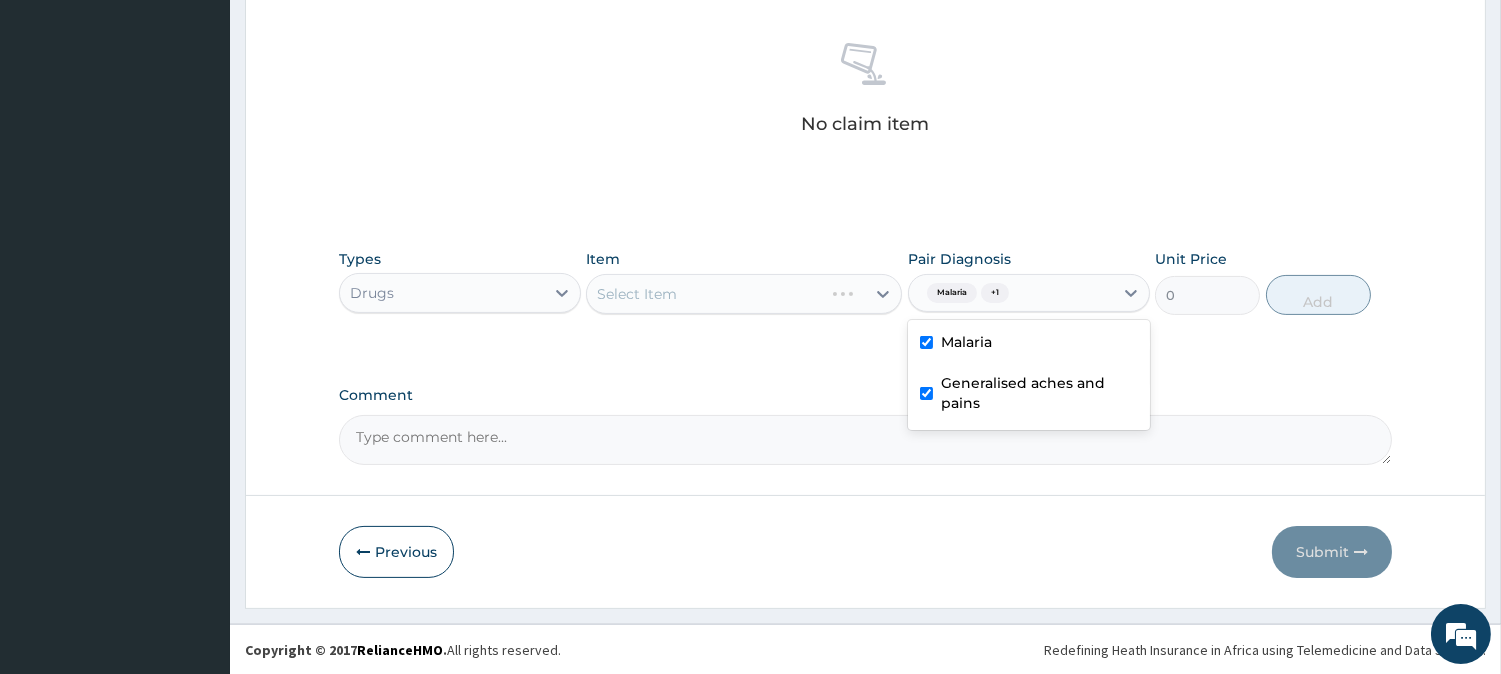click on "Select Item" at bounding box center (744, 294) 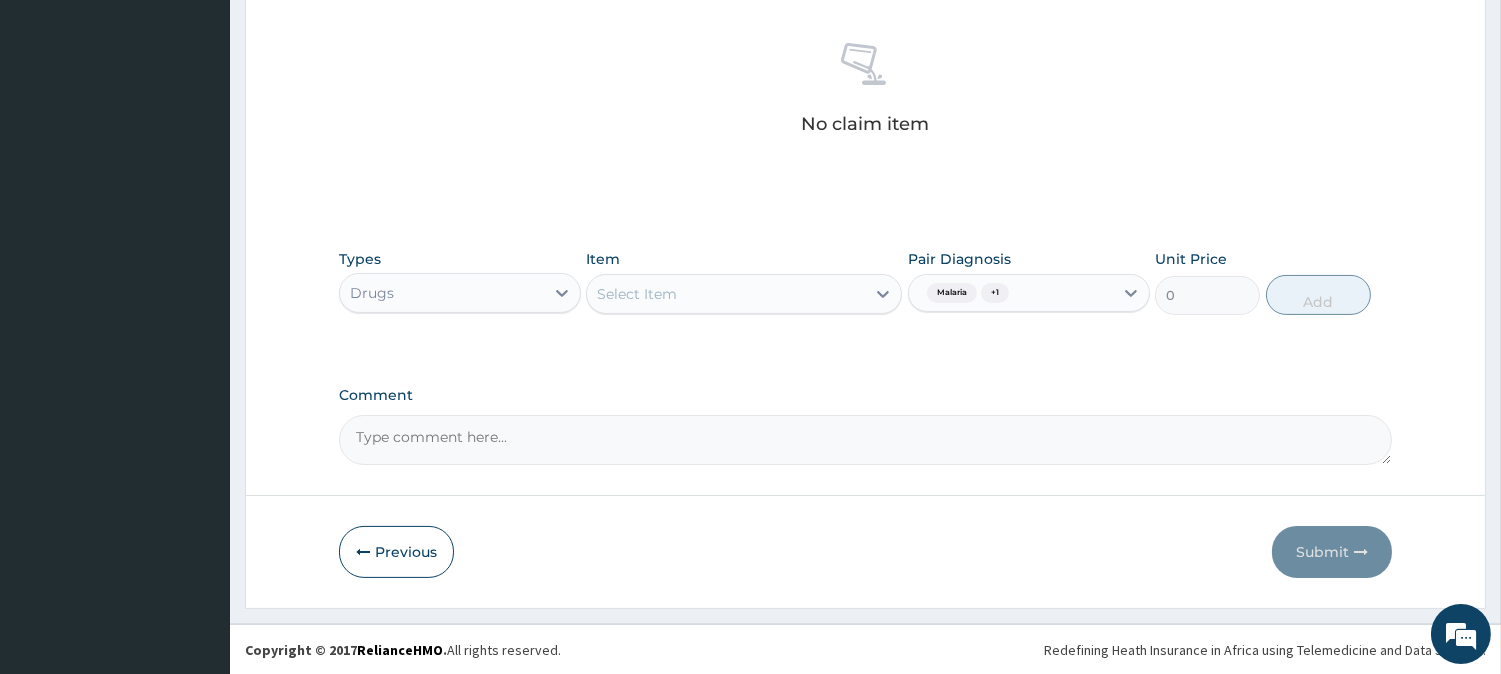 click on "Select Item" at bounding box center [726, 294] 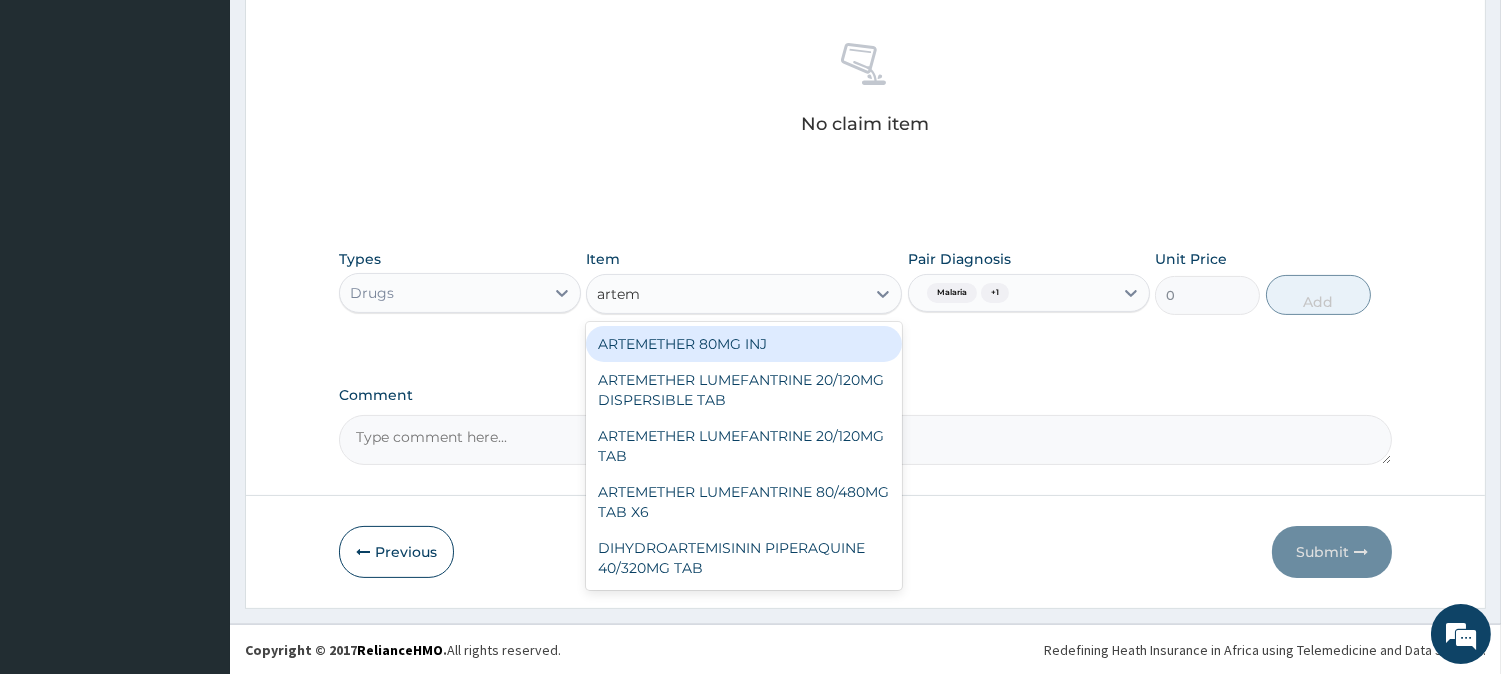 type on "arteme" 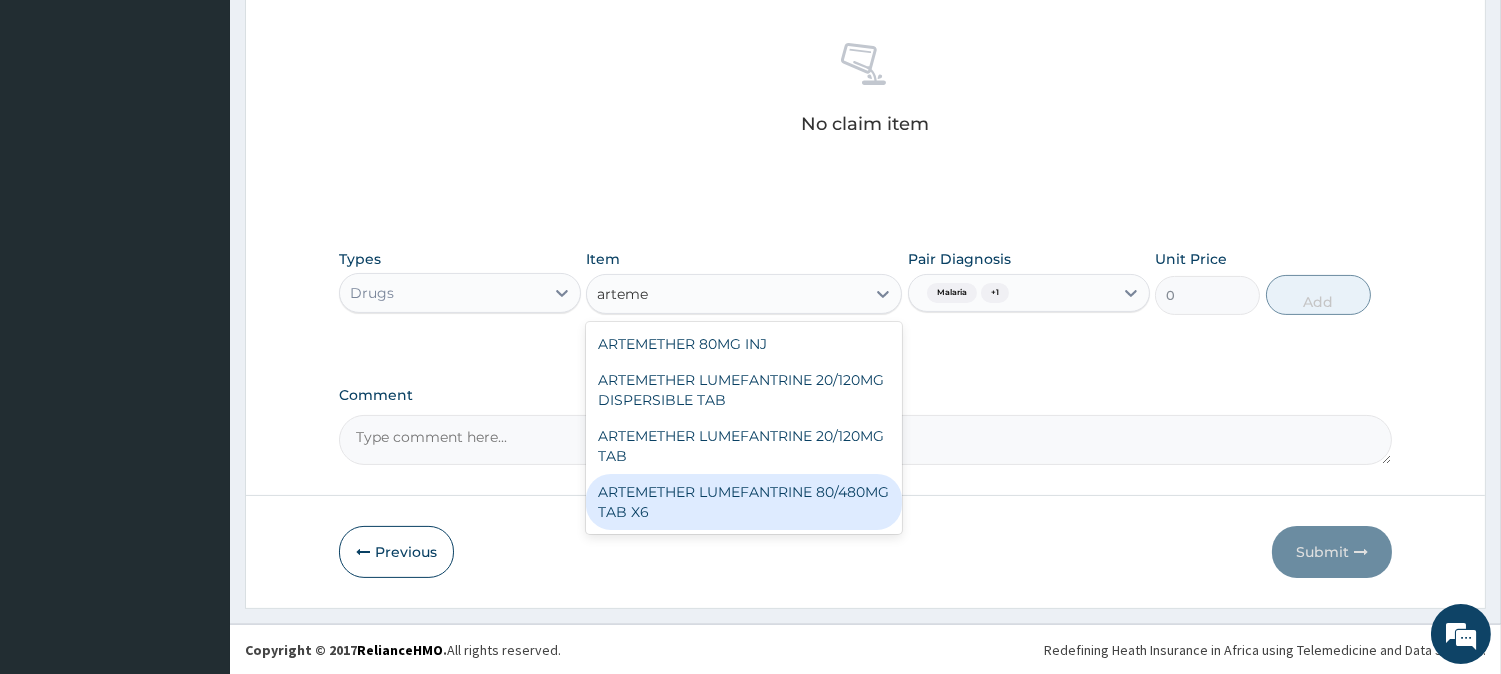 click on "ARTEMETHER LUMEFANTRINE 80/480MG TAB X6" at bounding box center [744, 502] 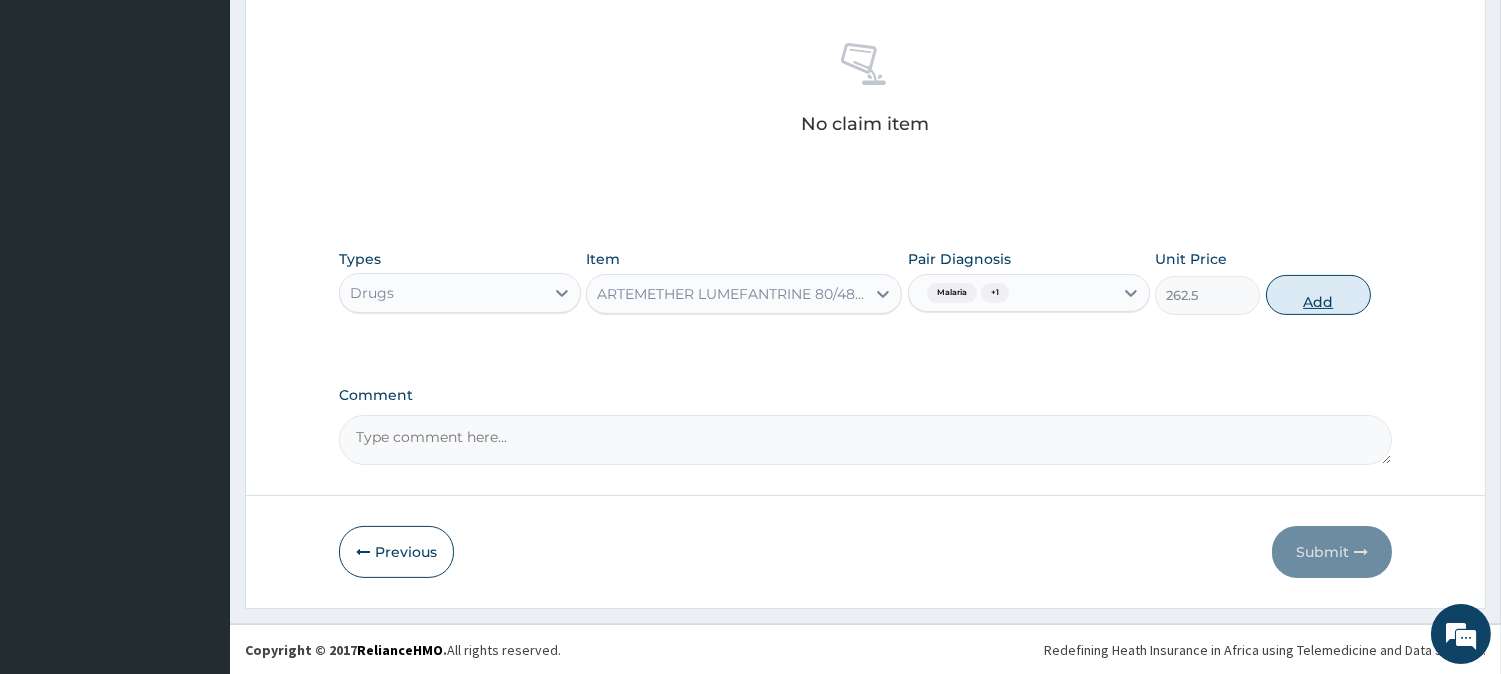 click on "Add" at bounding box center [1318, 295] 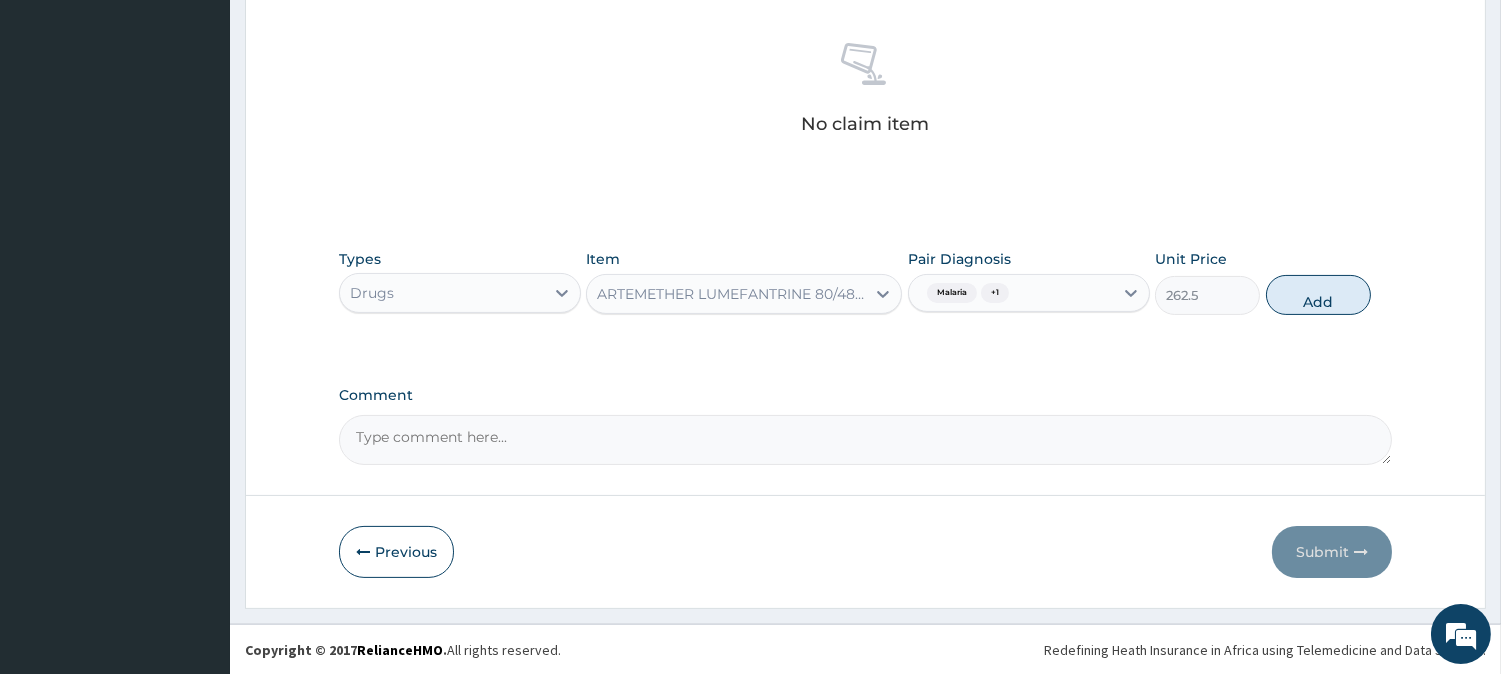 type on "0" 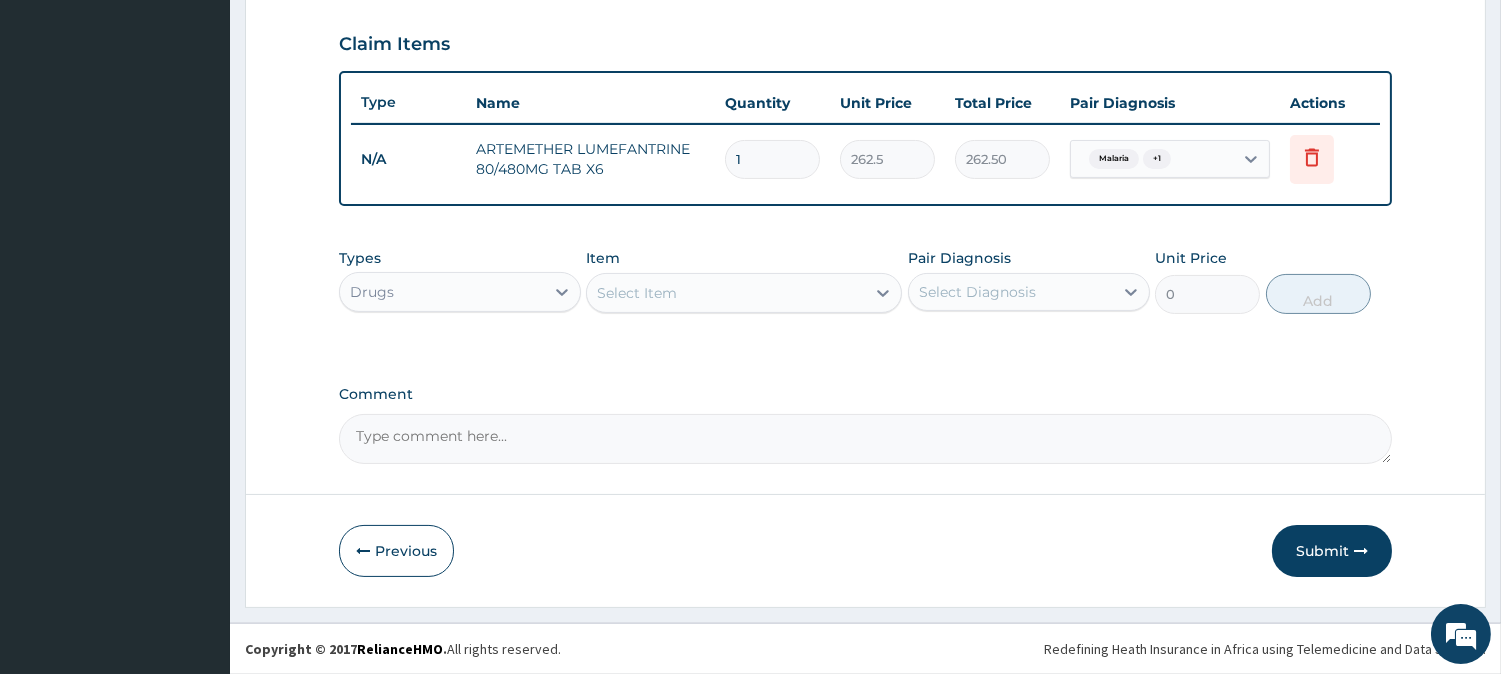 scroll, scrollTop: 671, scrollLeft: 0, axis: vertical 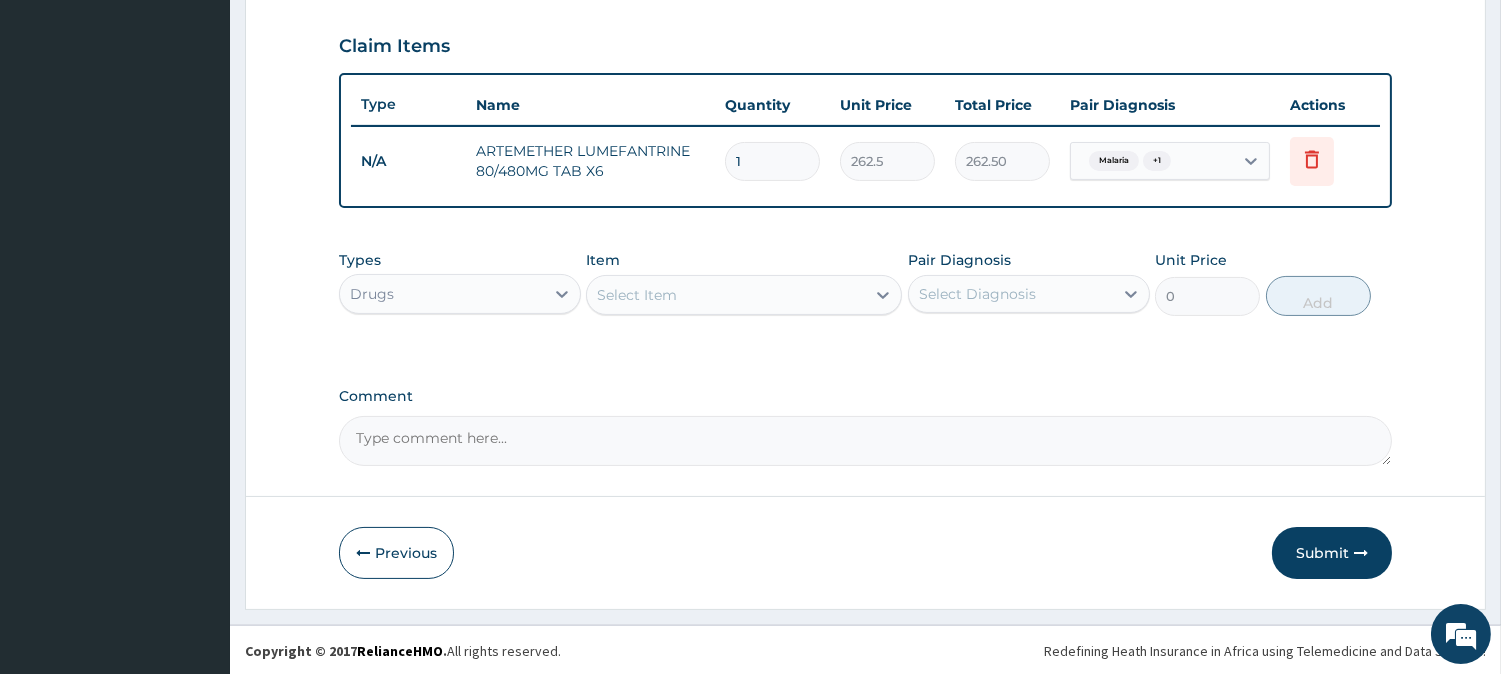 click on "Select Item" at bounding box center [726, 295] 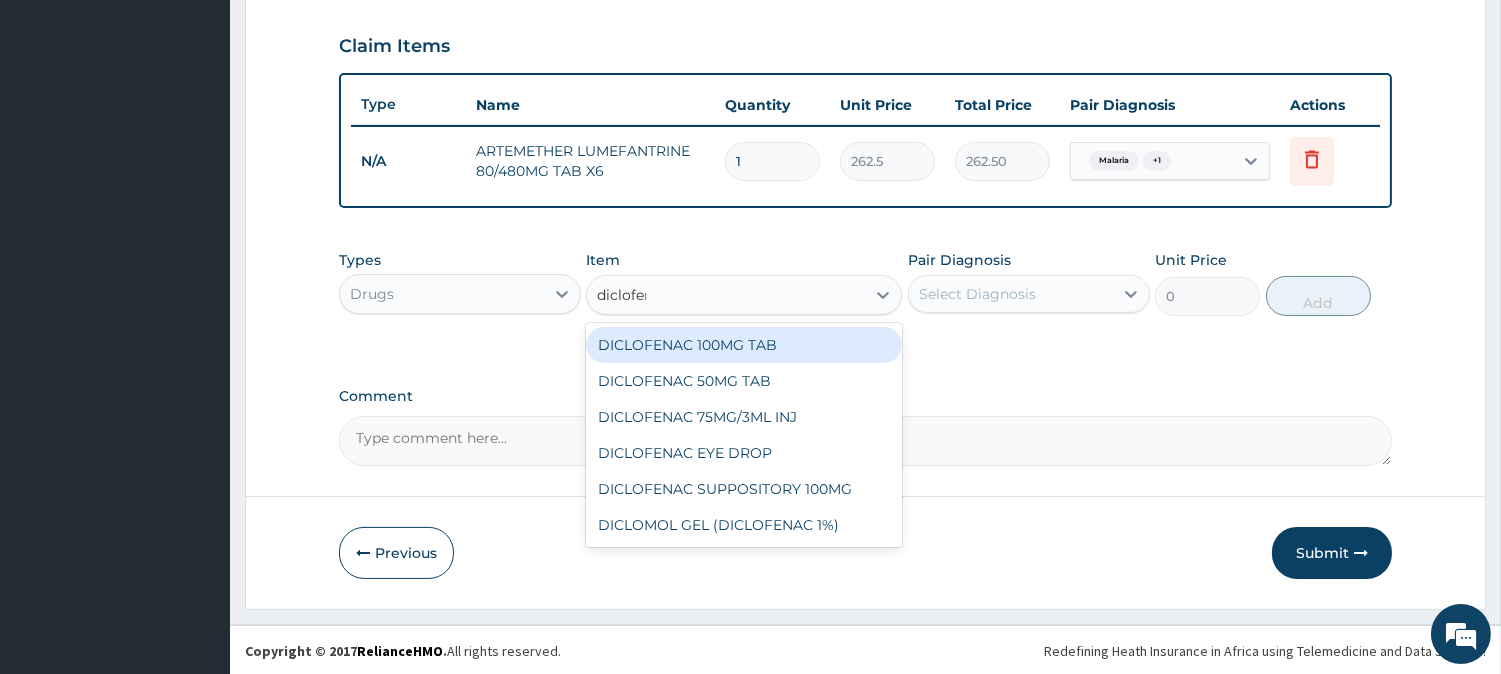 type on "diclofena" 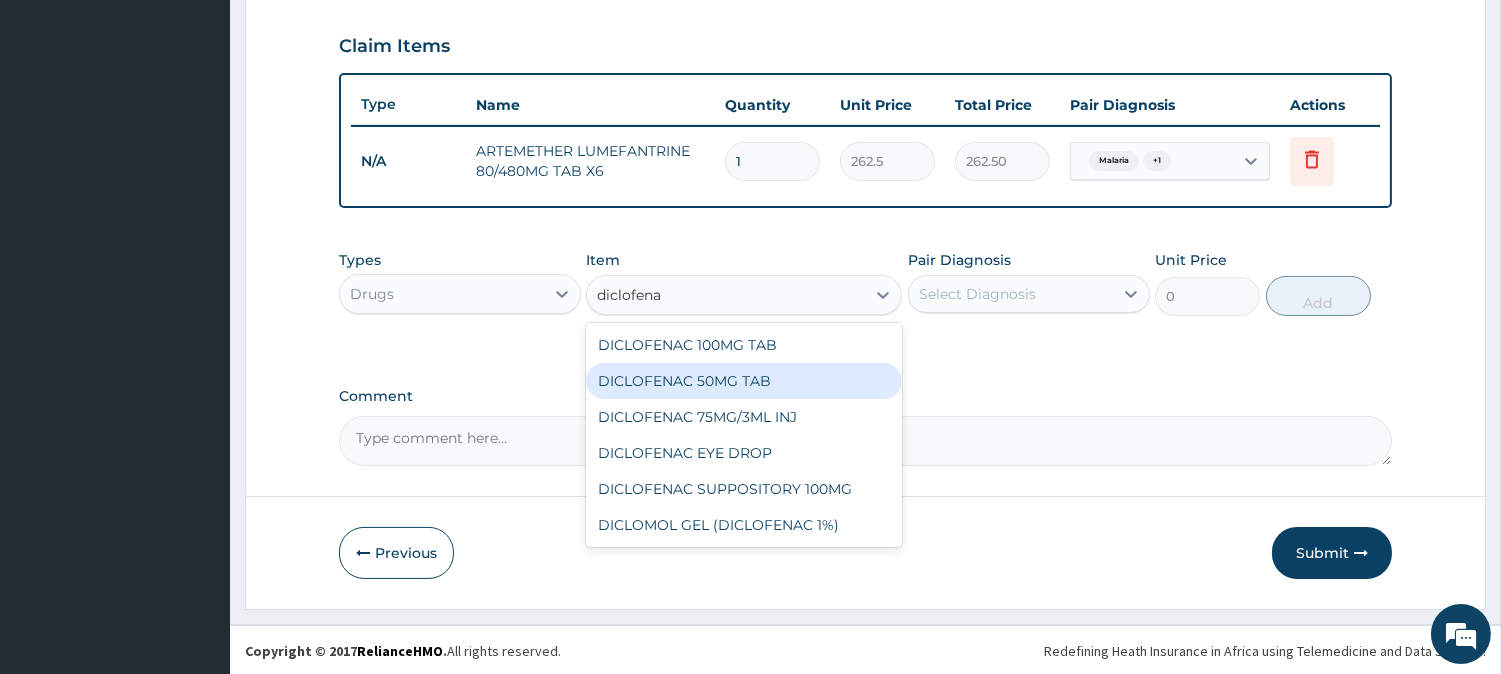 click on "DICLOFENAC 50MG TAB" at bounding box center (744, 381) 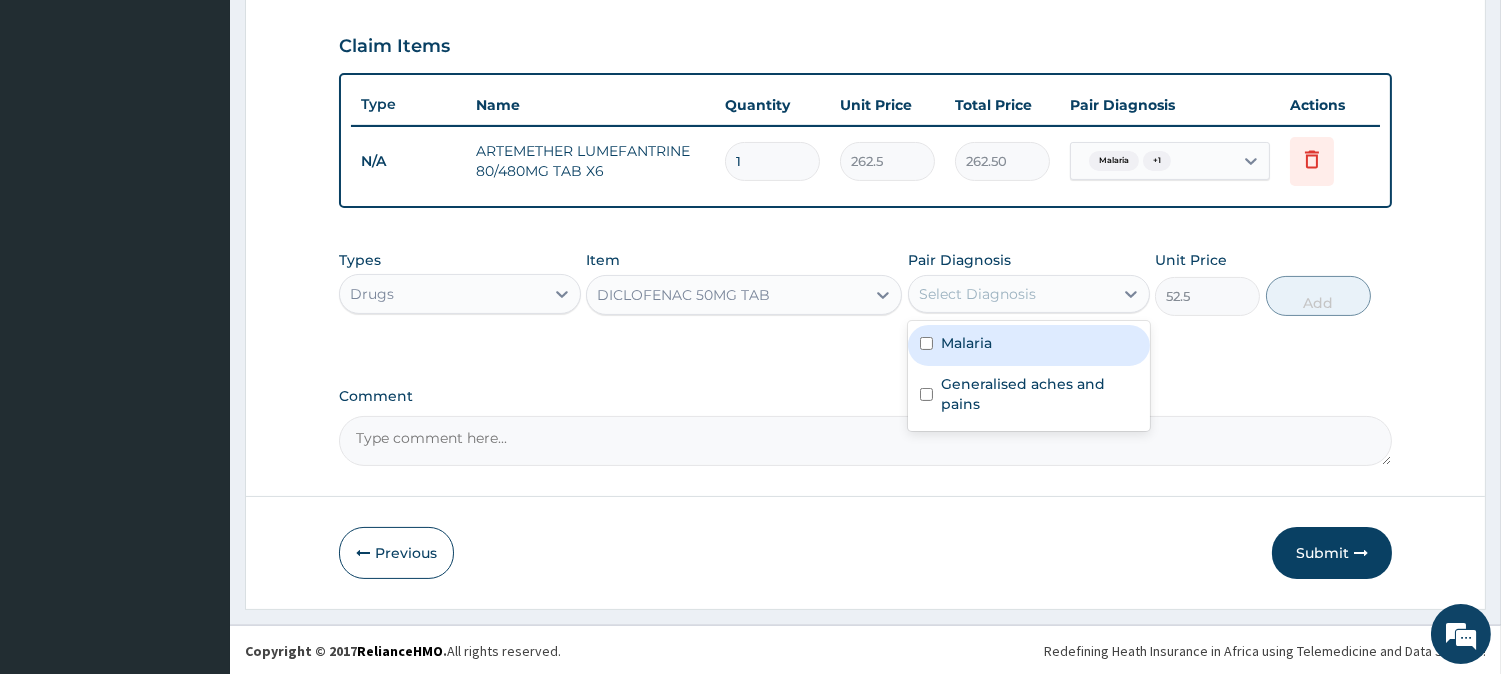 click on "Select Diagnosis" at bounding box center [1011, 294] 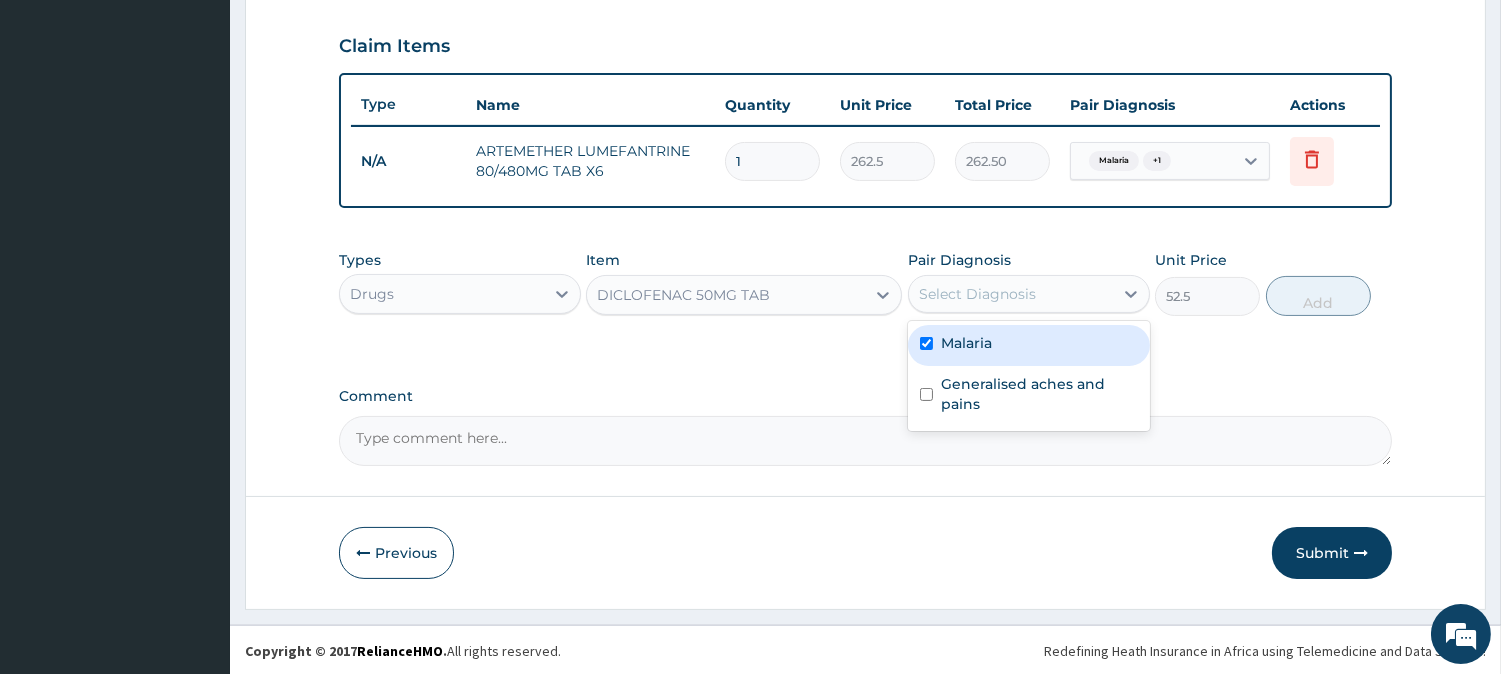 checkbox on "true" 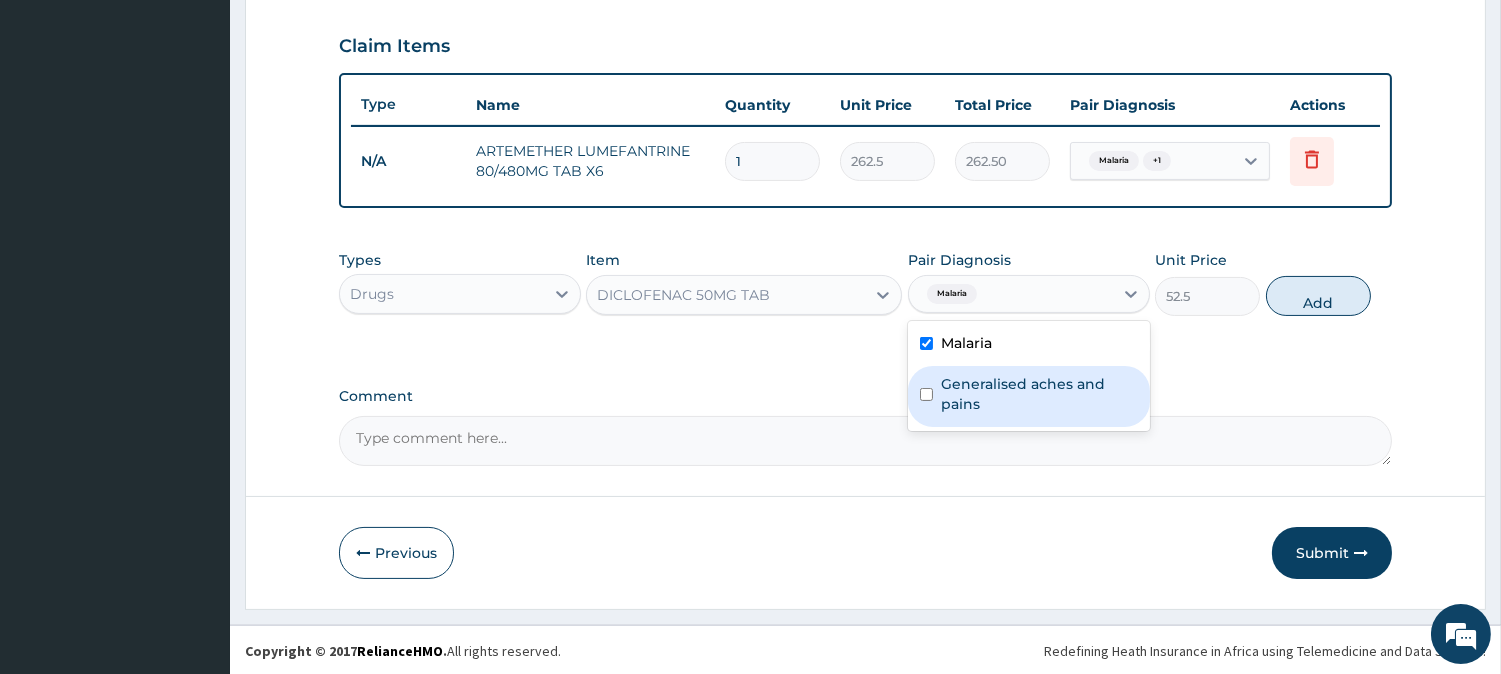 click on "Generalised aches and pains" at bounding box center [1039, 394] 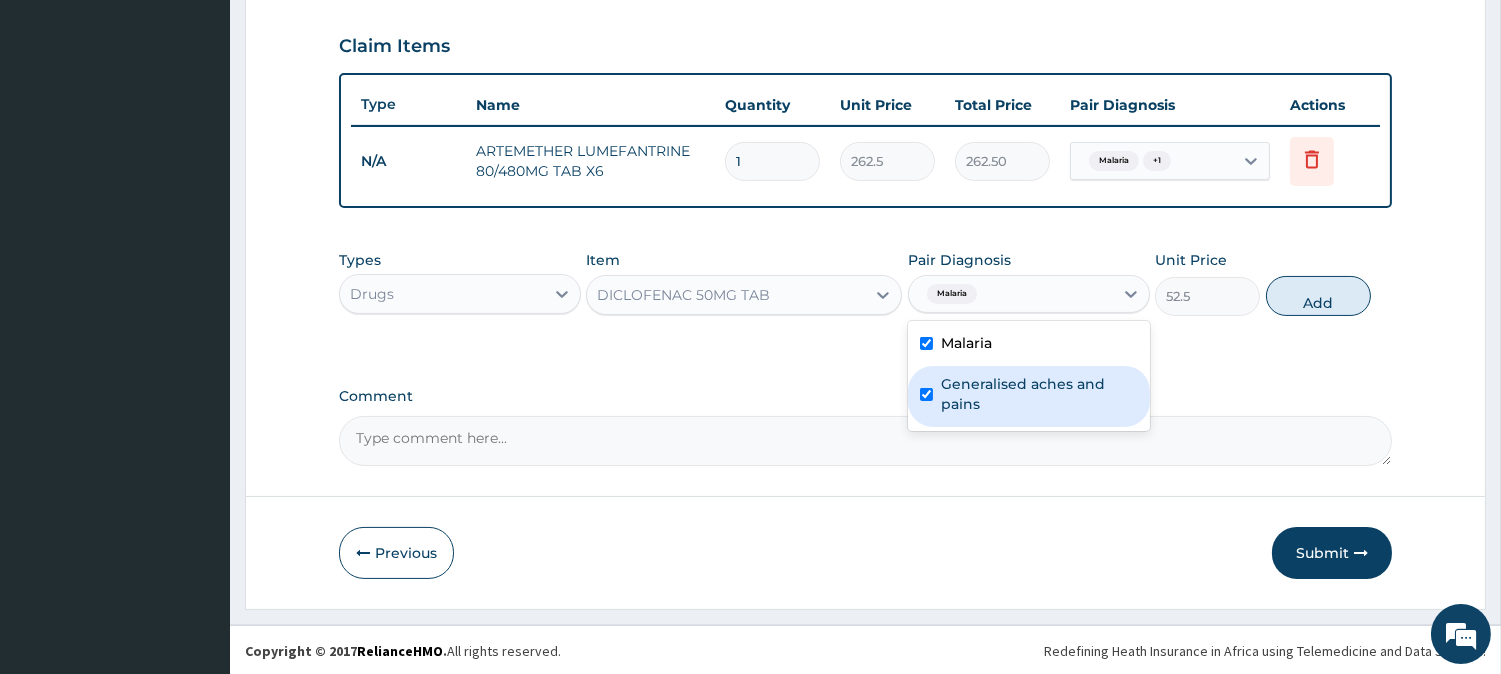 checkbox on "true" 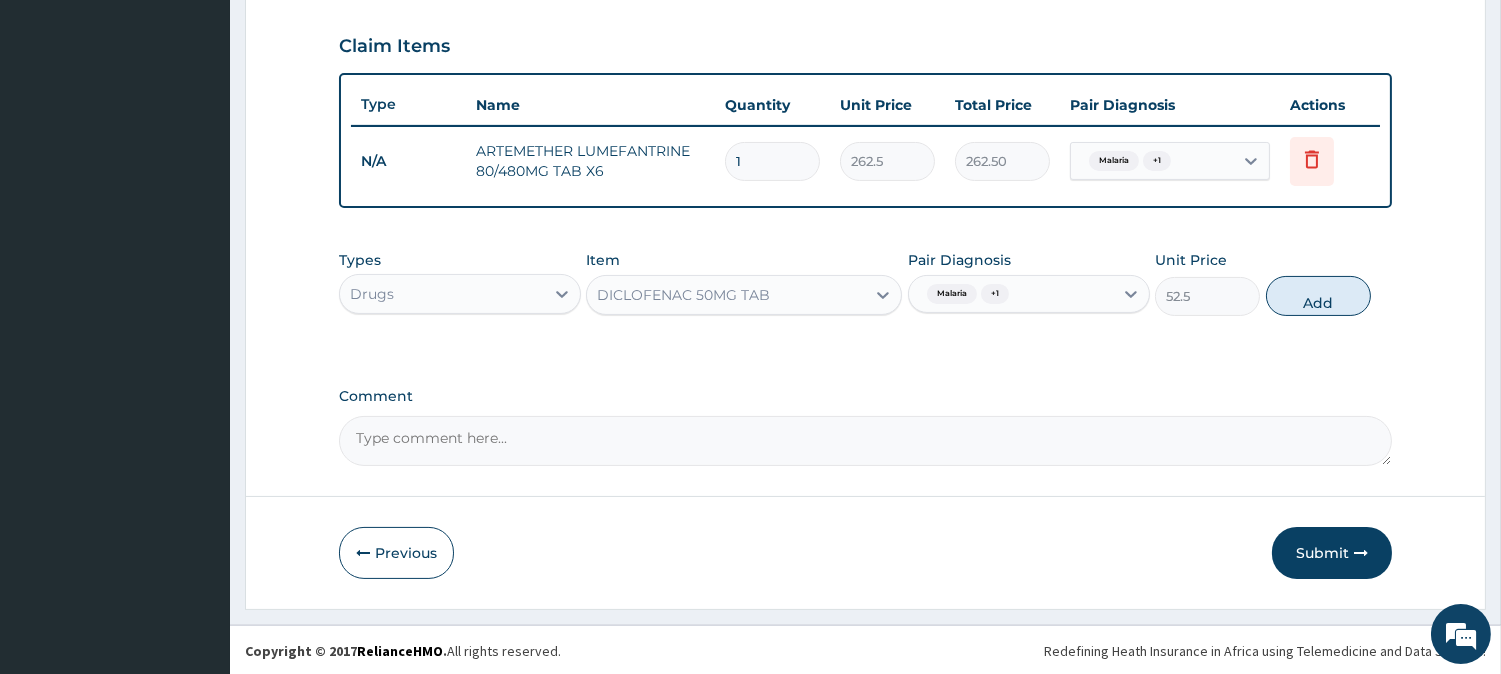 drag, startPoint x: 1326, startPoint y: 291, endPoint x: 960, endPoint y: 167, distance: 386.435 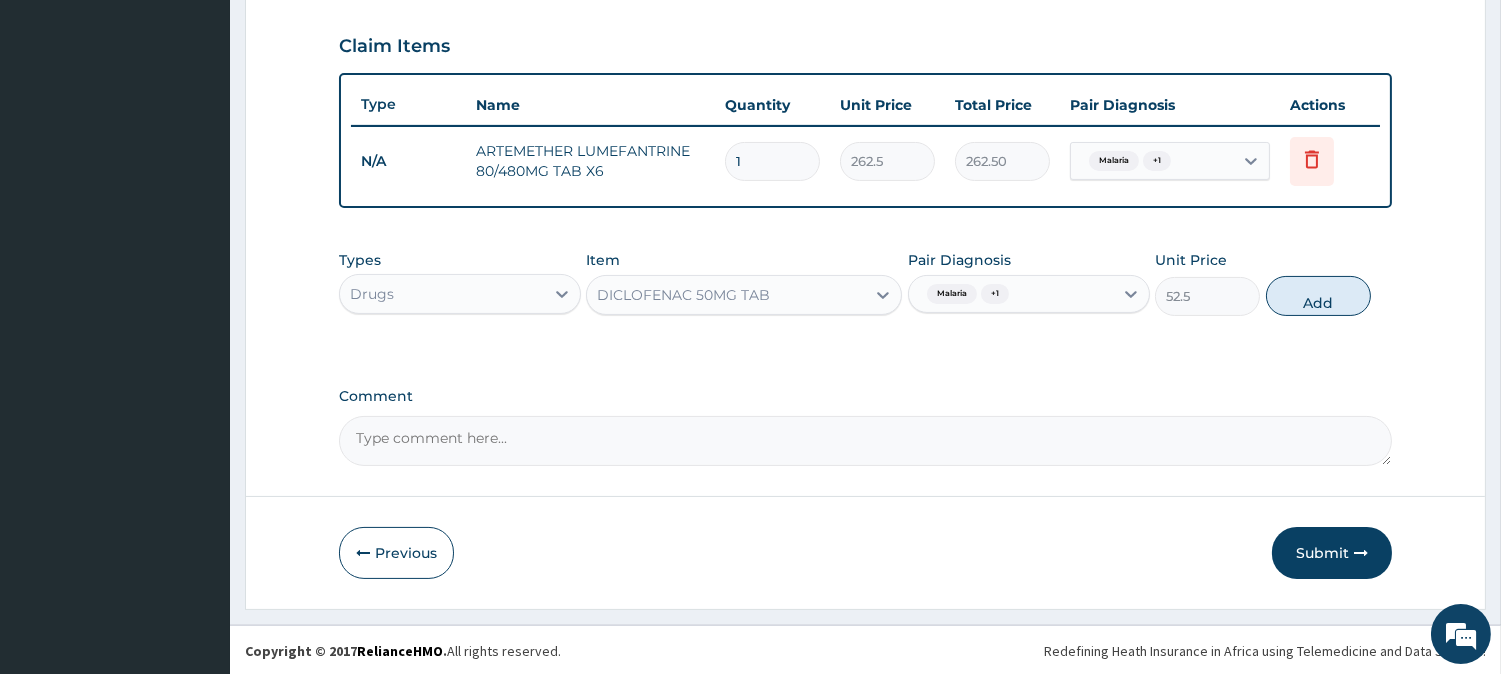 click on "Add" at bounding box center (1318, 296) 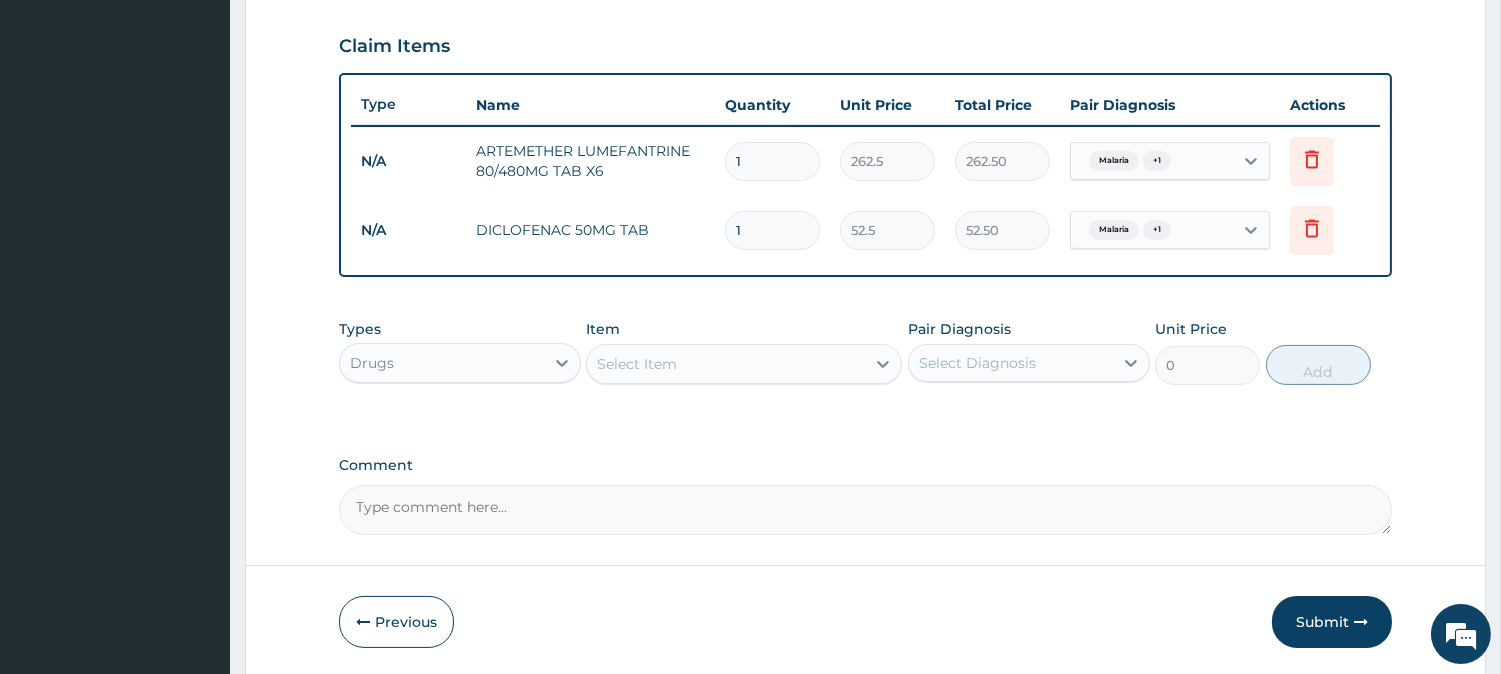 click on "1" at bounding box center (772, 161) 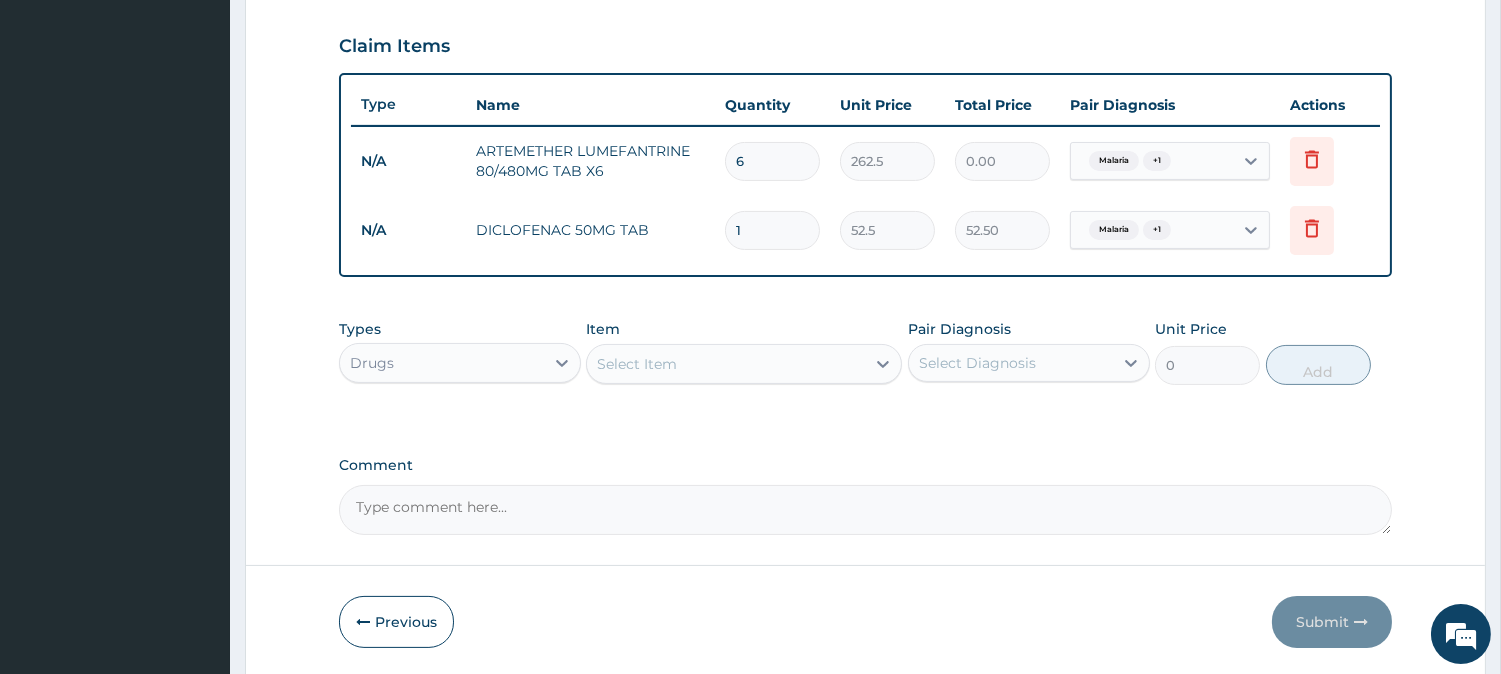 type on "65" 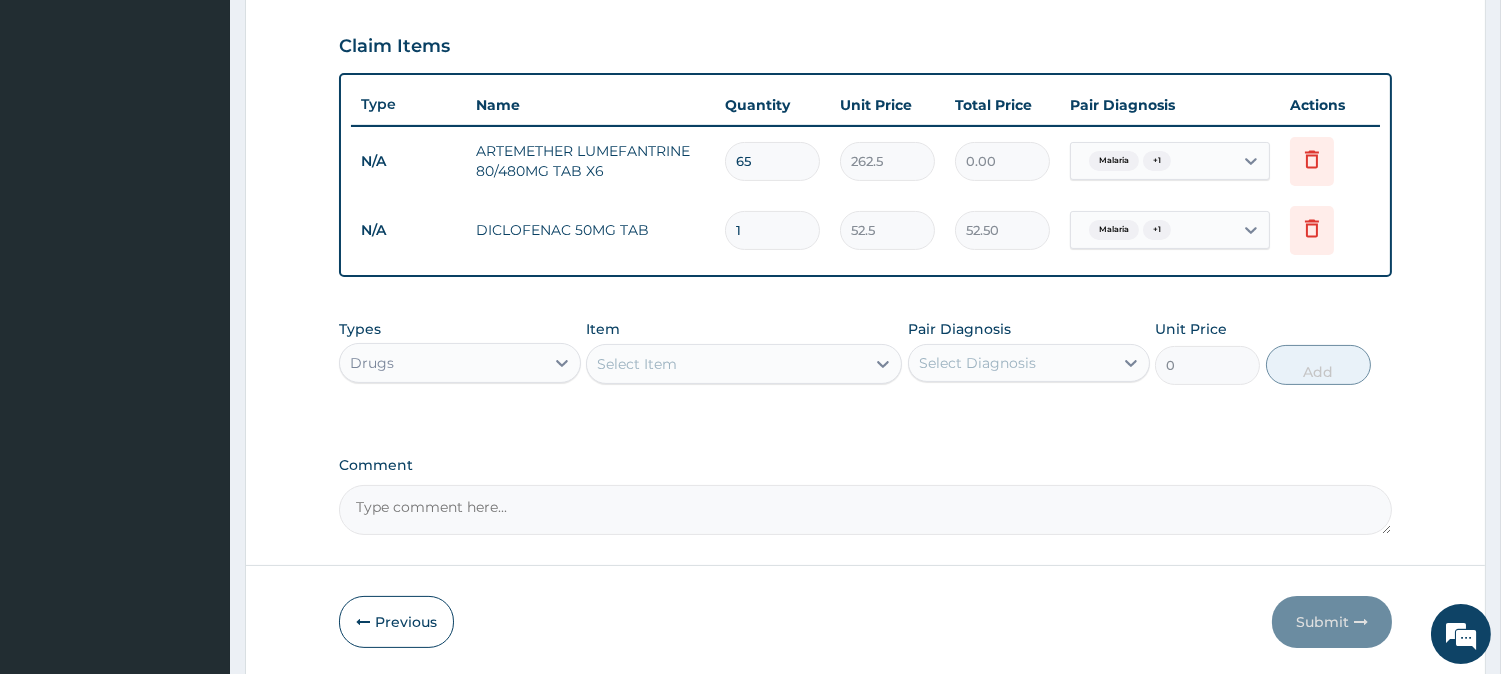 type on "17062.50" 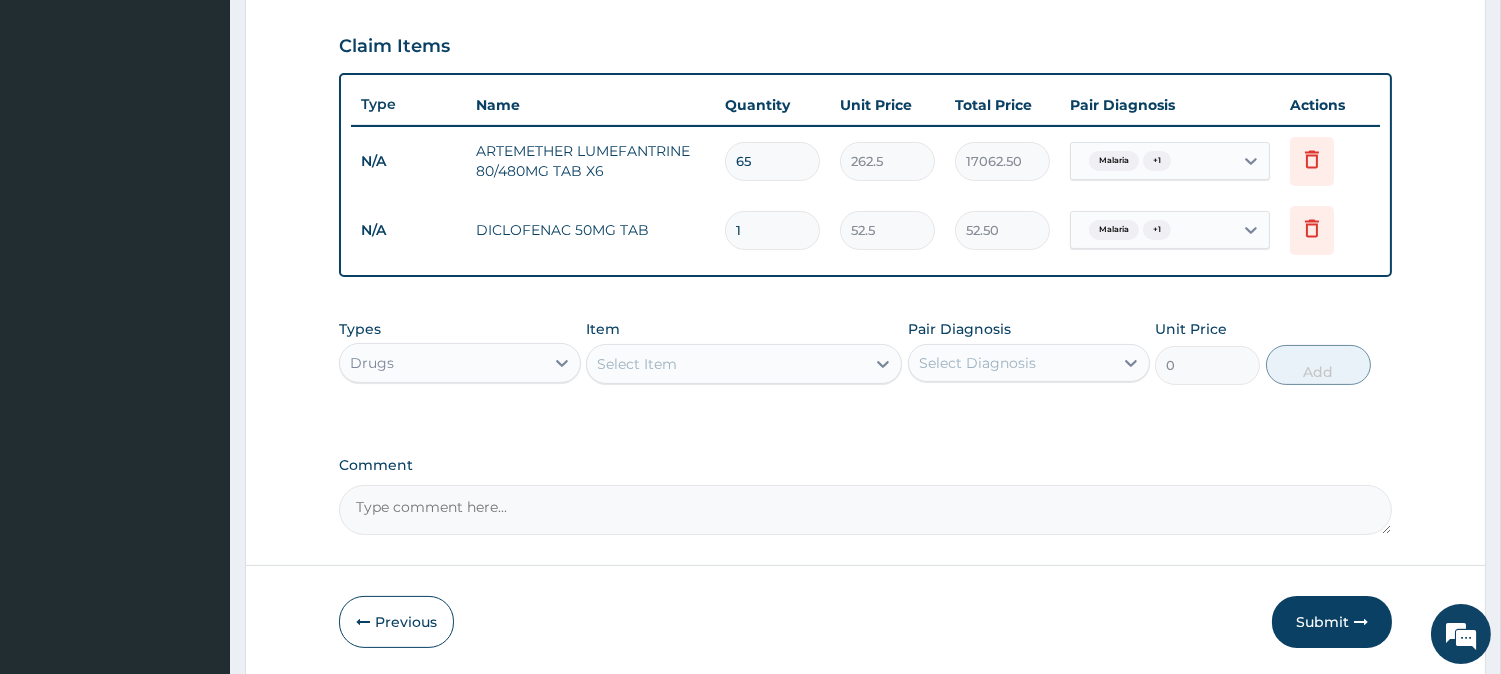type on "6" 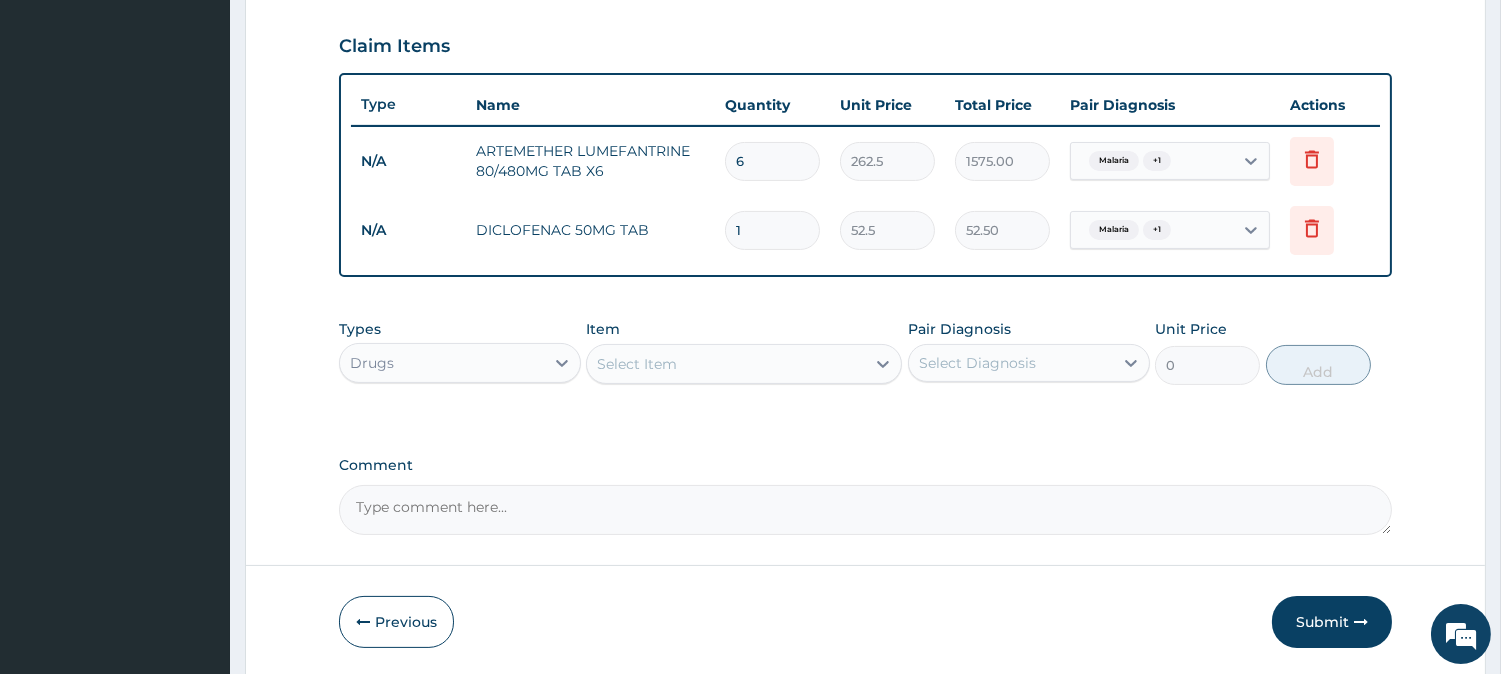 type on "6" 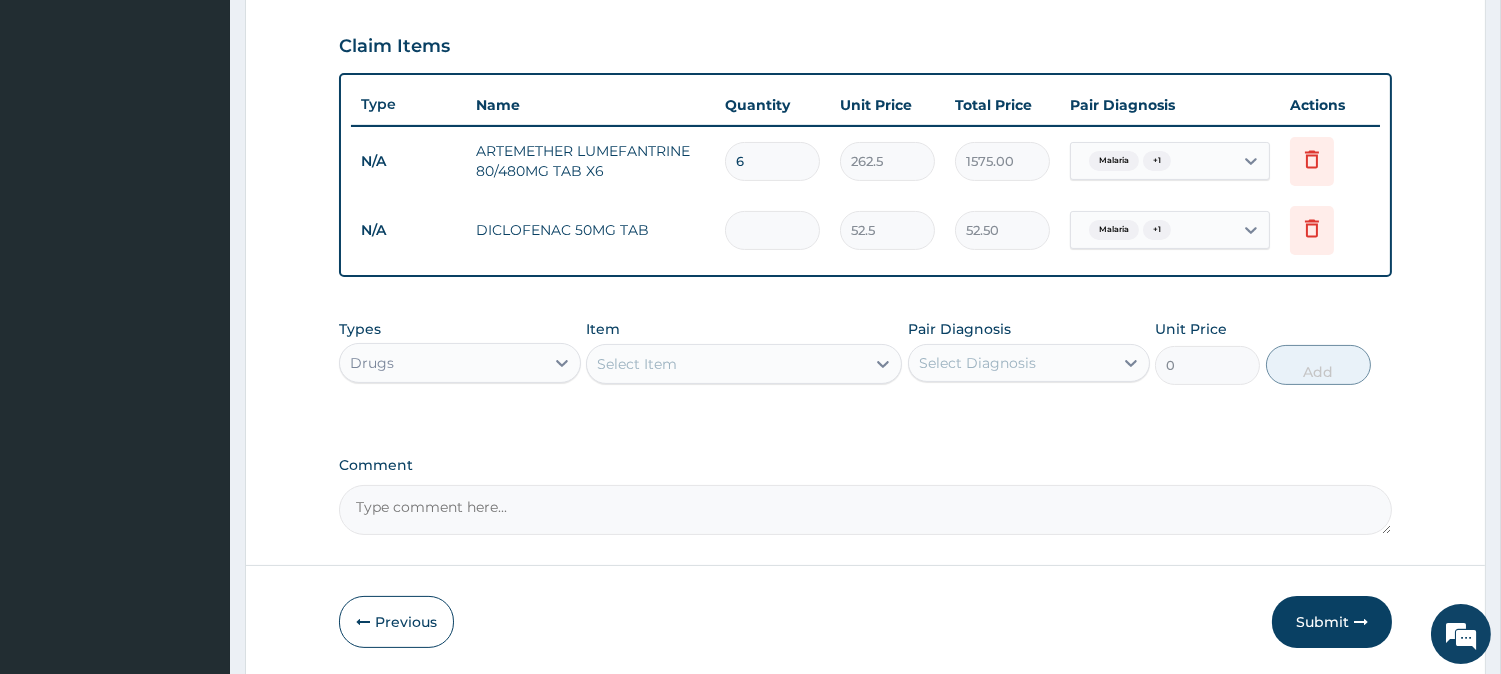 type on "0.00" 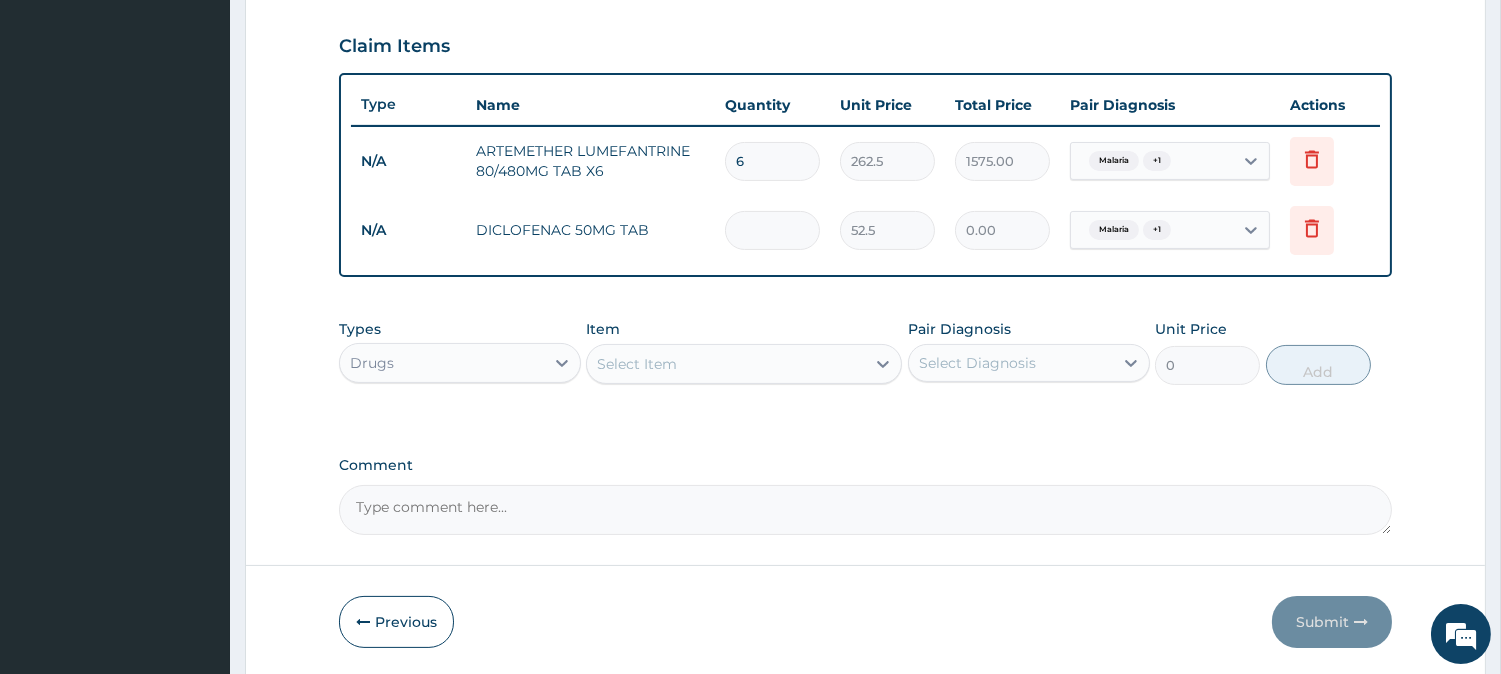 type on "8" 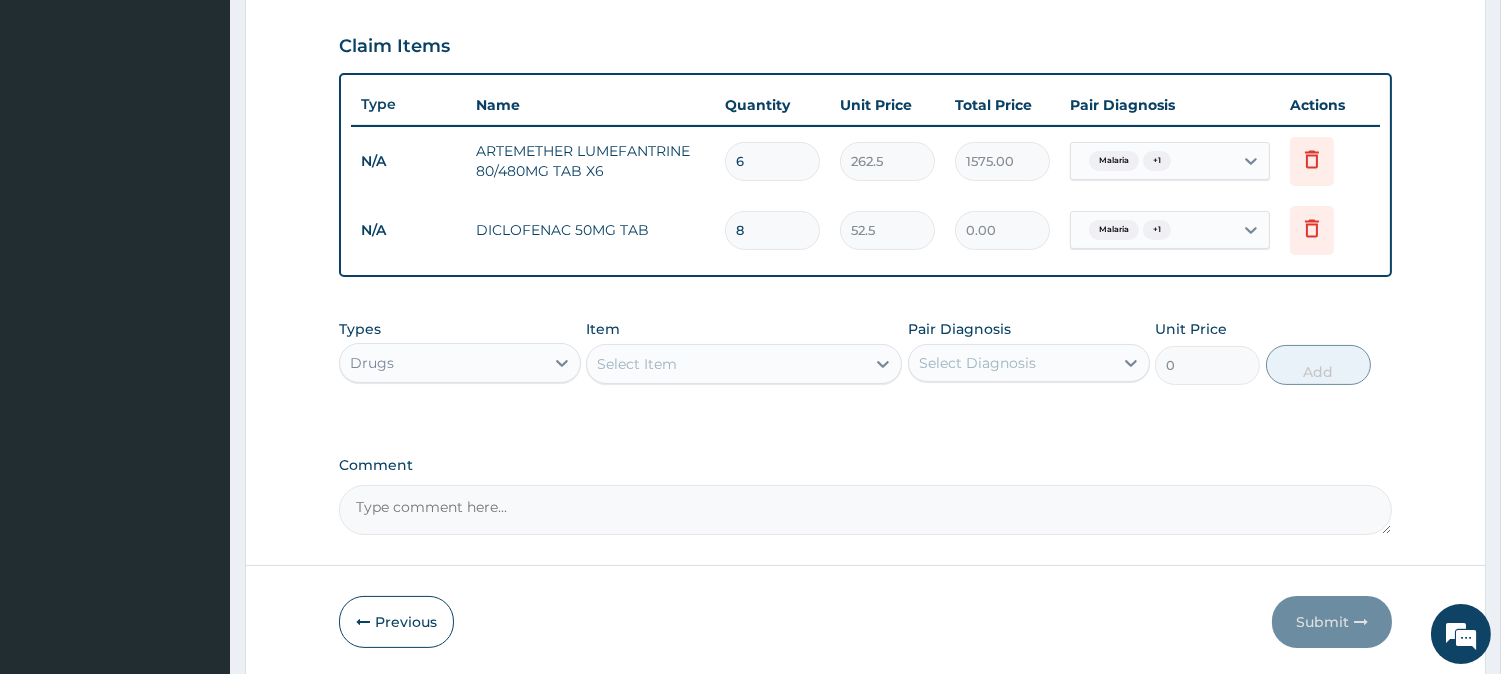 type on "420.00" 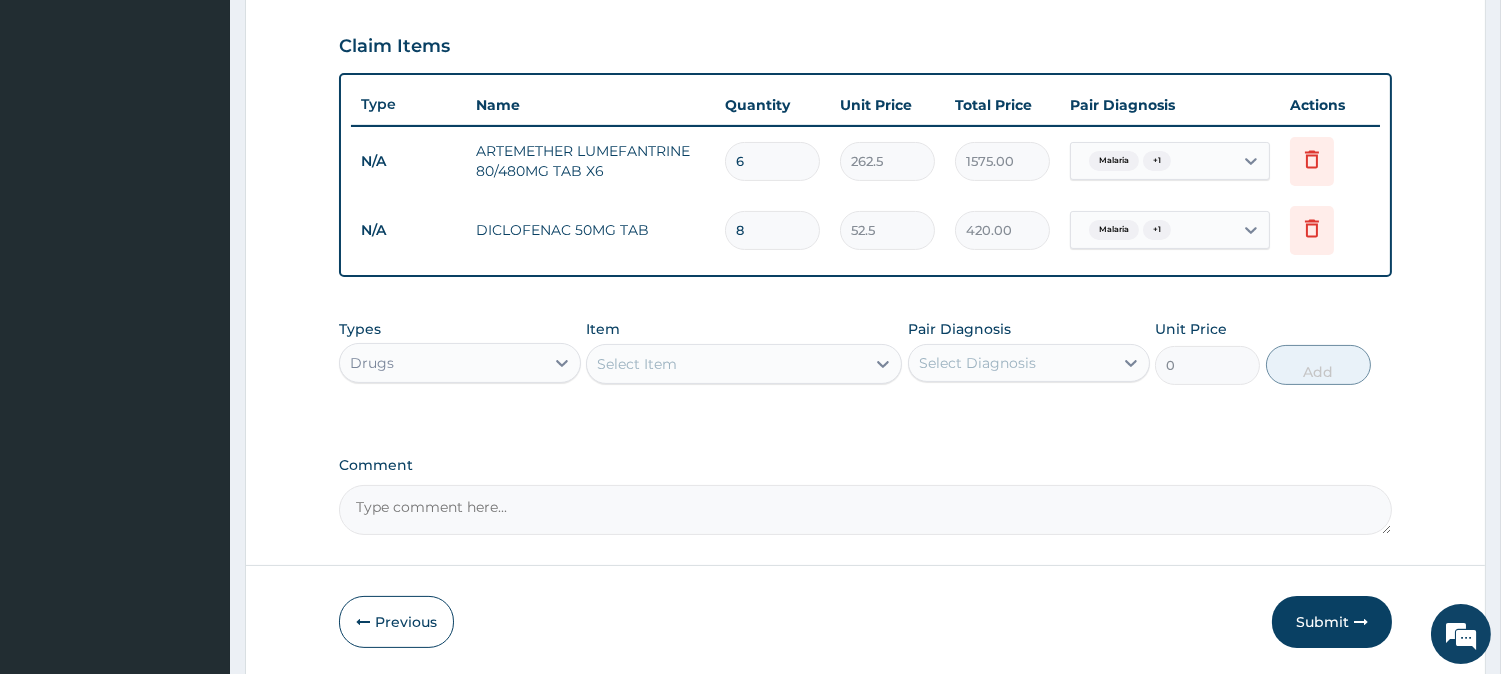type on "8" 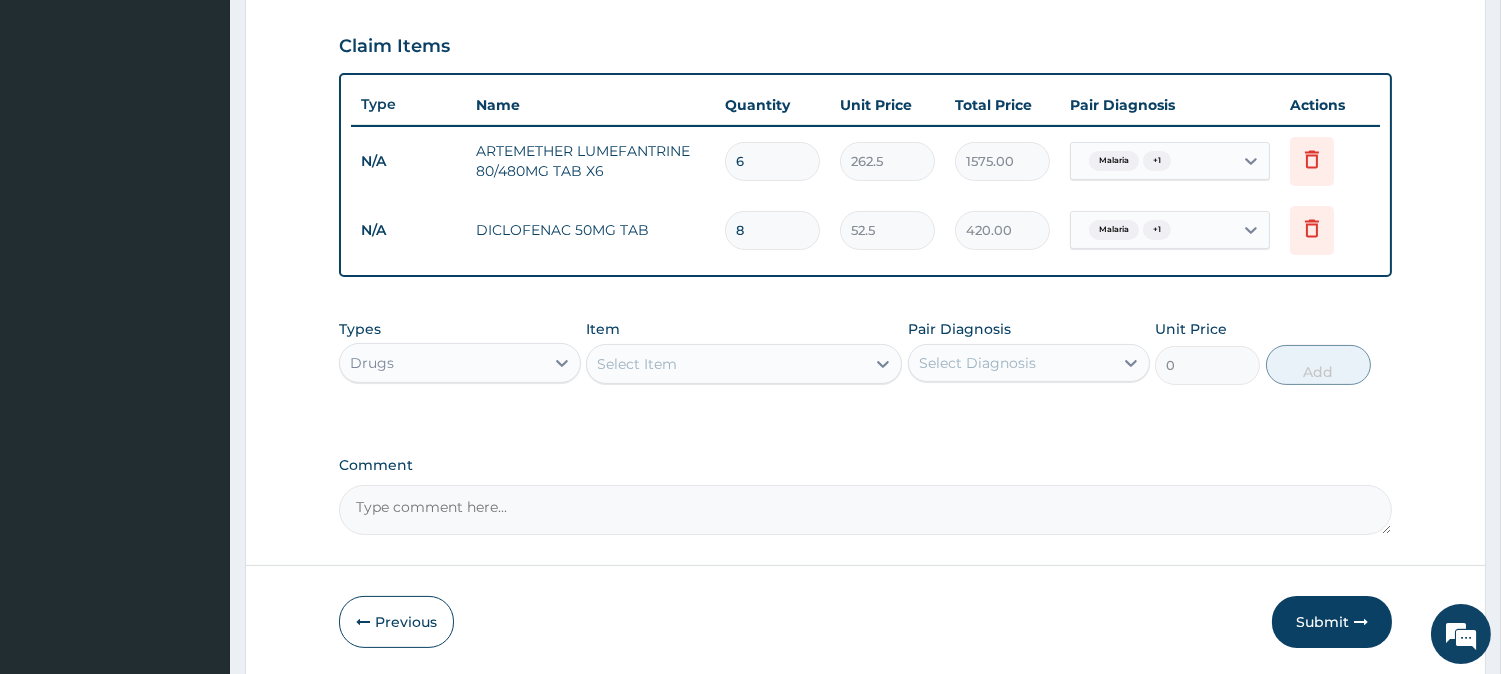 click on "Drugs" at bounding box center (442, 363) 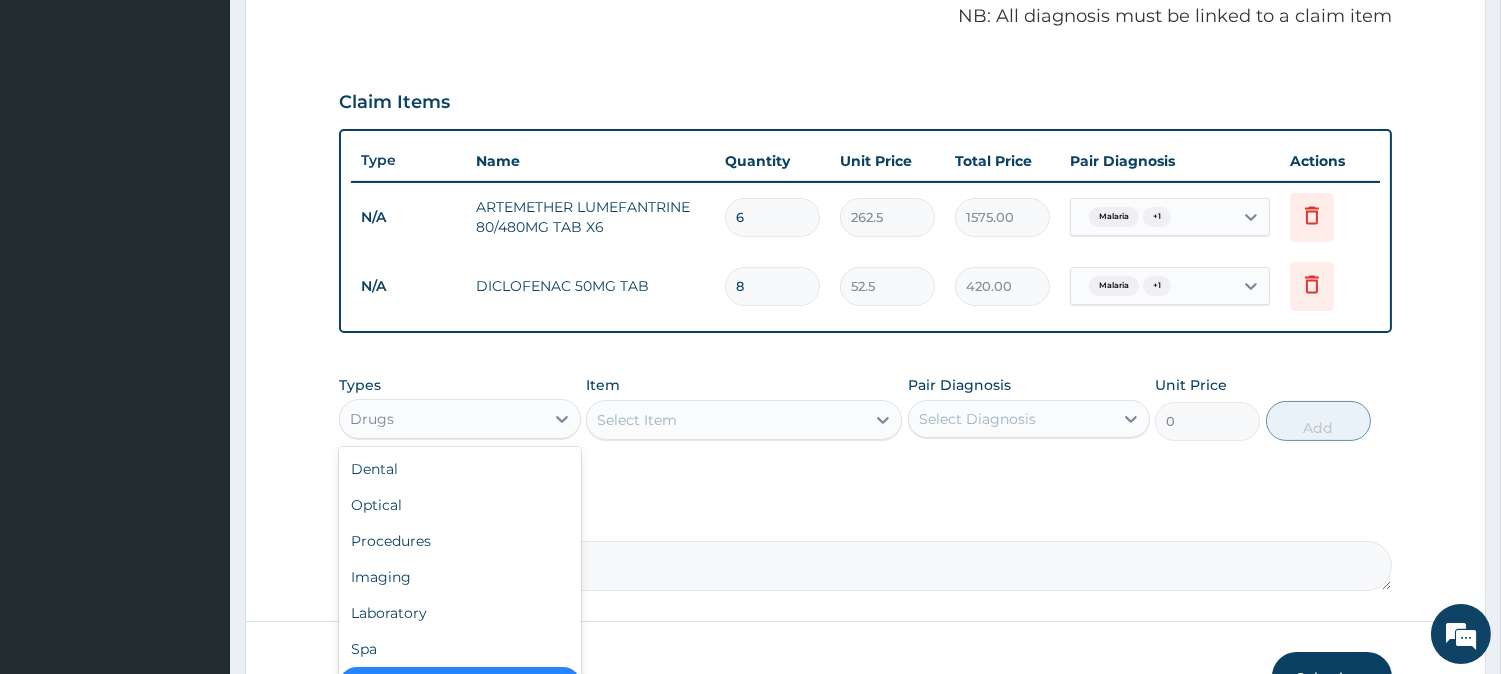scroll, scrollTop: 740, scrollLeft: 0, axis: vertical 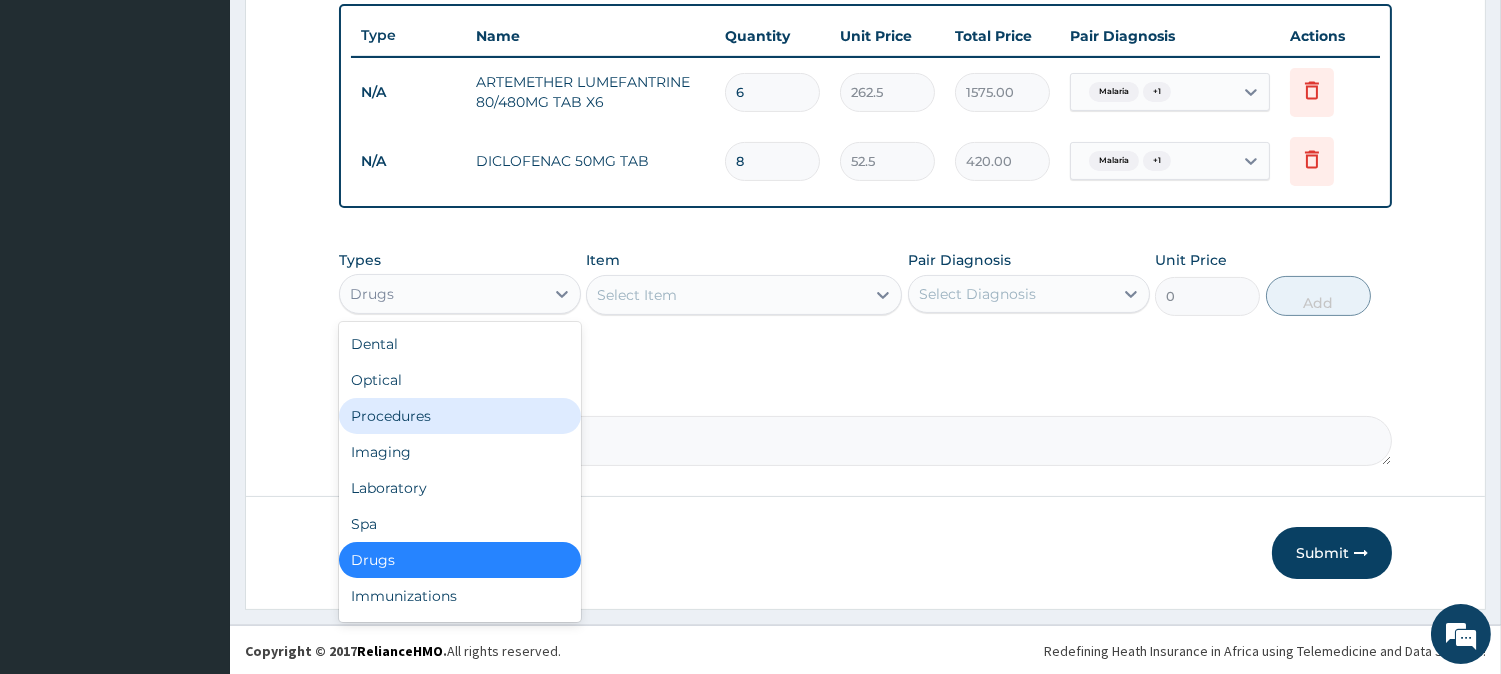 click on "Procedures" at bounding box center (460, 416) 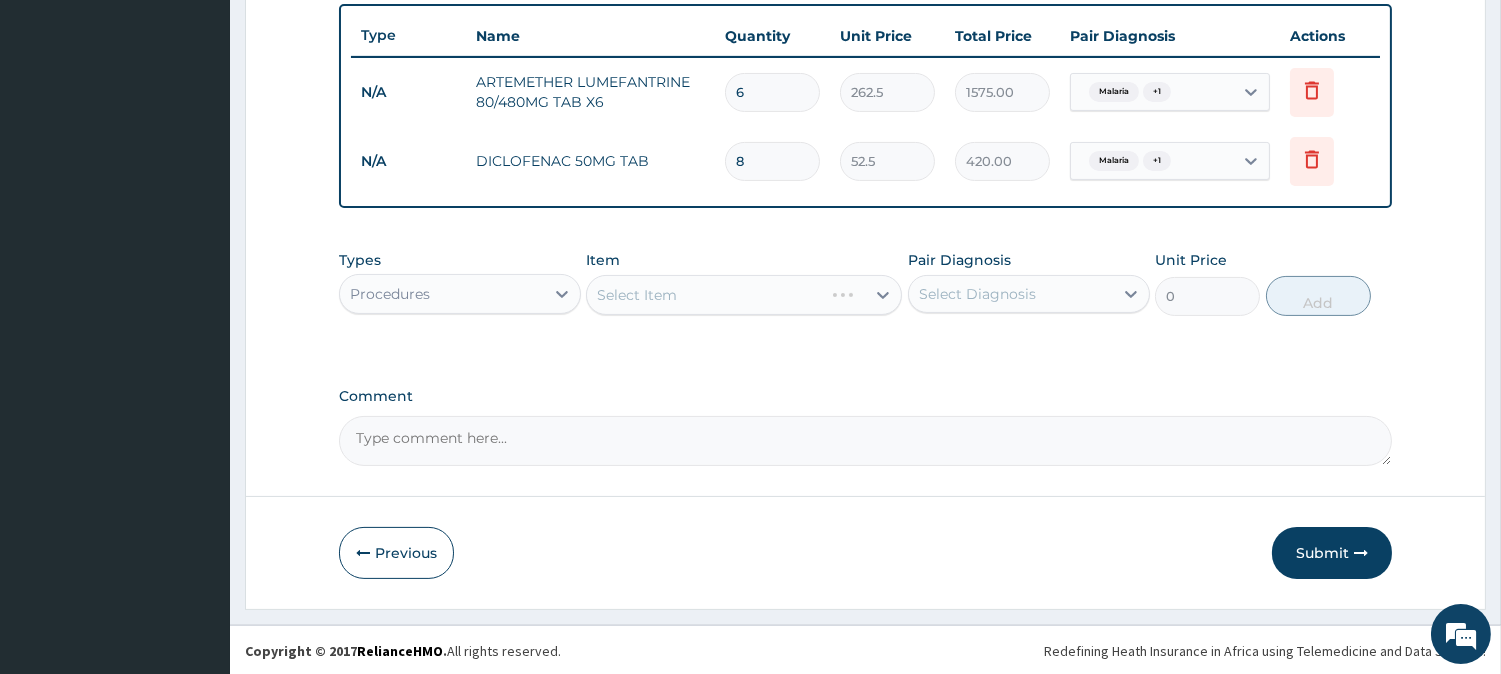 click on "Select Diagnosis" at bounding box center [977, 294] 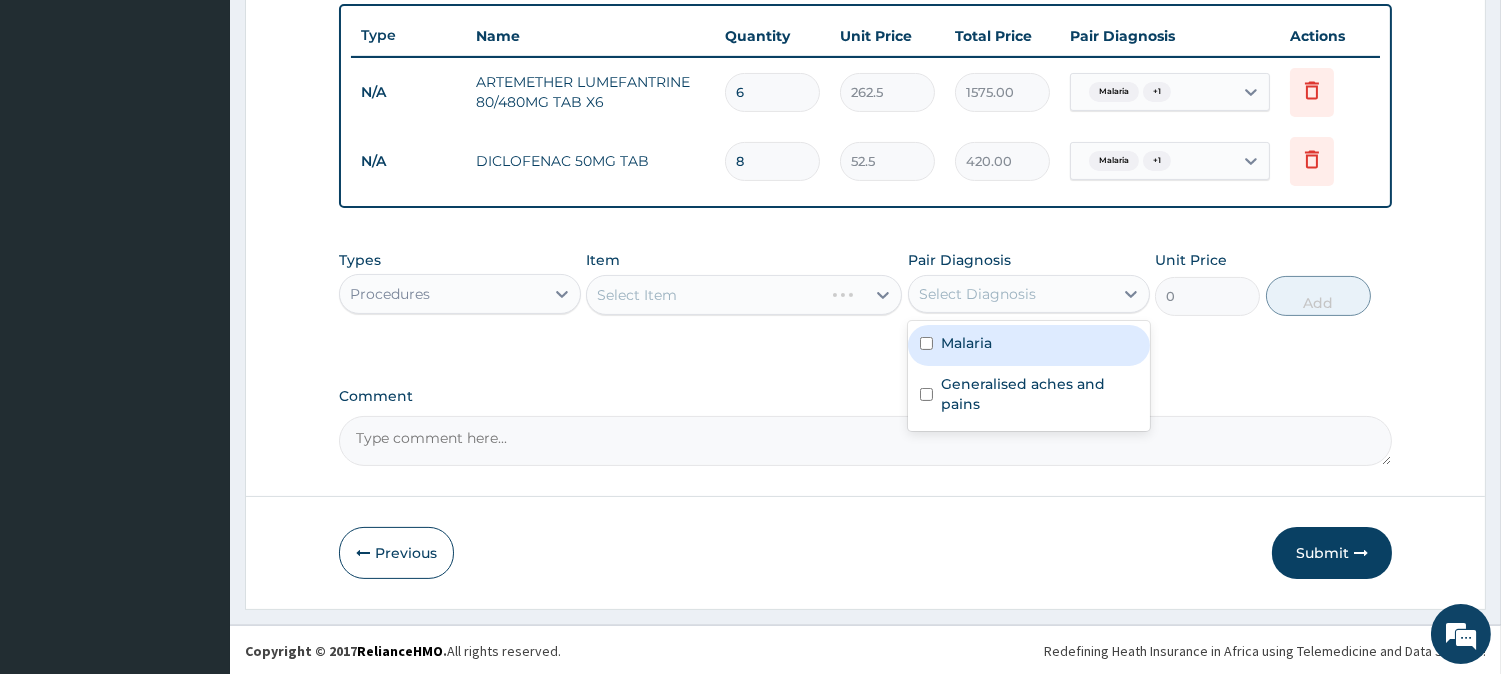 click on "Malaria" at bounding box center (966, 343) 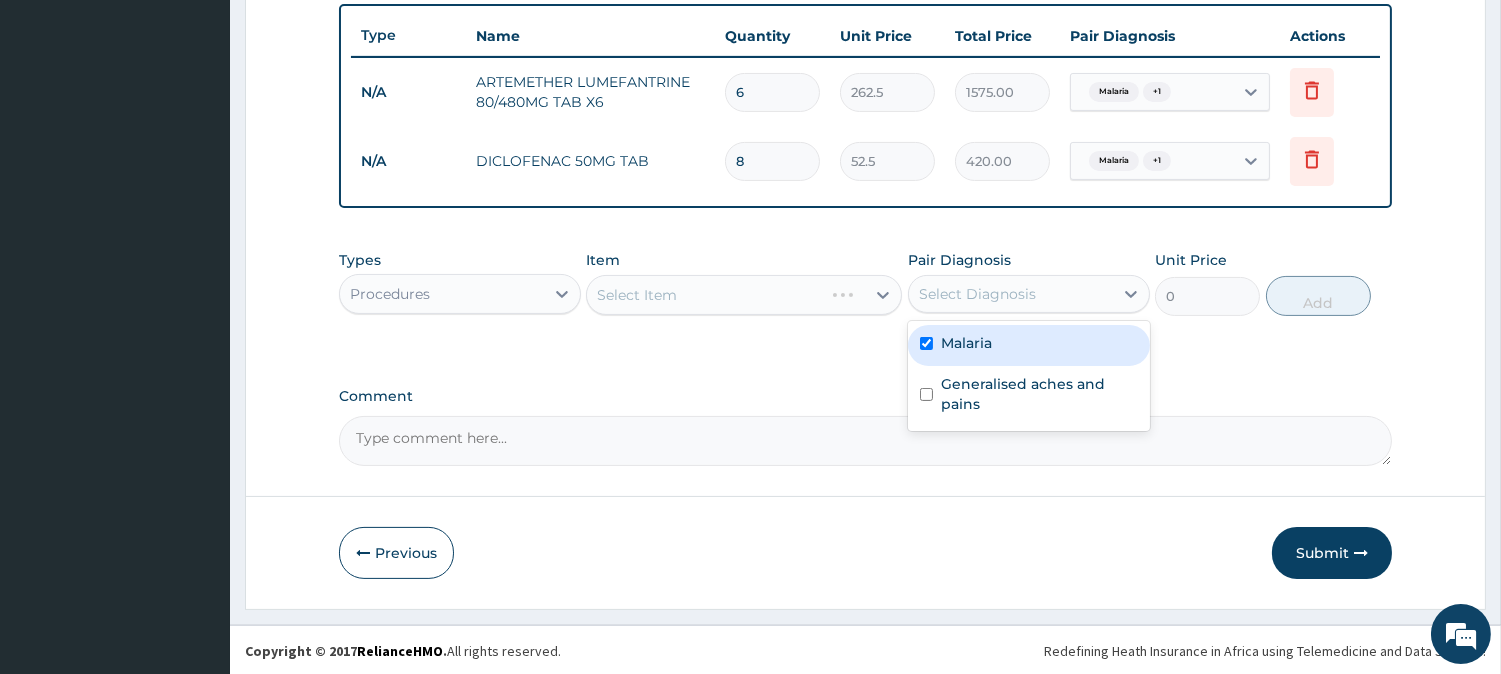 checkbox on "true" 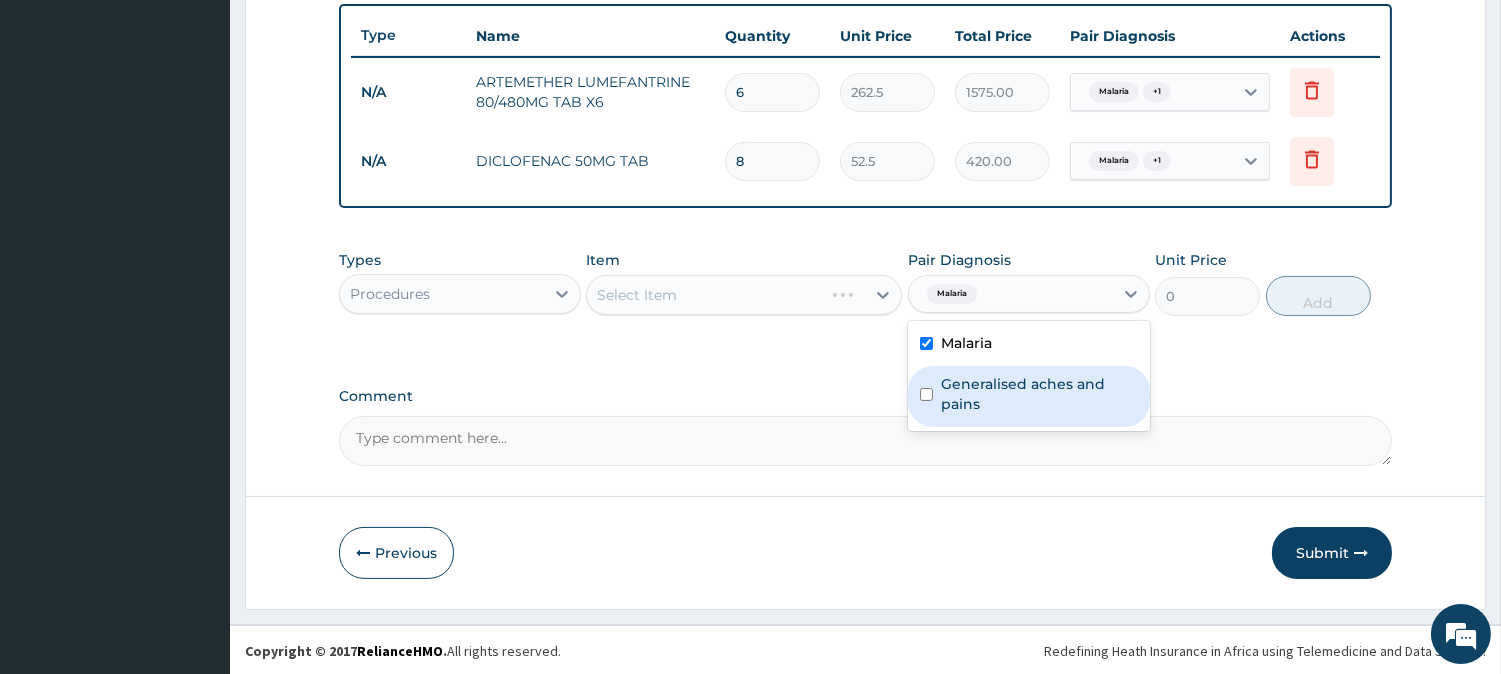 click on "Generalised aches and pains" at bounding box center [1039, 394] 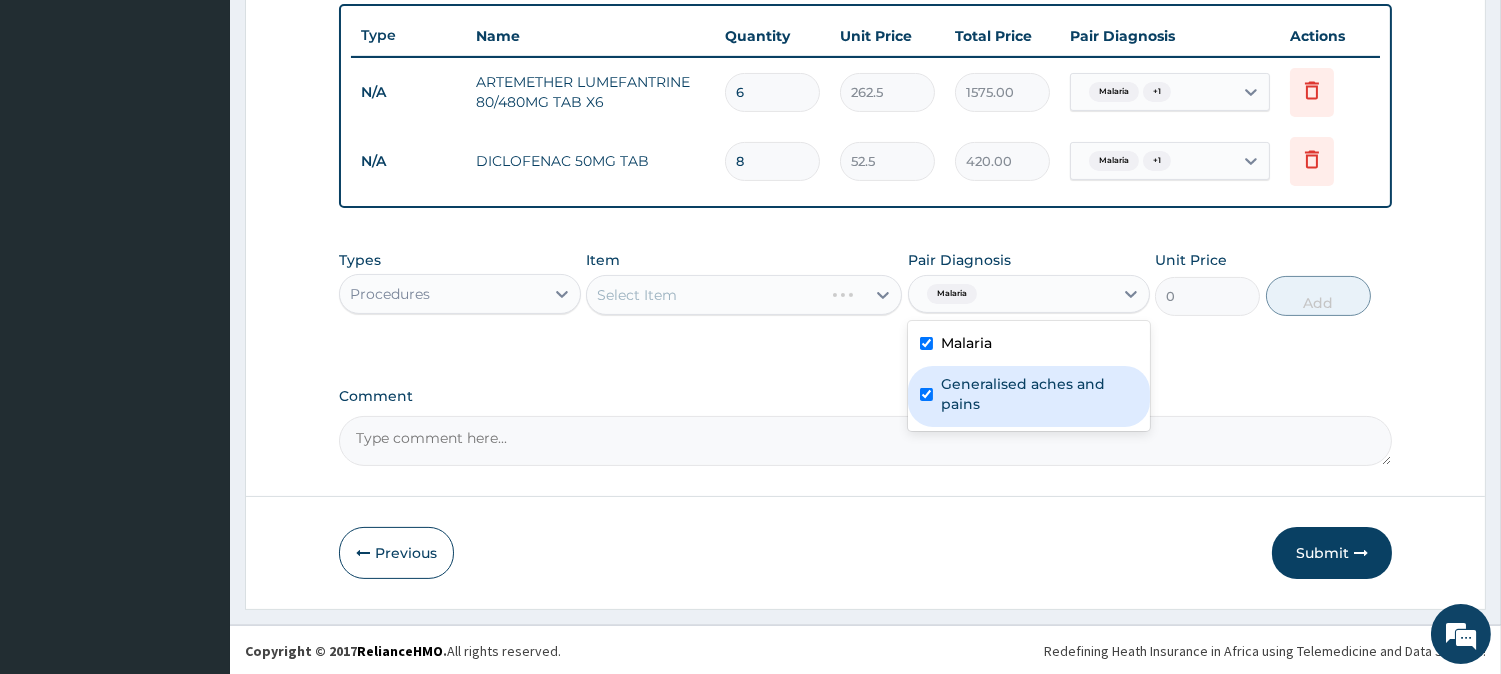 checkbox on "true" 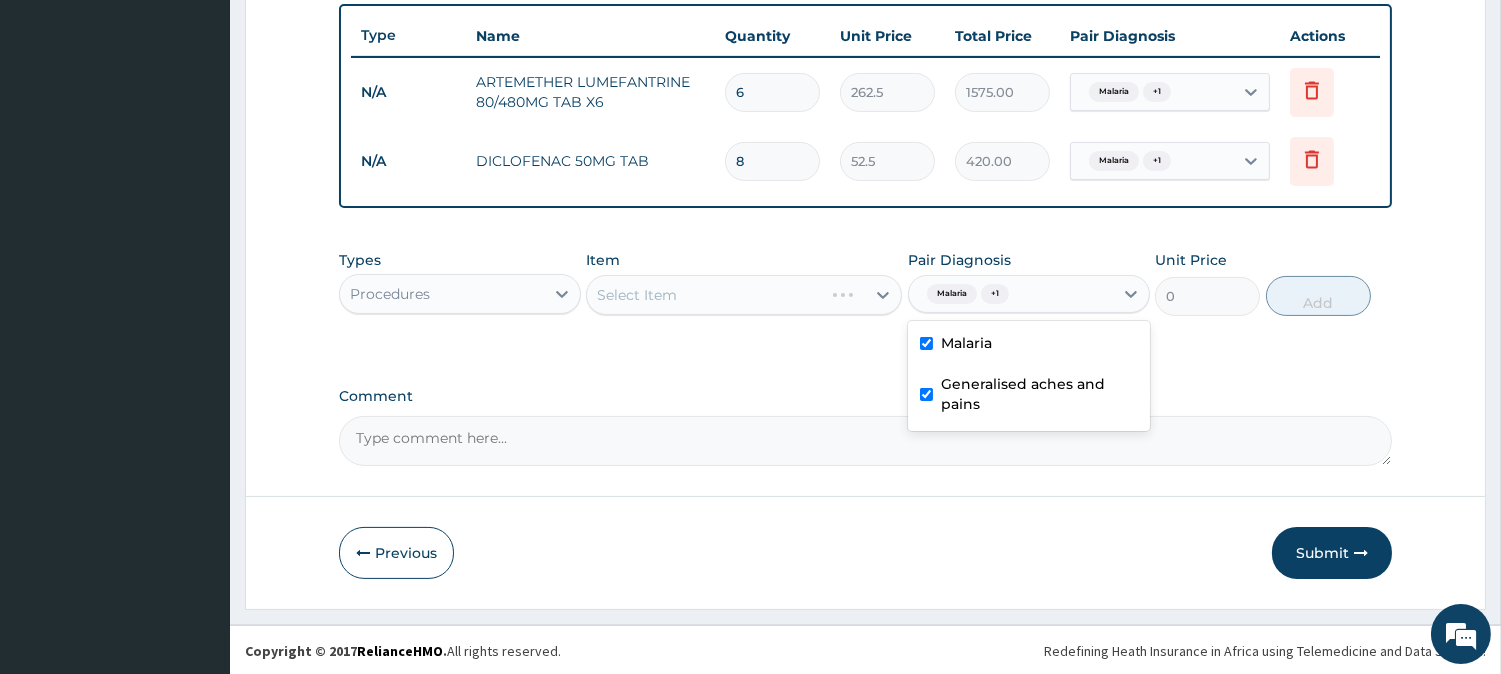 click on "Select Item" at bounding box center (744, 295) 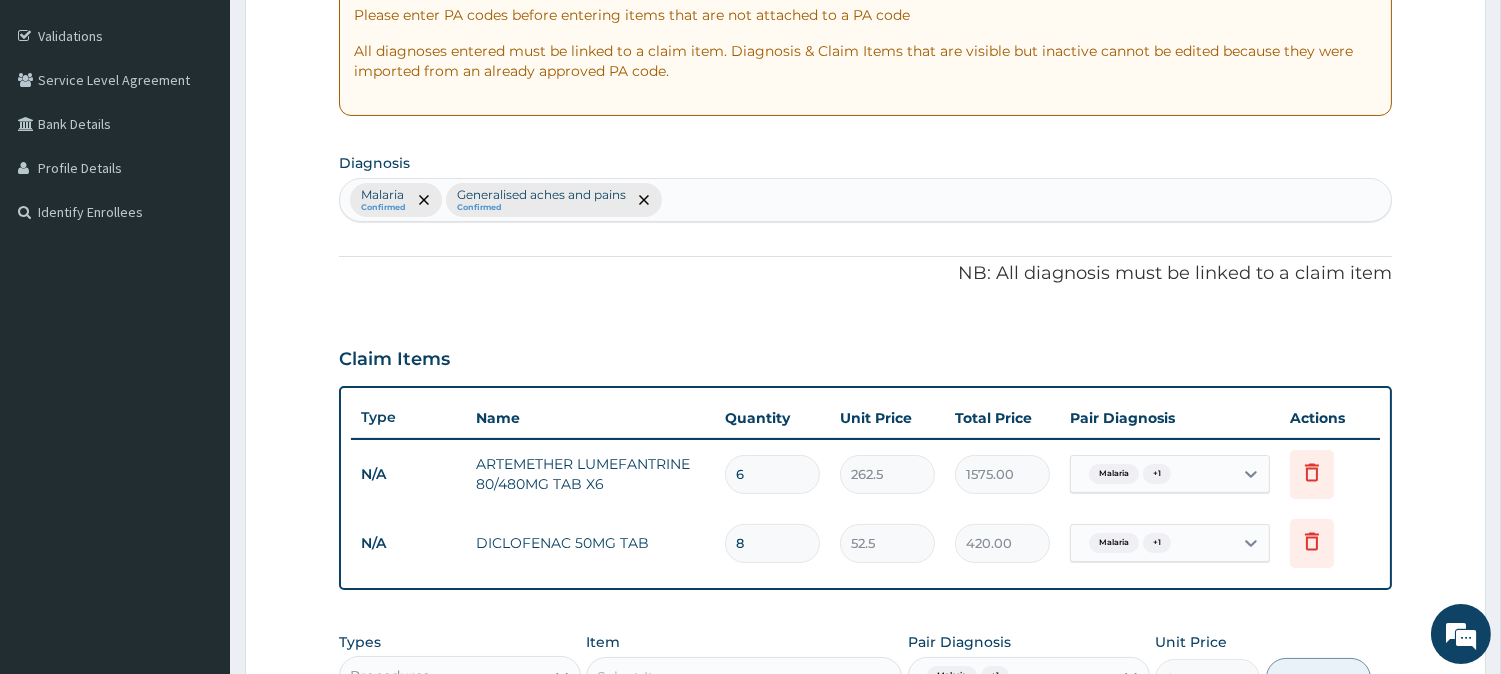 scroll, scrollTop: 740, scrollLeft: 0, axis: vertical 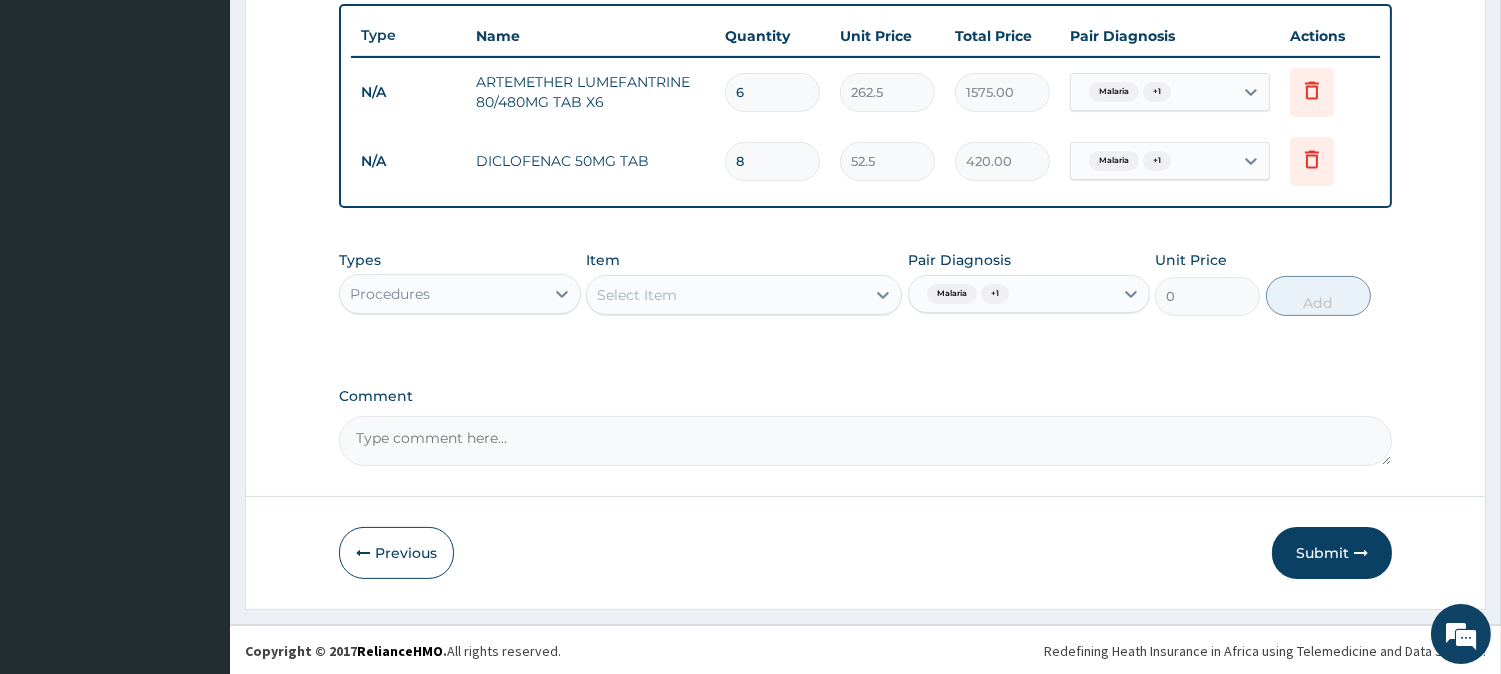 click on "Select Item" at bounding box center (726, 295) 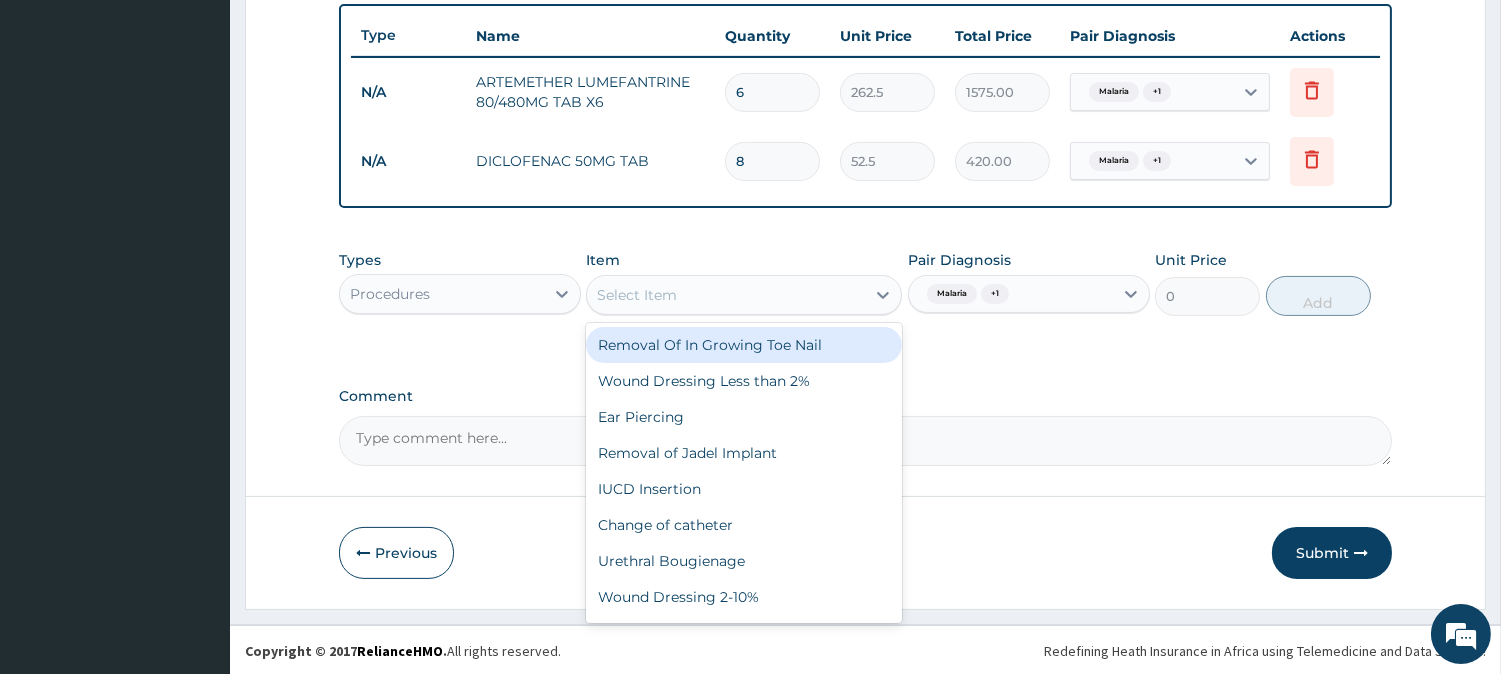 click on "Select Item" at bounding box center [726, 295] 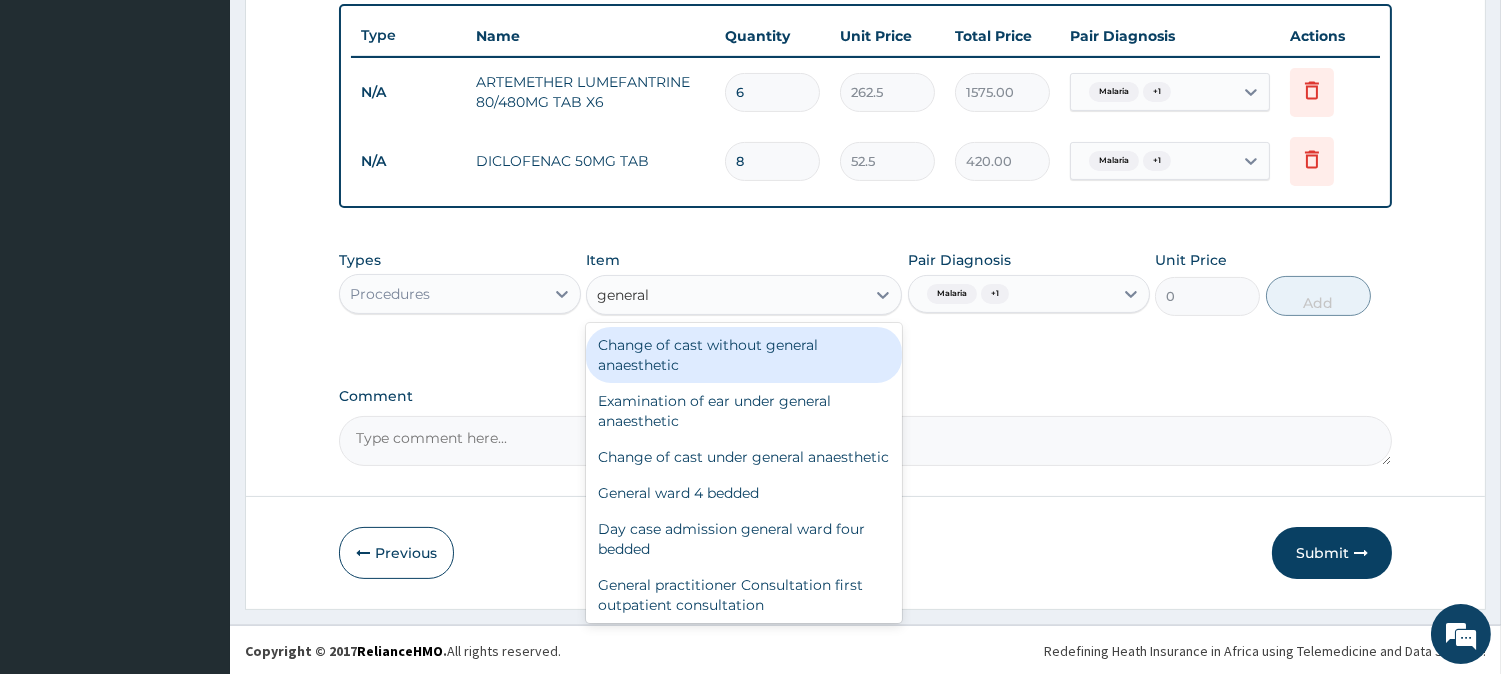 type on "general p" 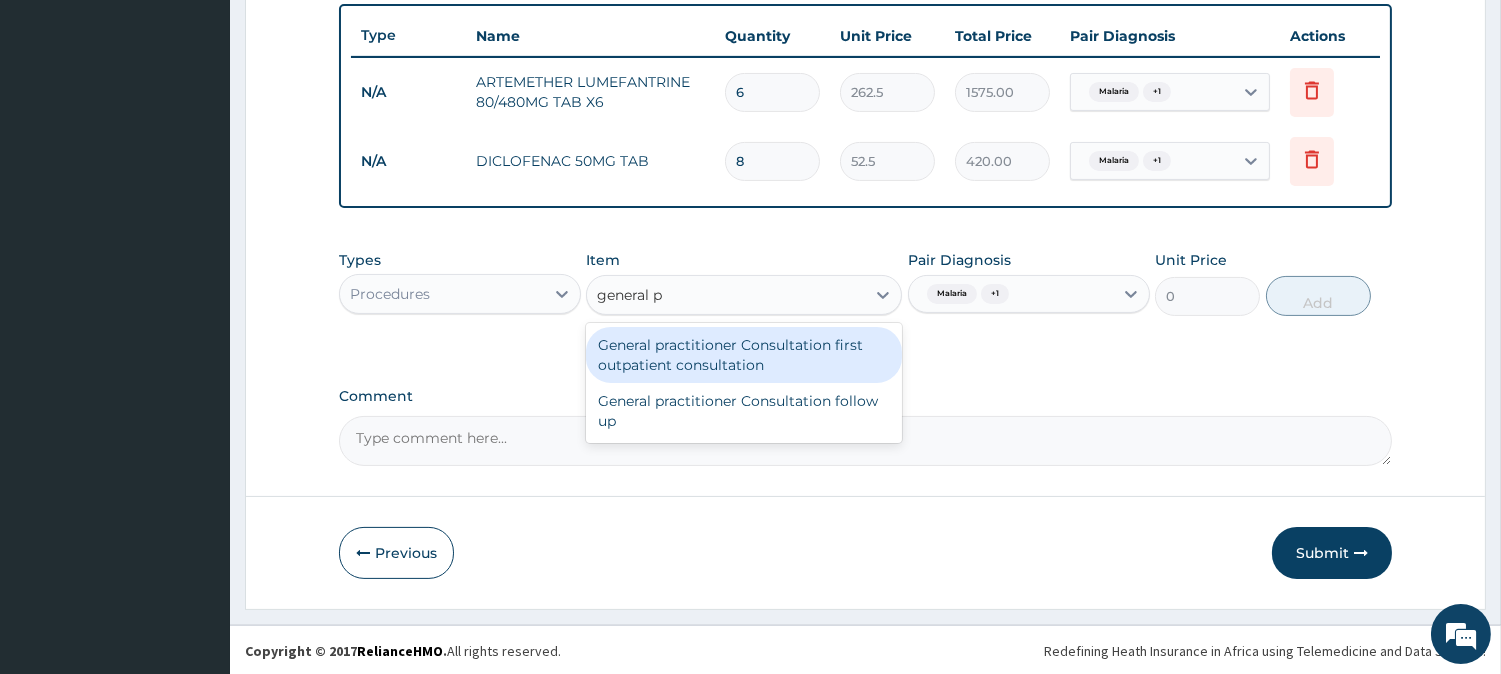 click on "General practitioner Consultation first outpatient consultation" at bounding box center [744, 355] 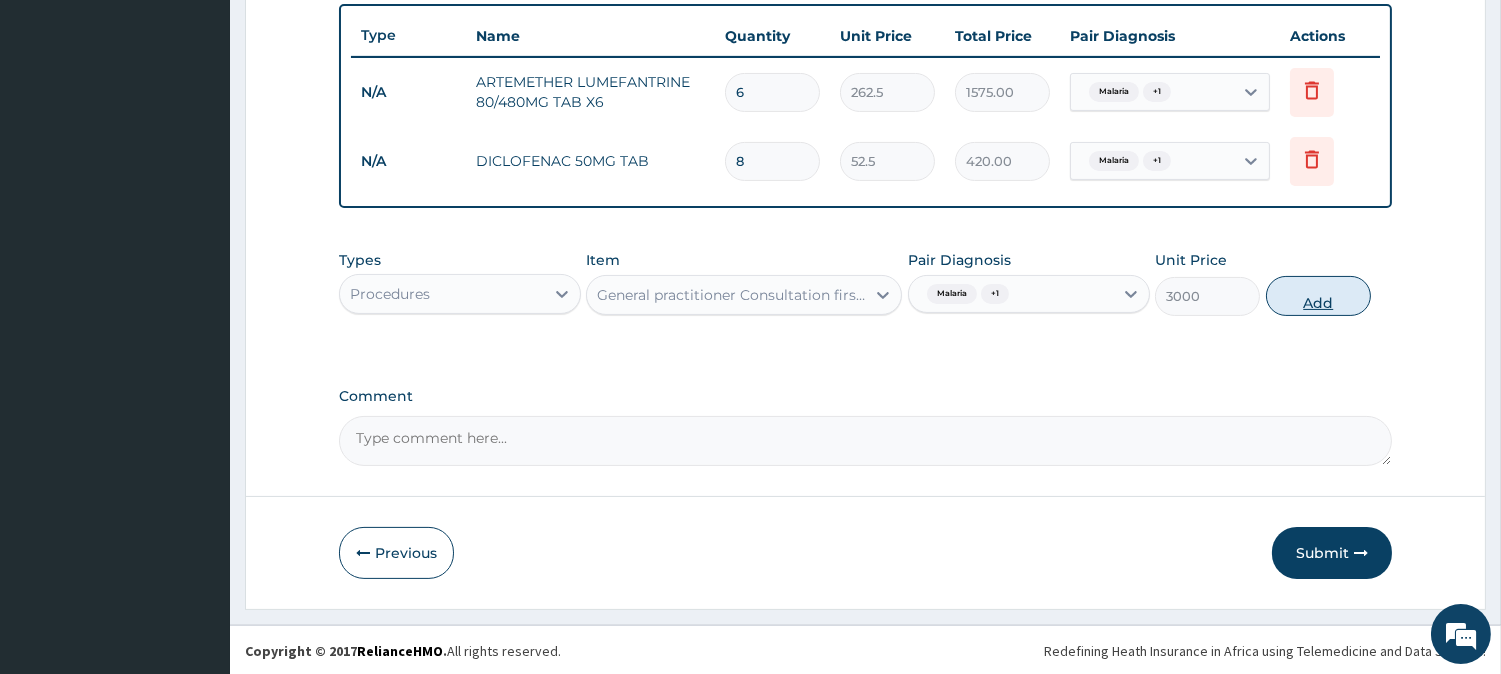 click on "Add" at bounding box center (1318, 296) 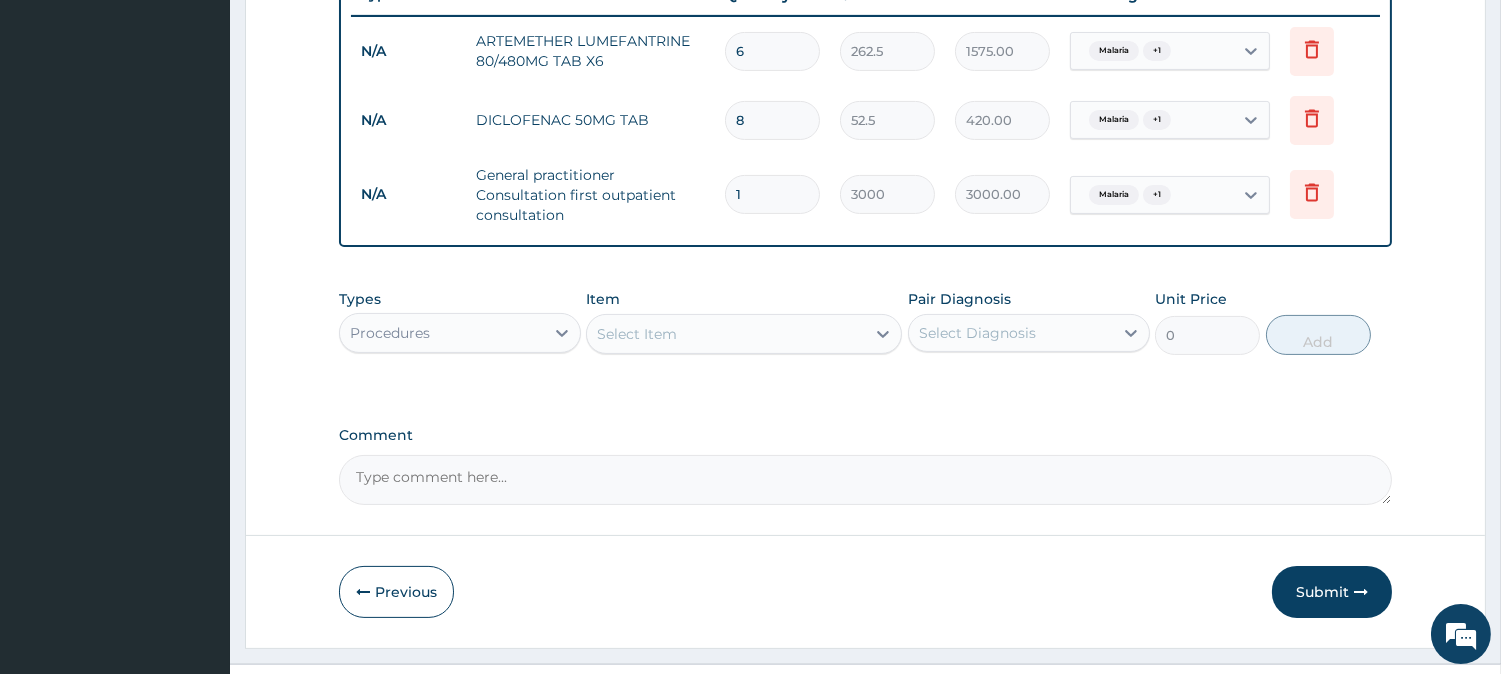 scroll, scrollTop: 820, scrollLeft: 0, axis: vertical 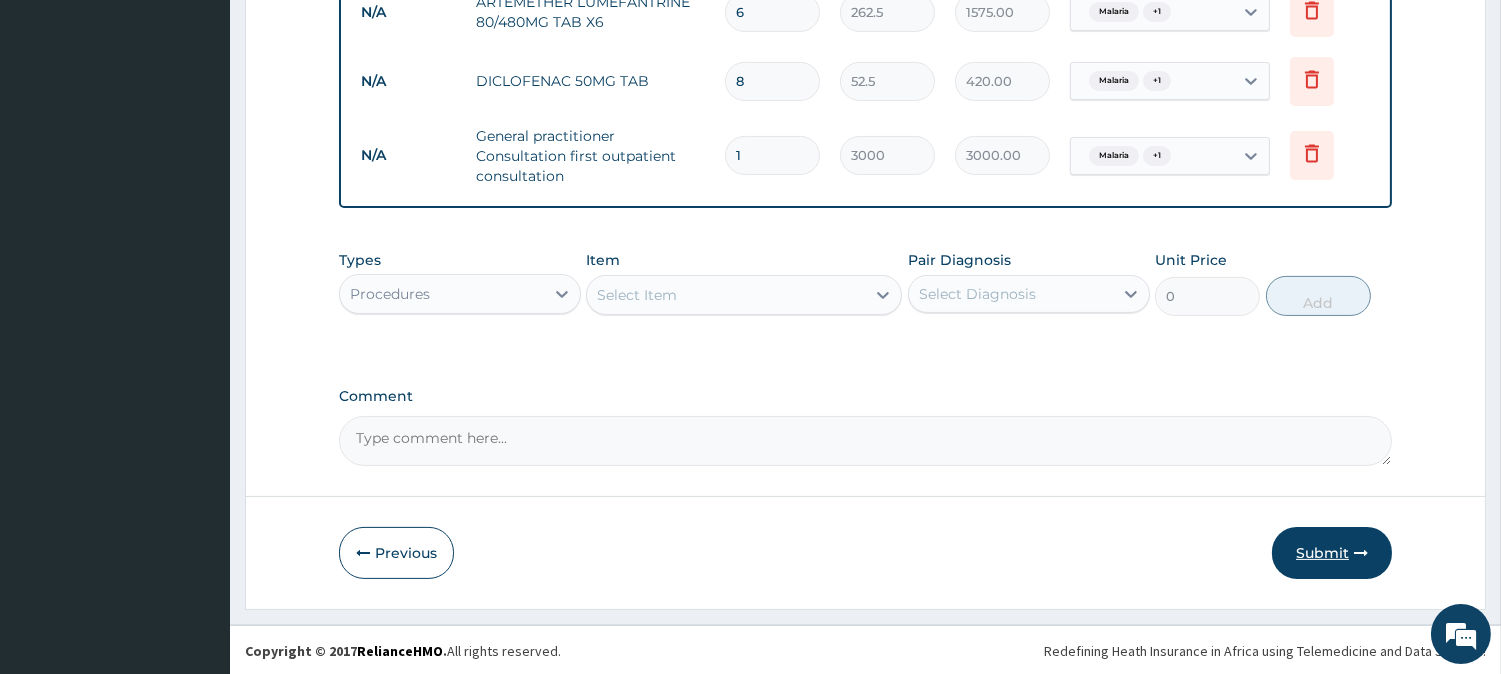 click on "Submit" at bounding box center [1332, 553] 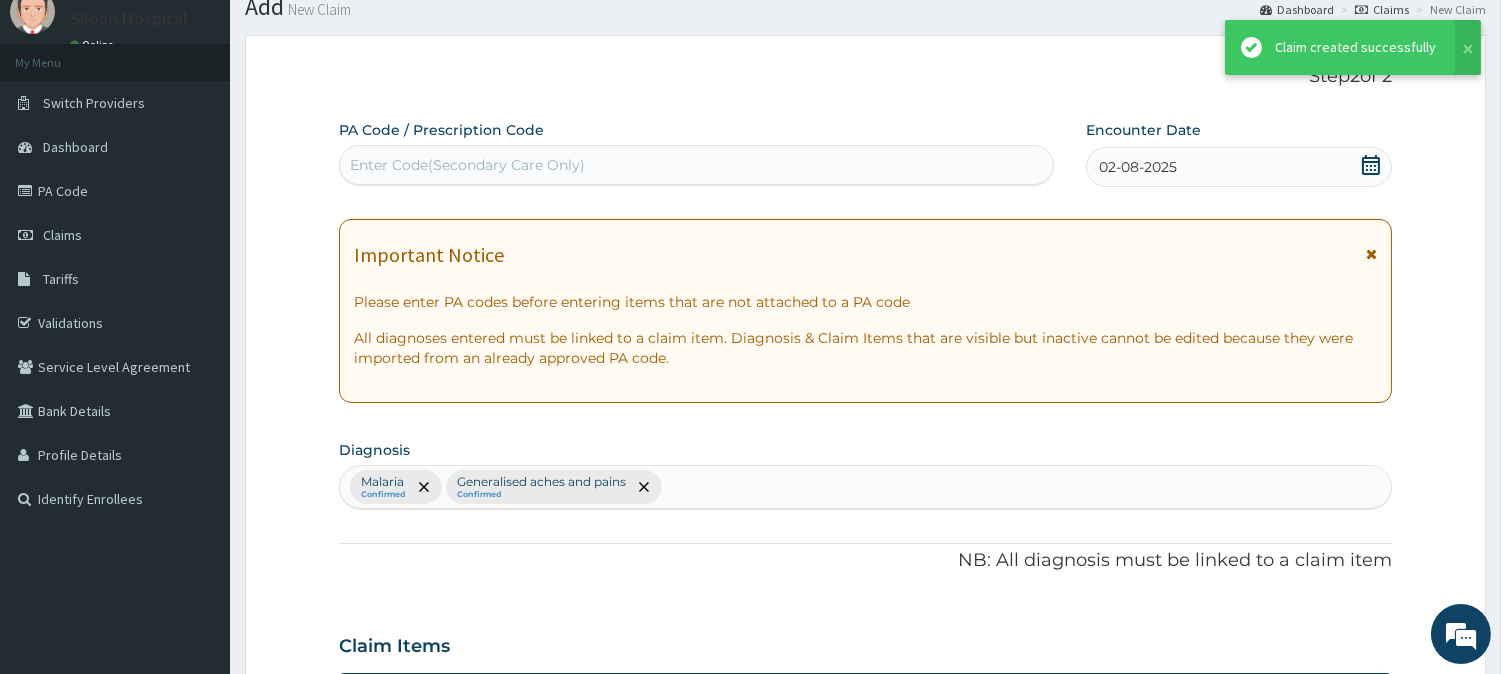 scroll, scrollTop: 820, scrollLeft: 0, axis: vertical 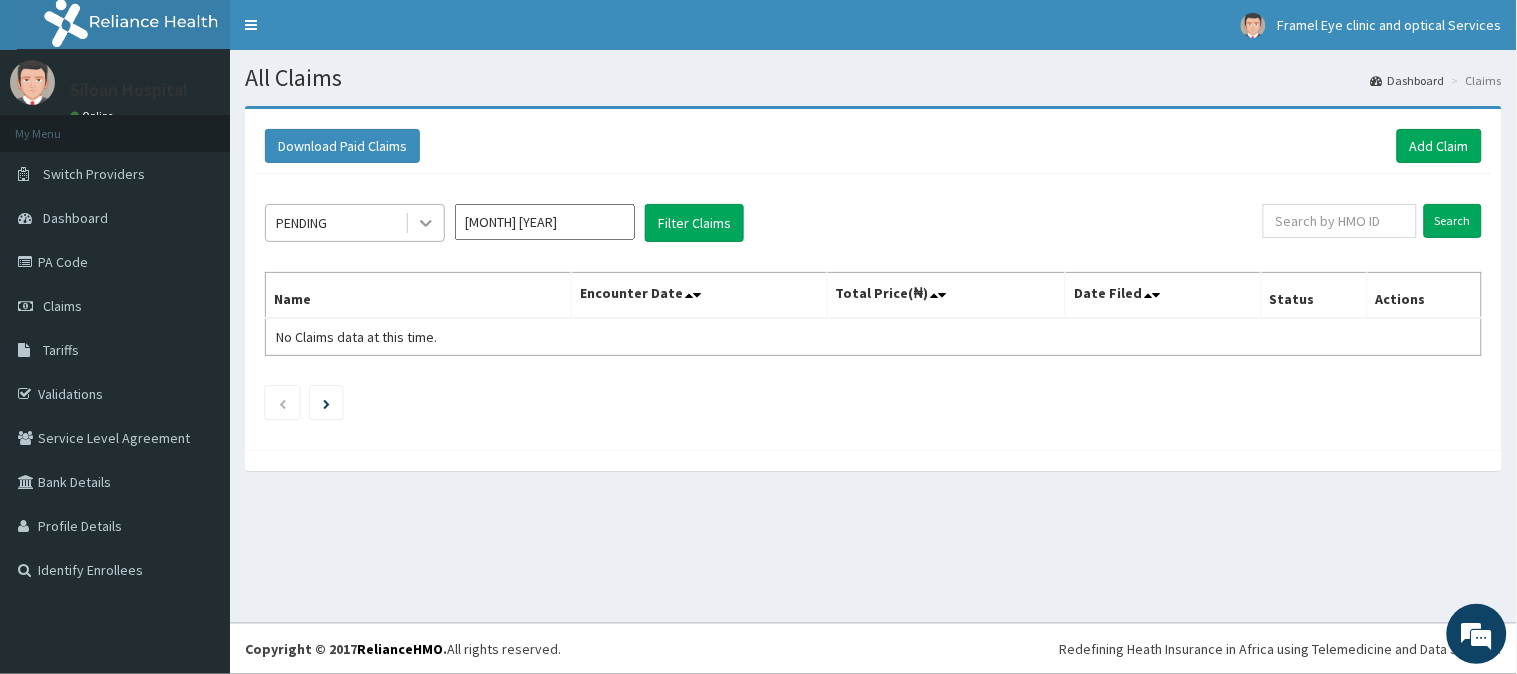 click 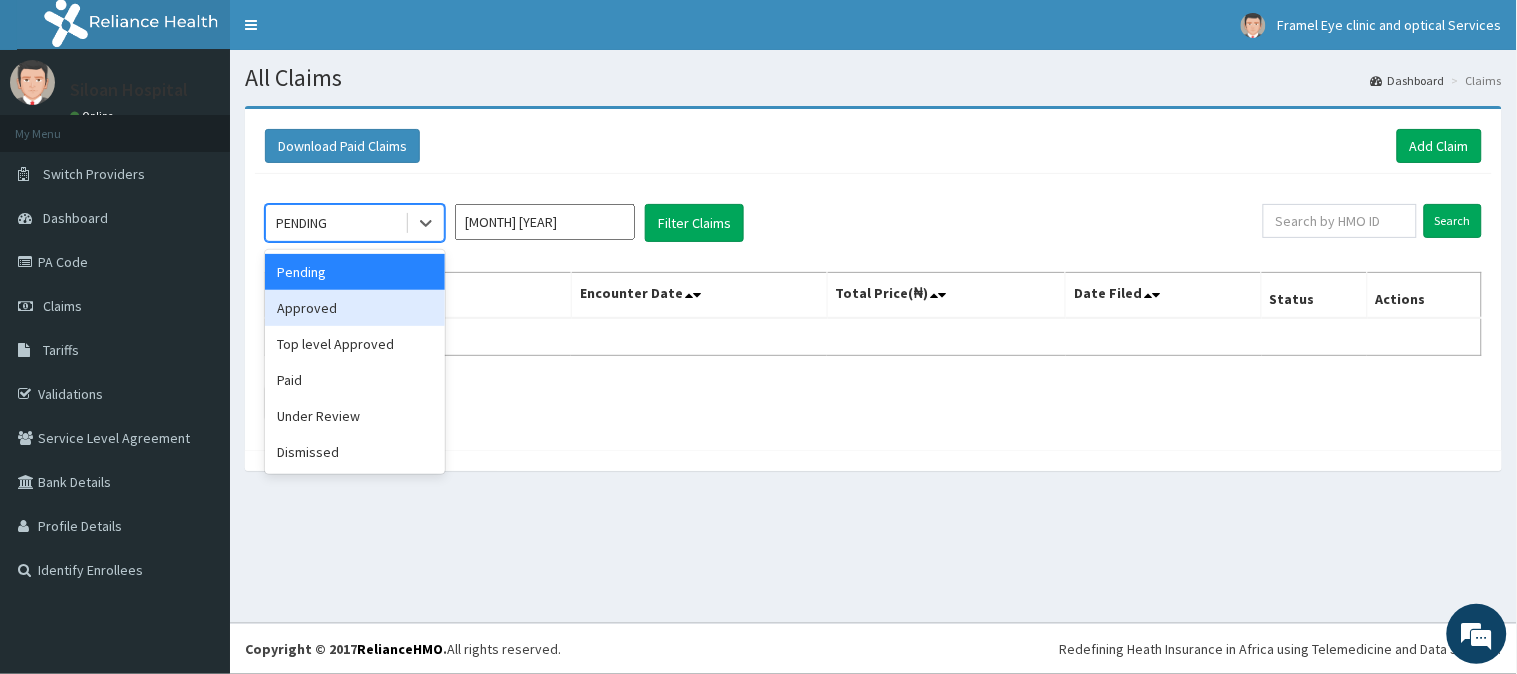 drag, startPoint x: 391, startPoint y: 320, endPoint x: 541, endPoint y: 312, distance: 150.21318 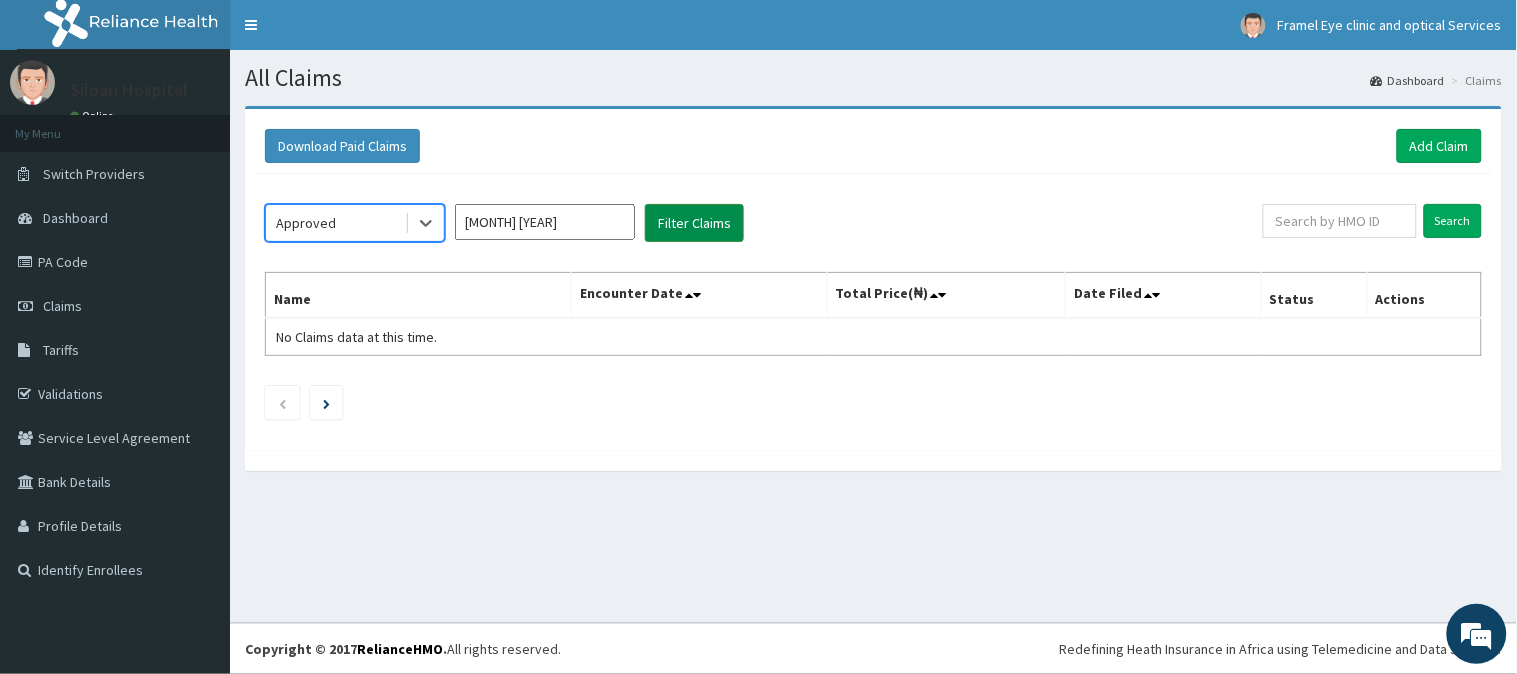 click on "Filter Claims" at bounding box center (694, 223) 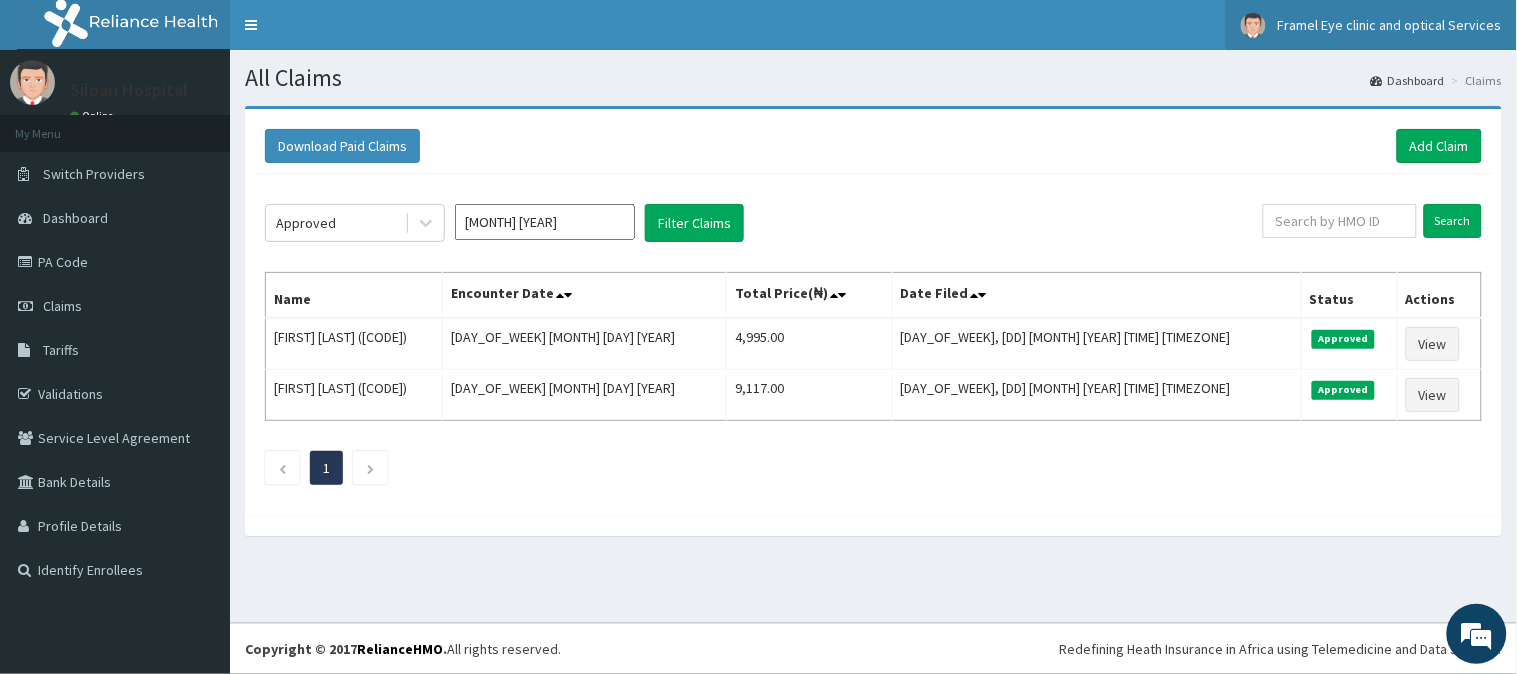 click on "Framel Eye clinic and optical Services" at bounding box center [1371, 25] 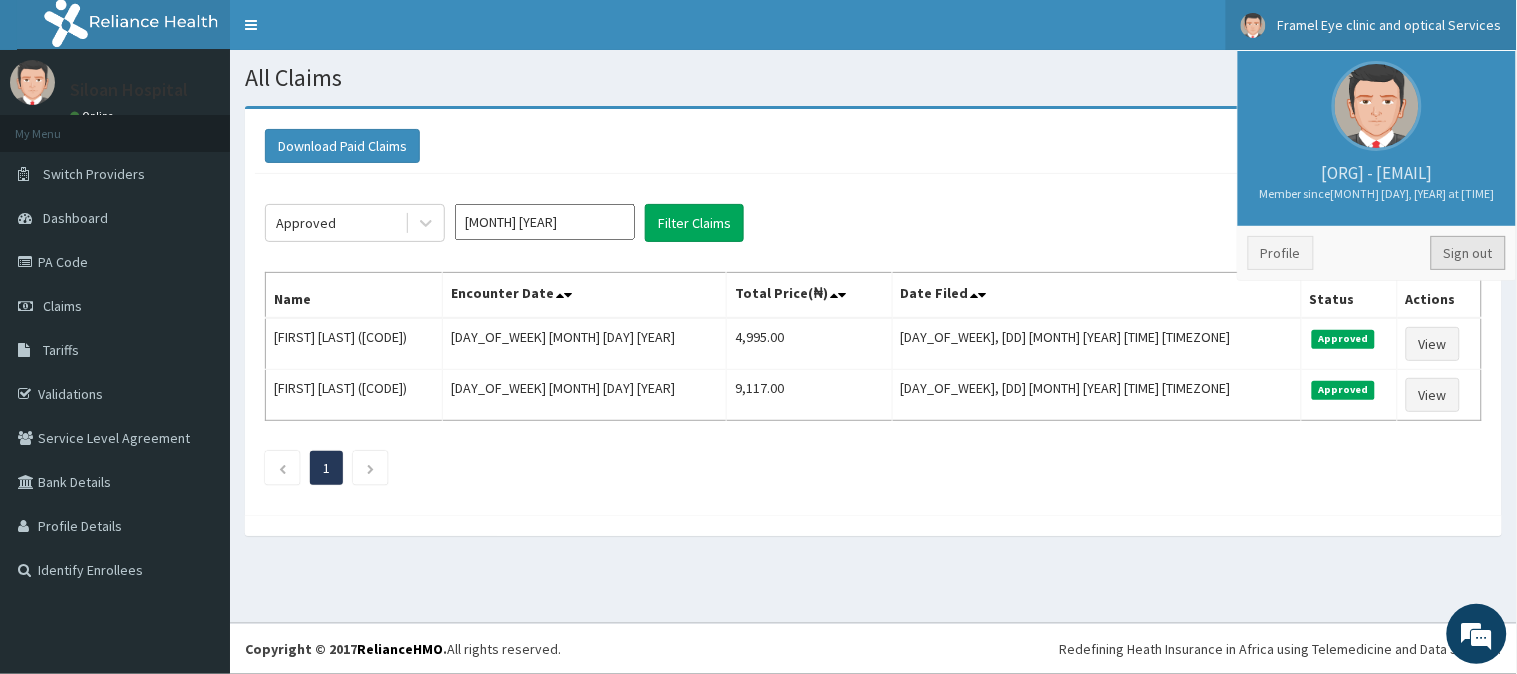 click on "Sign out" at bounding box center [1468, 253] 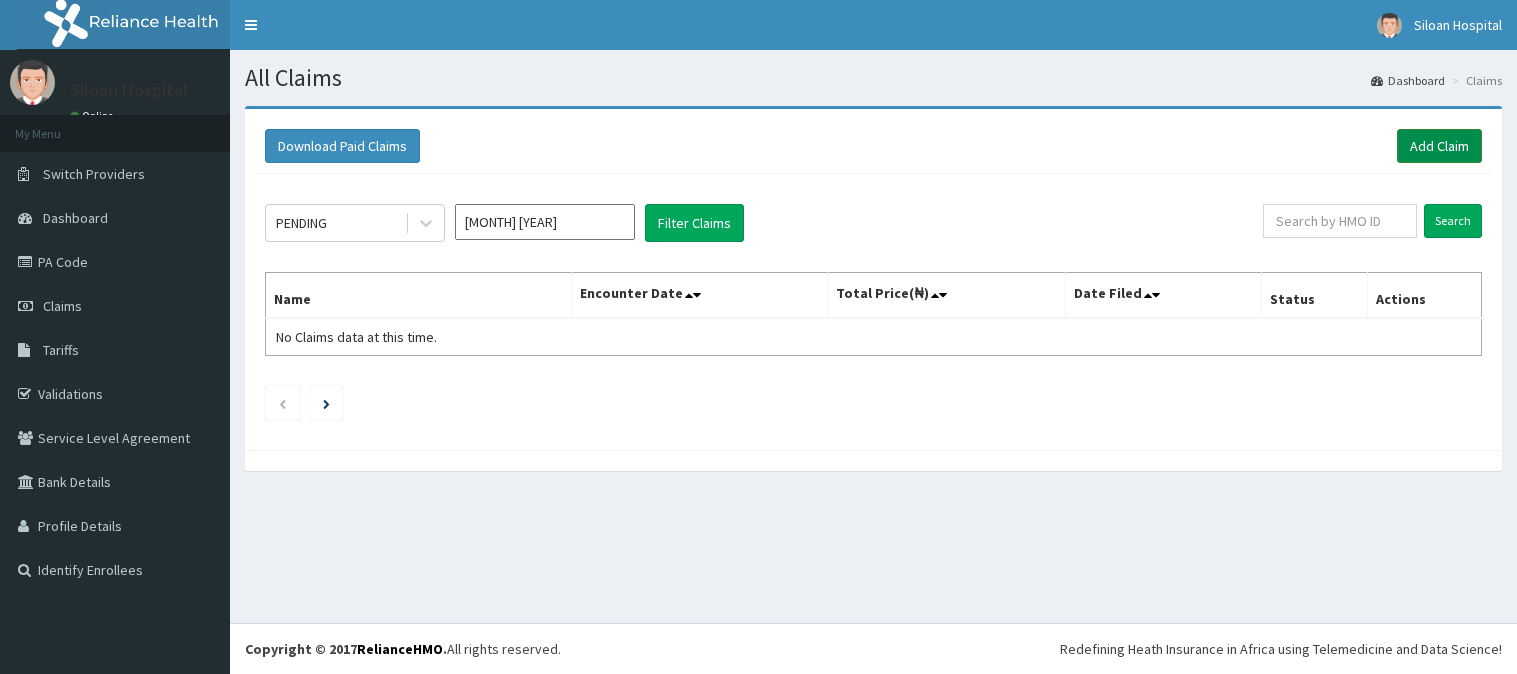 scroll, scrollTop: 0, scrollLeft: 0, axis: both 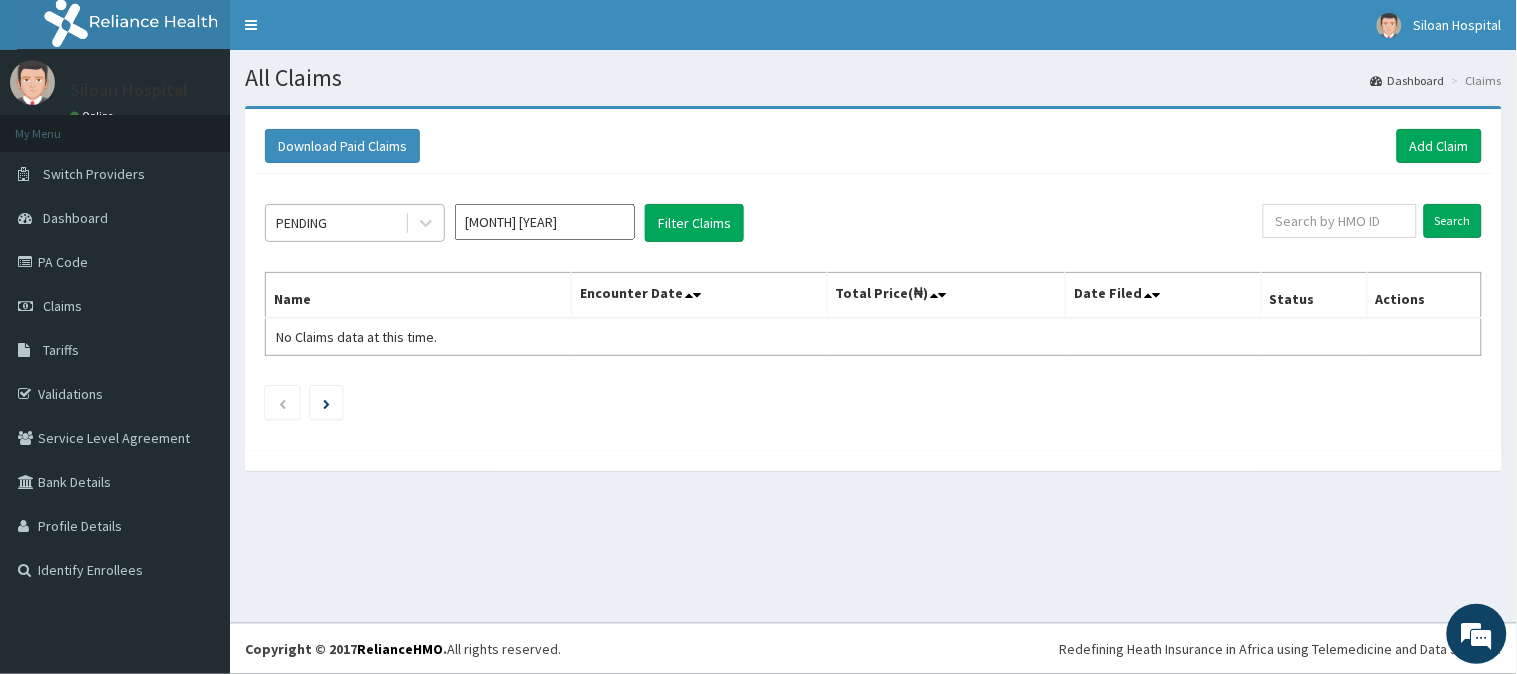click on "PENDING" at bounding box center (335, 223) 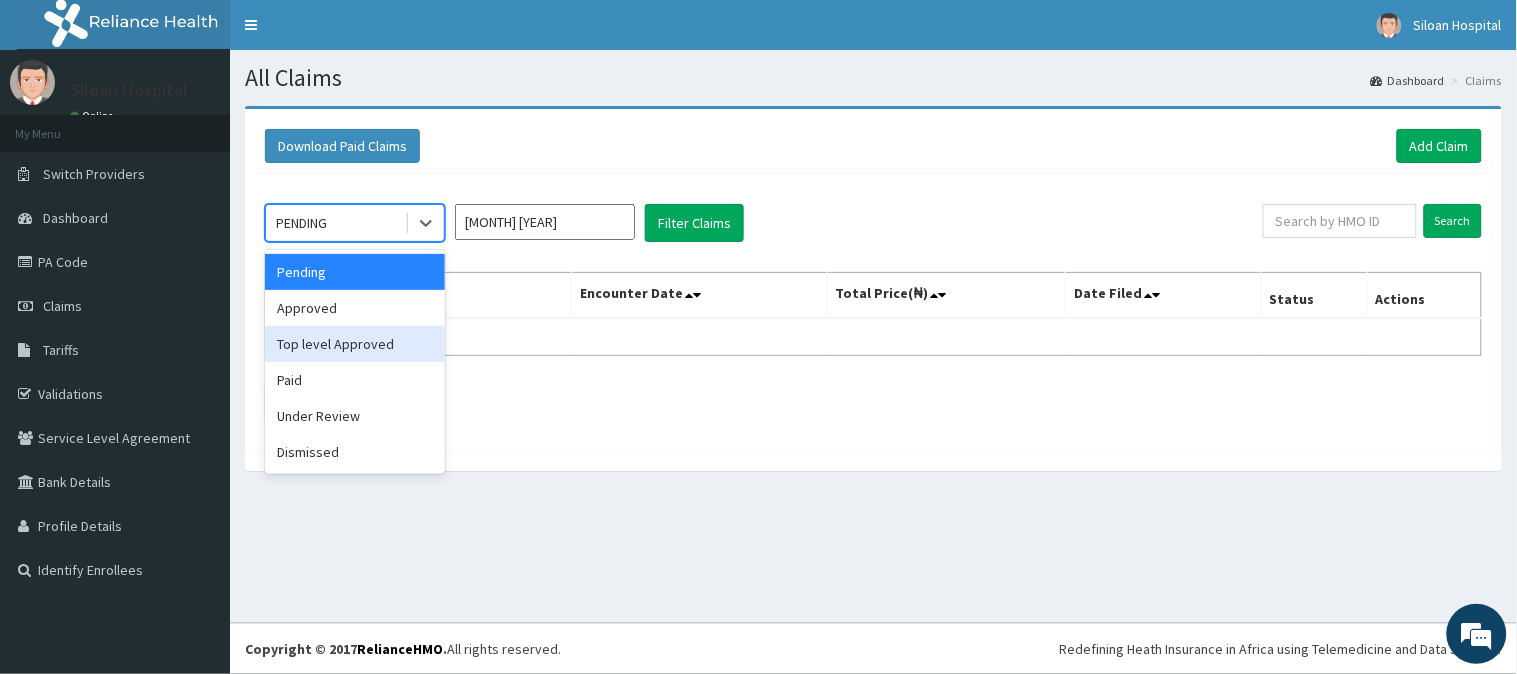 drag, startPoint x: 370, startPoint y: 327, endPoint x: 371, endPoint y: 302, distance: 25.019993 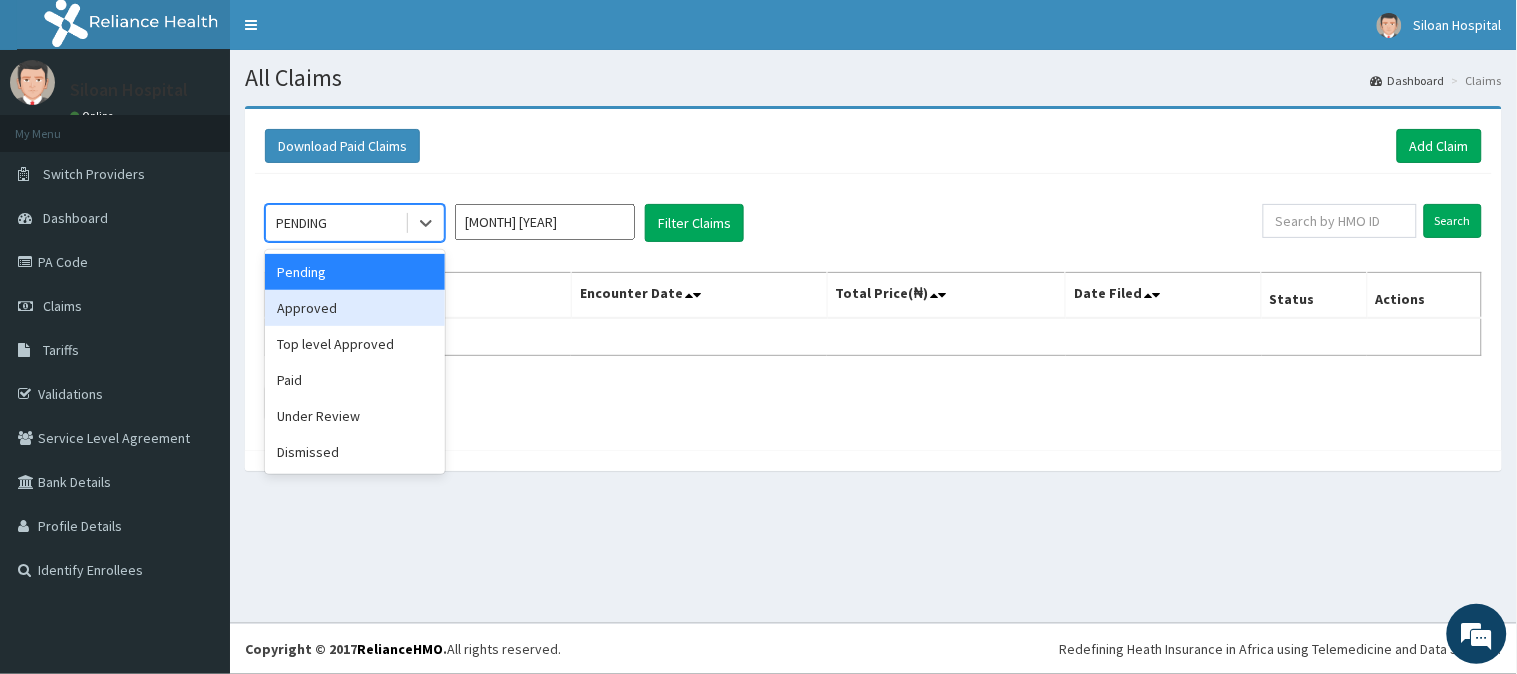 drag, startPoint x: 347, startPoint y: 300, endPoint x: 413, endPoint y: 281, distance: 68.68042 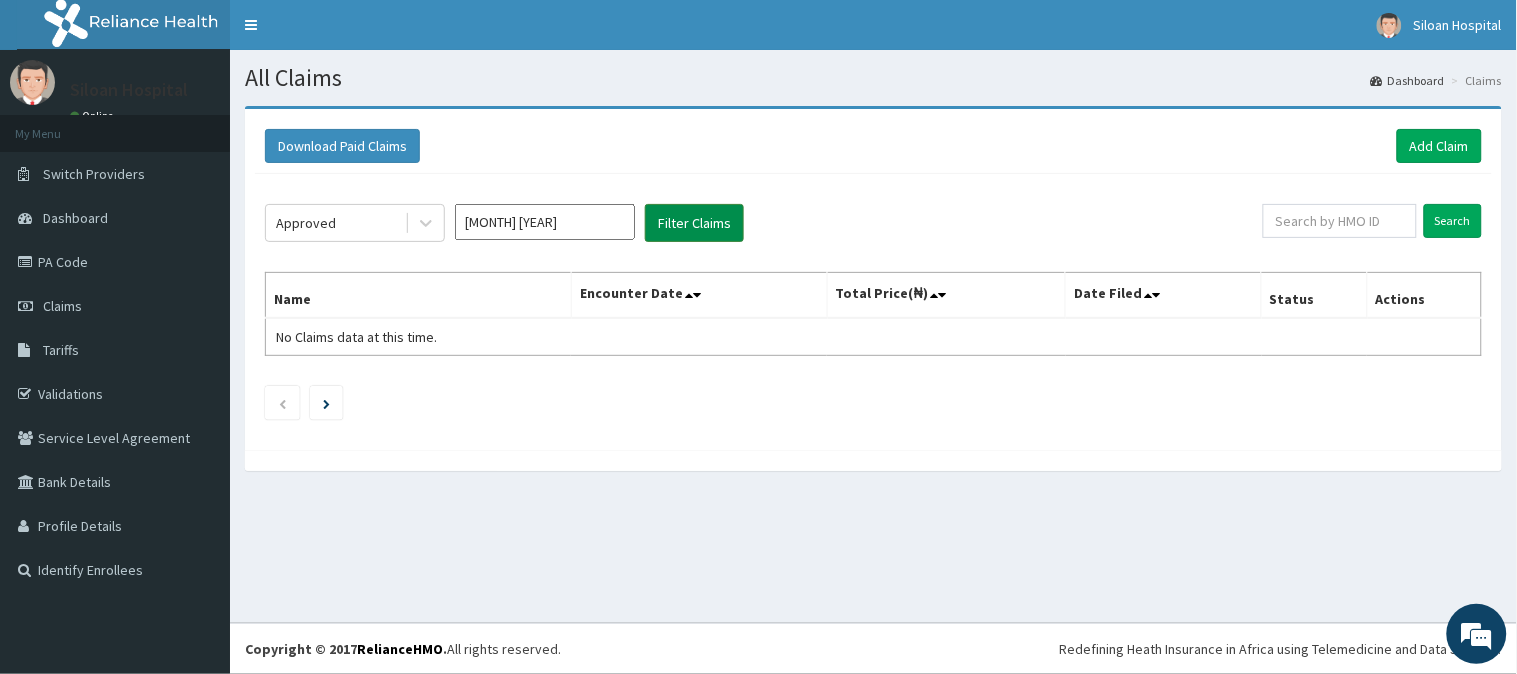 click on "Filter Claims" at bounding box center [694, 223] 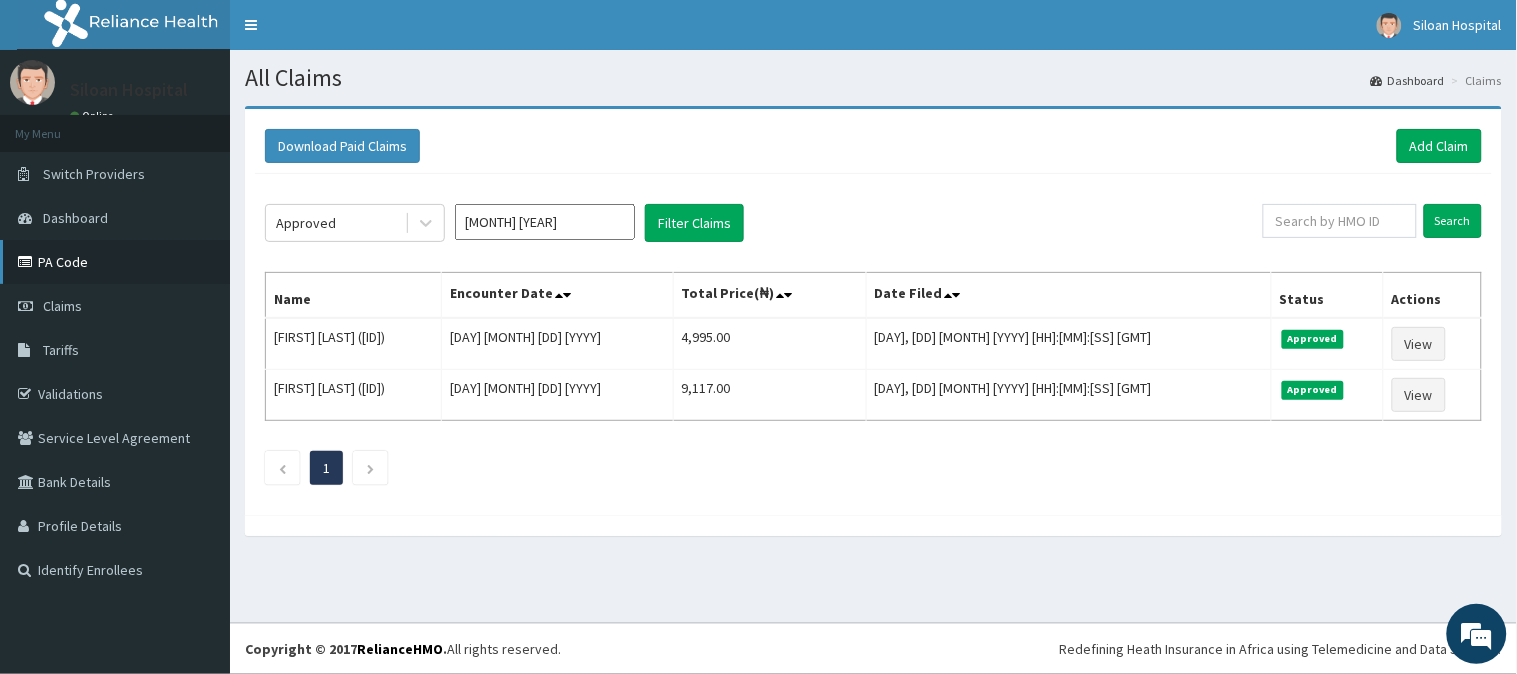 click on "PA Code" at bounding box center [115, 262] 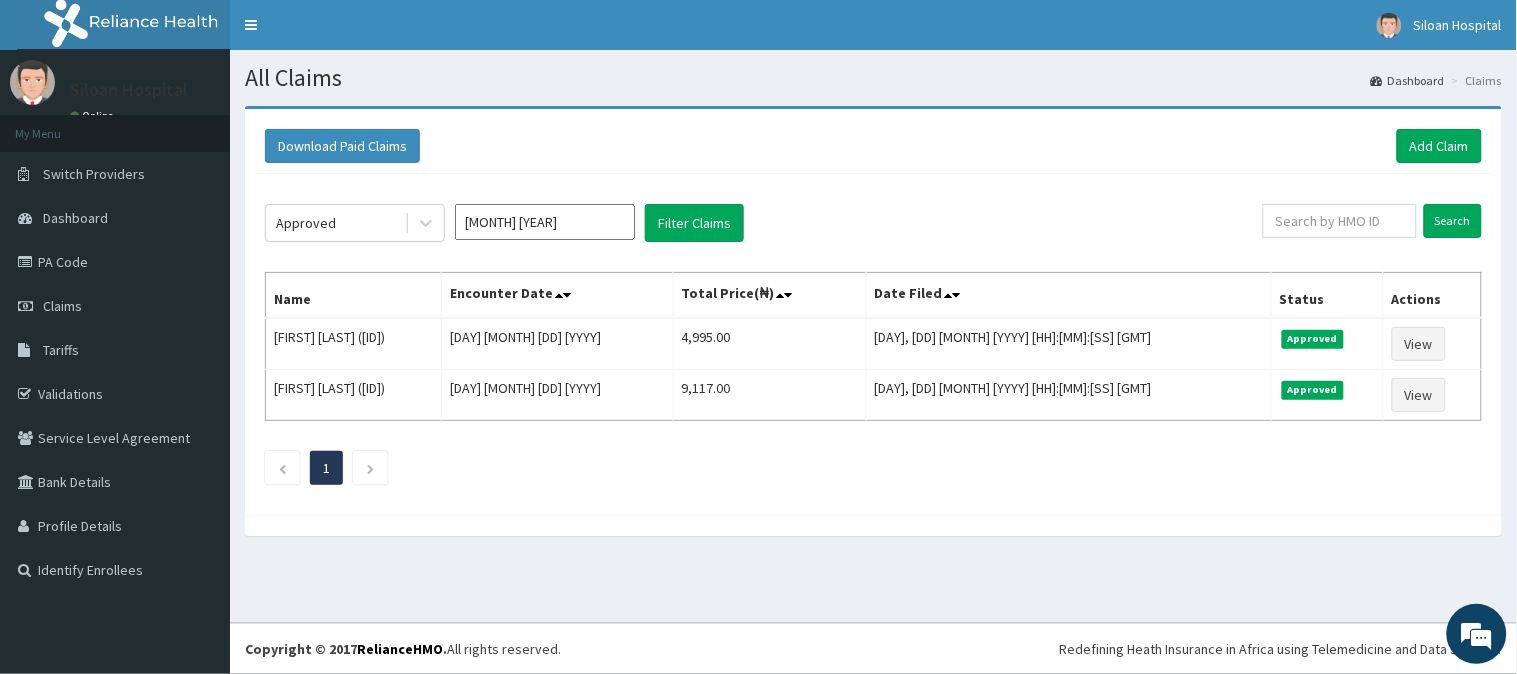 scroll, scrollTop: 0, scrollLeft: 0, axis: both 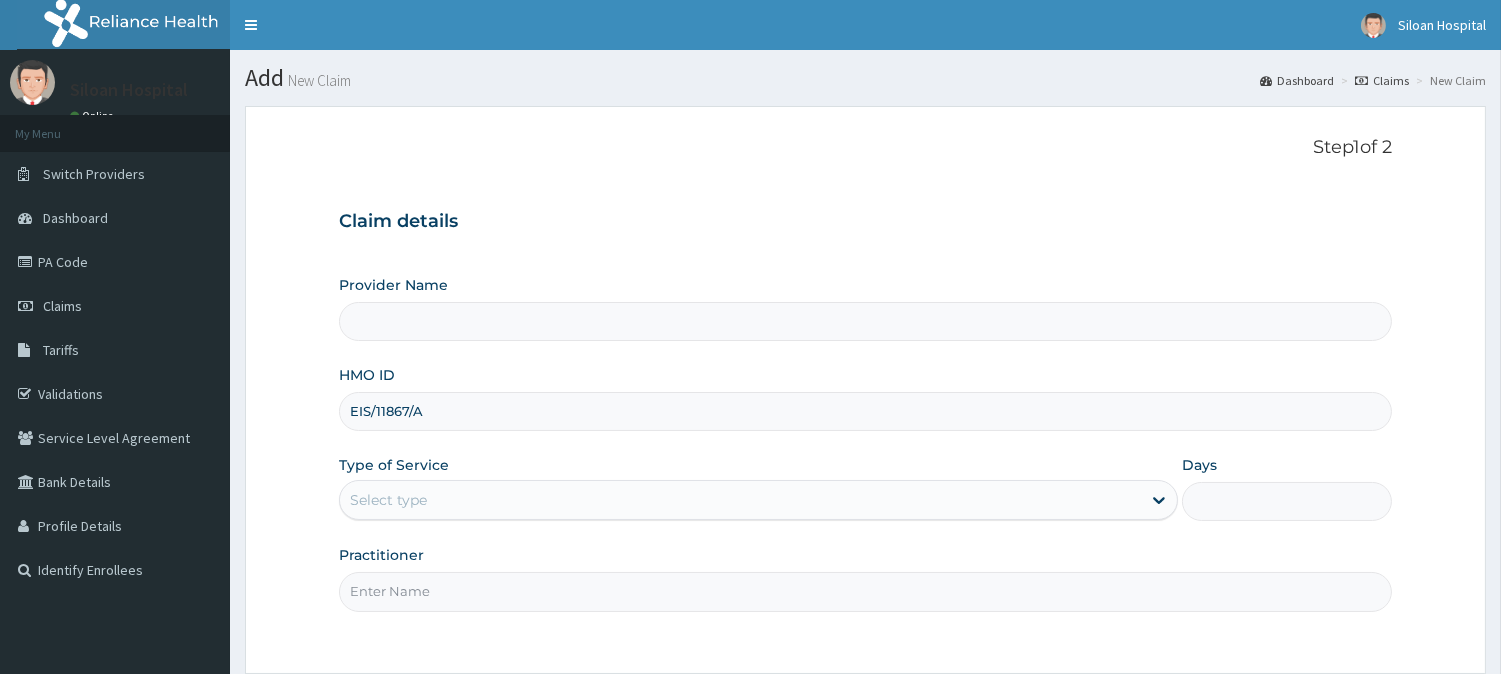 type on "EIS/11867/A" 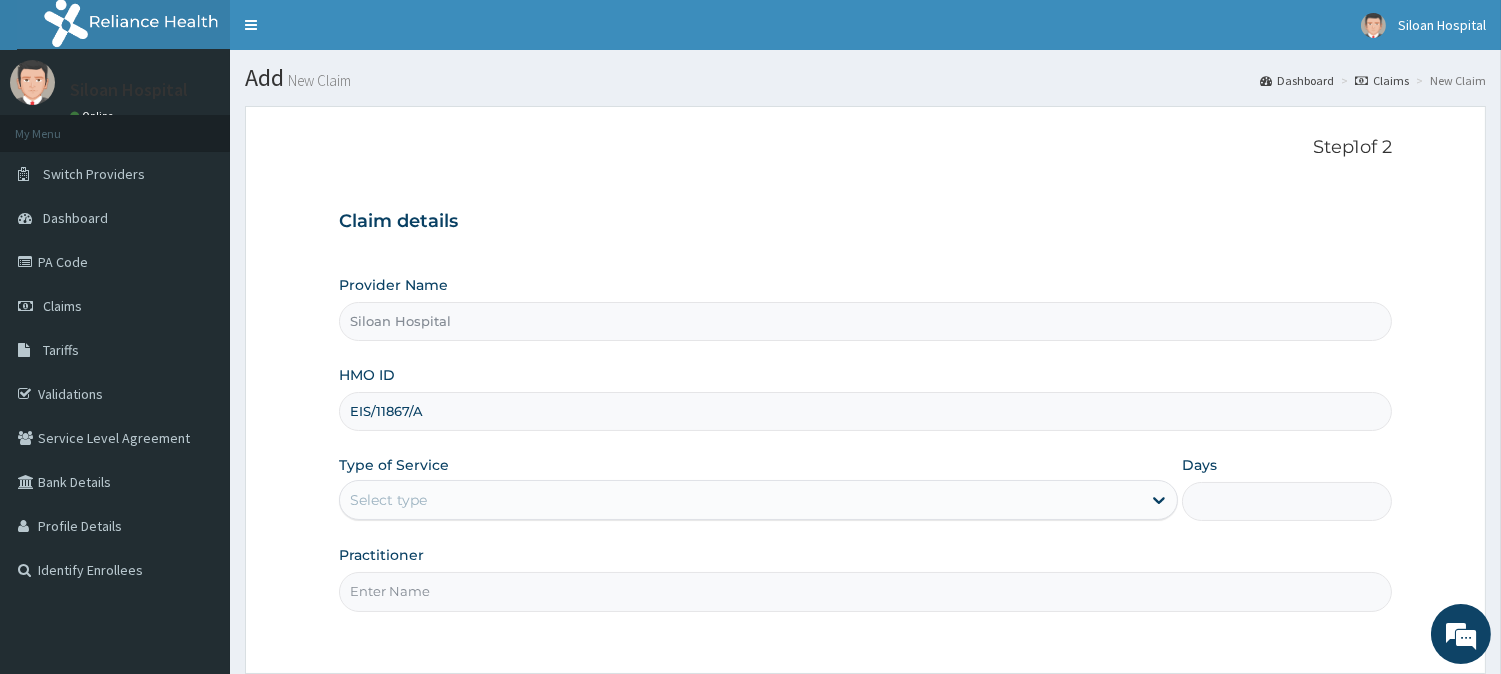 click on "Select type" at bounding box center [740, 500] 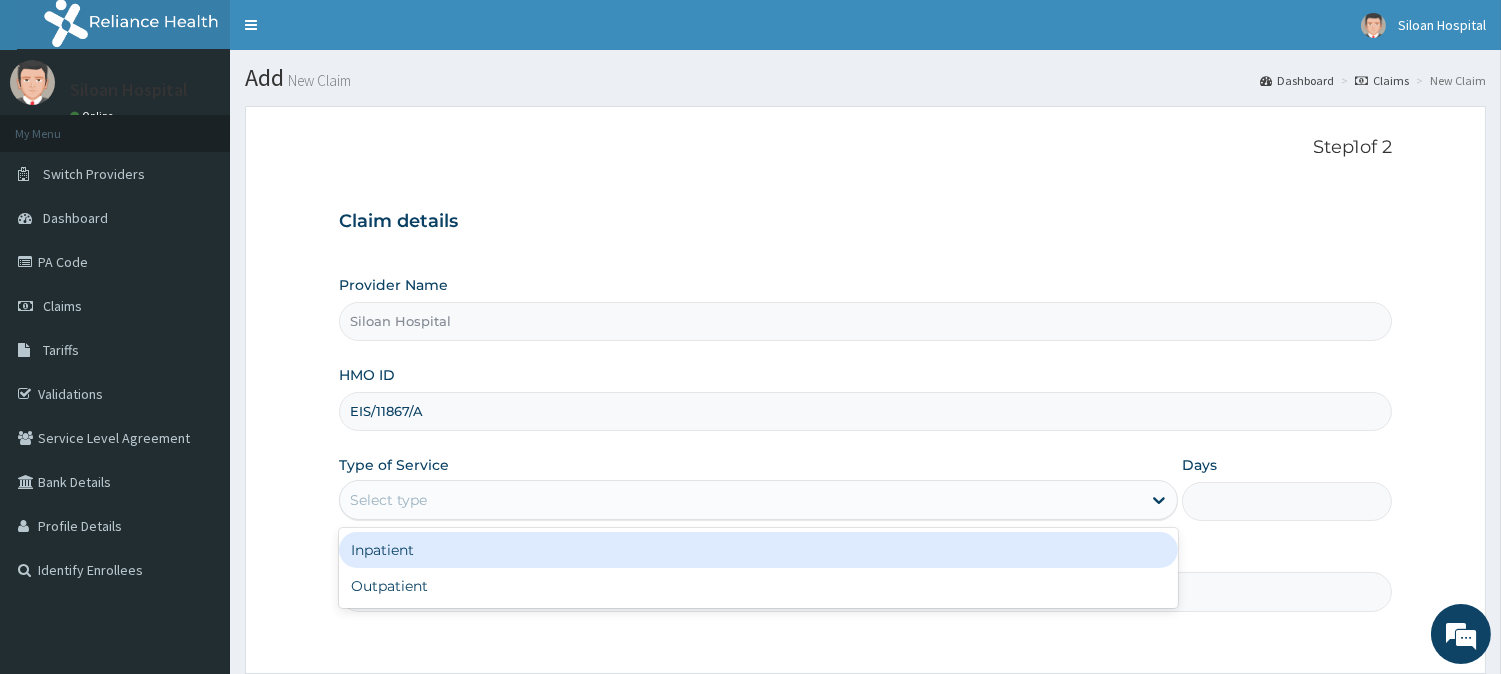 click on "Inpatient" at bounding box center [758, 550] 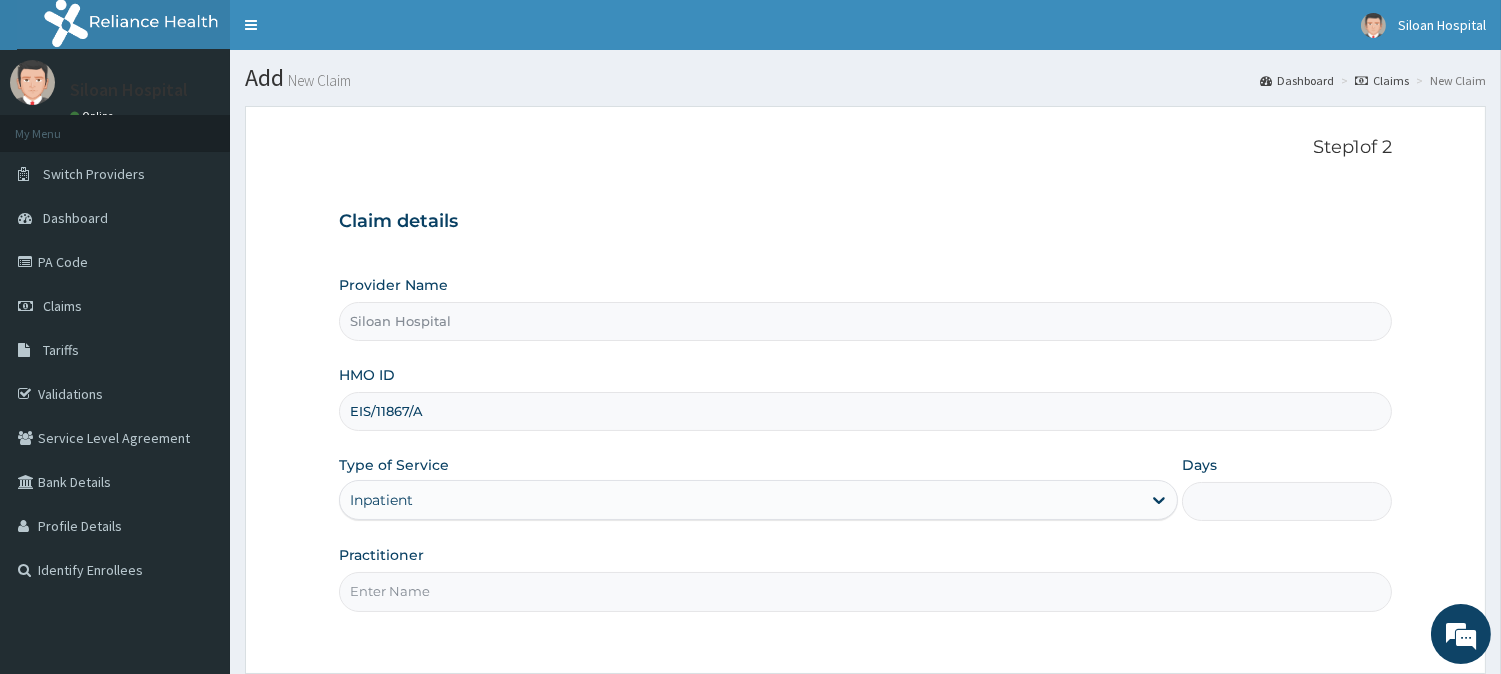 drag, startPoint x: 906, startPoint y: 474, endPoint x: 864, endPoint y: 501, distance: 49.92995 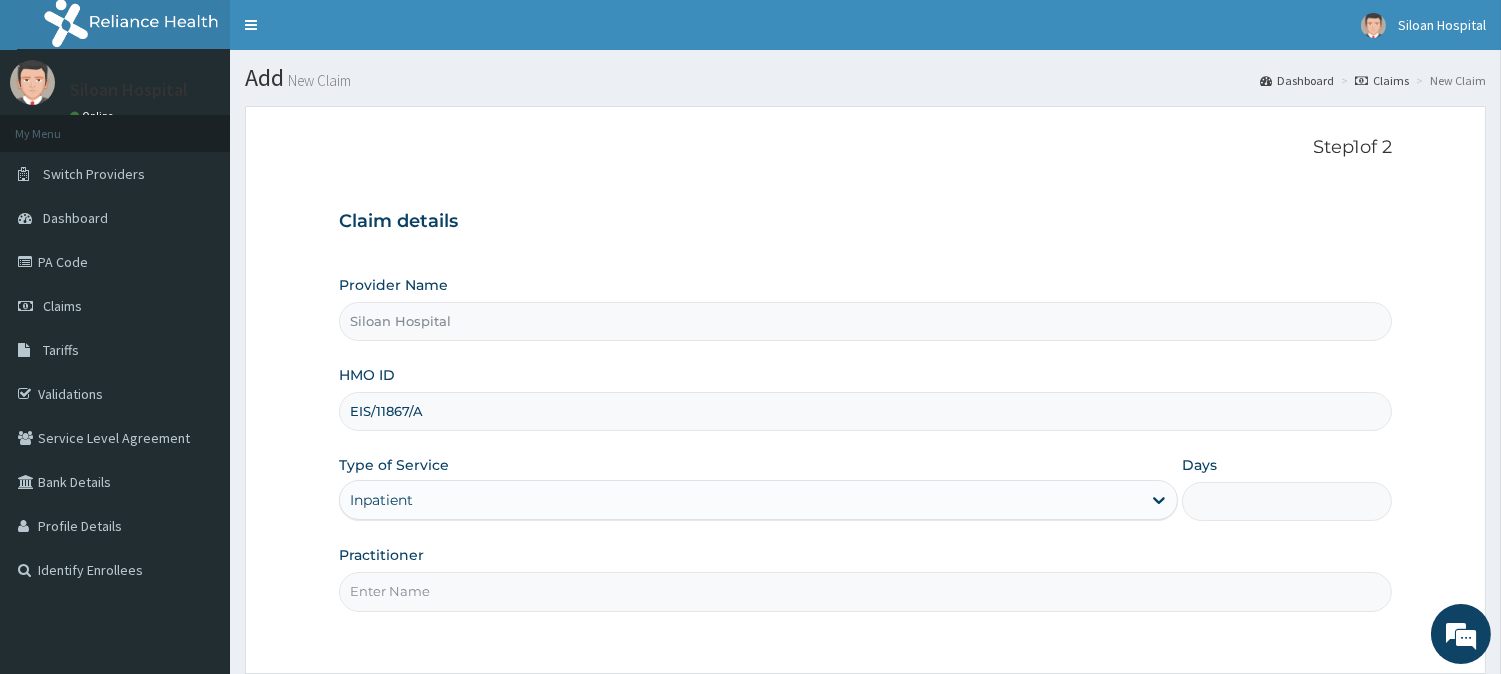 click on "Inpatient" at bounding box center [740, 500] 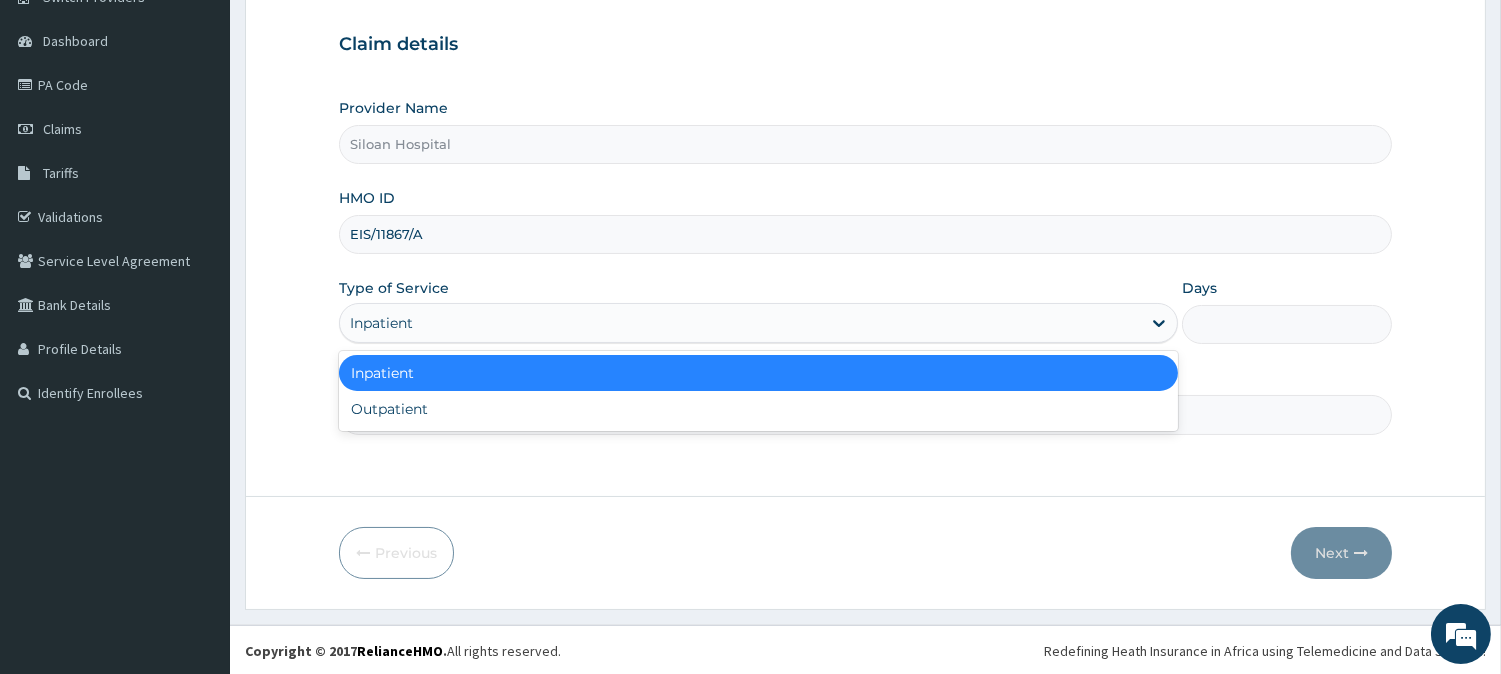 scroll, scrollTop: 178, scrollLeft: 0, axis: vertical 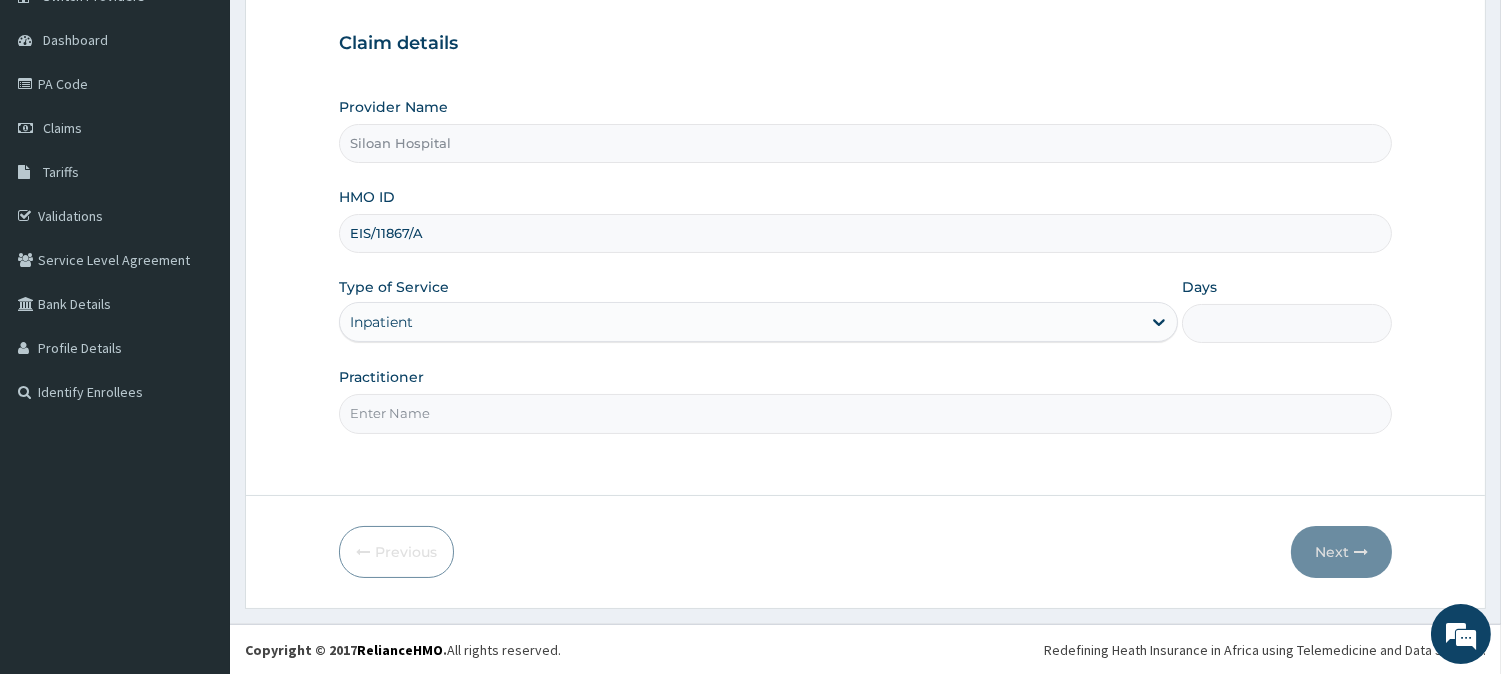 click on "Practitioner" at bounding box center (865, 413) 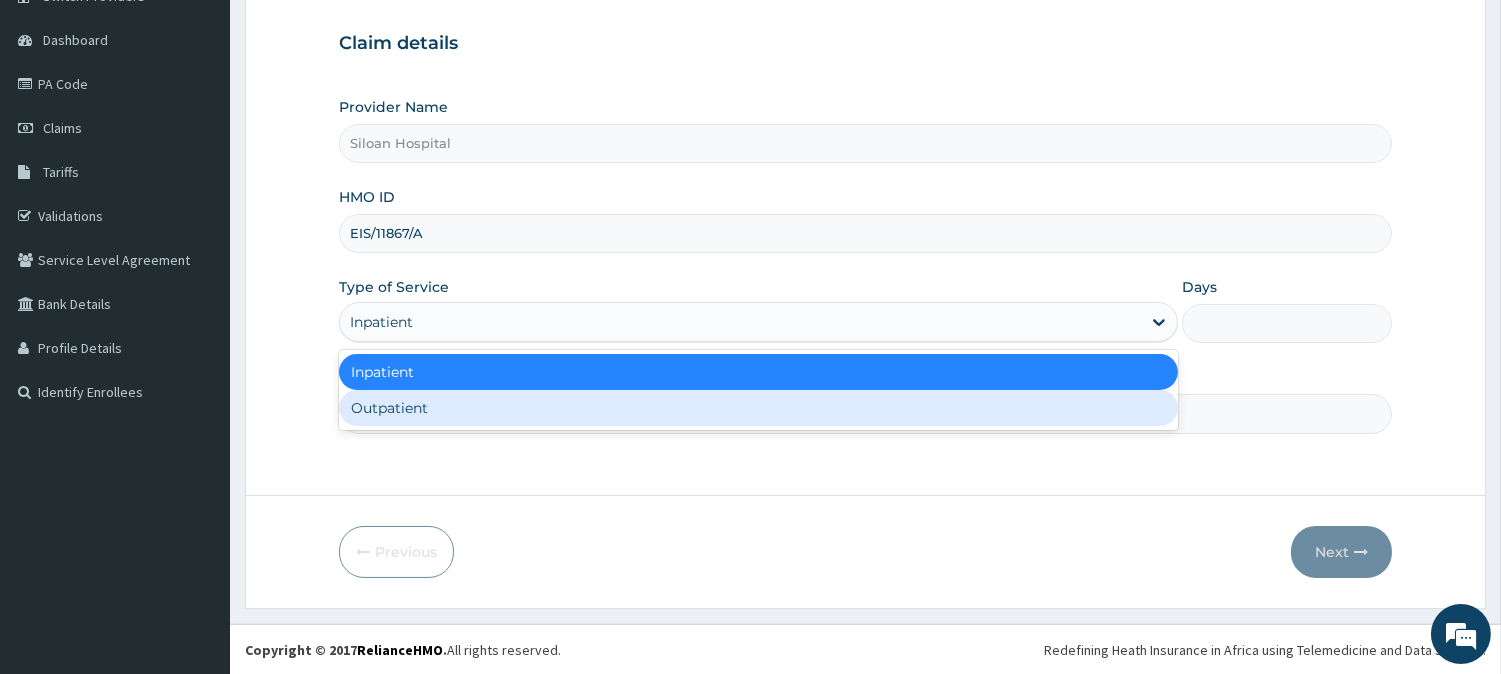 click on "Outpatient" at bounding box center (758, 408) 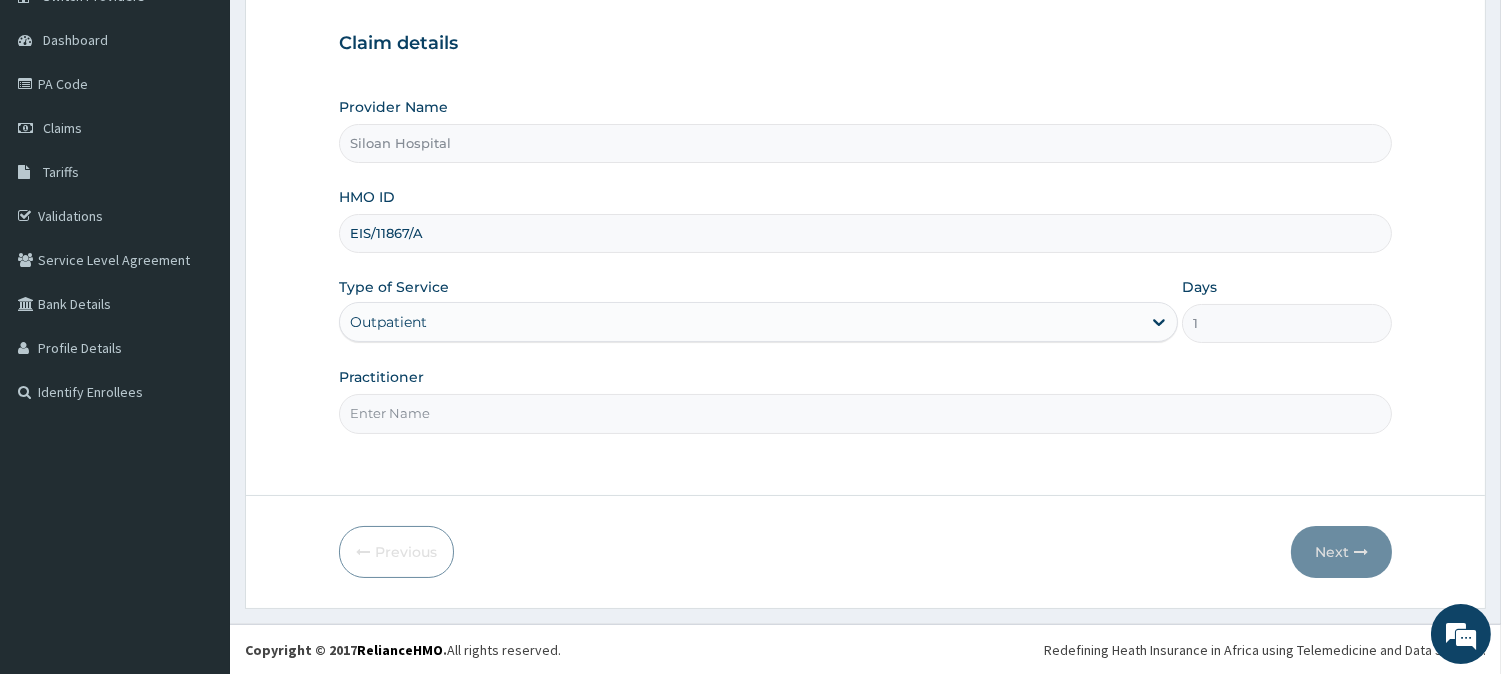 click on "Practitioner" at bounding box center [865, 413] 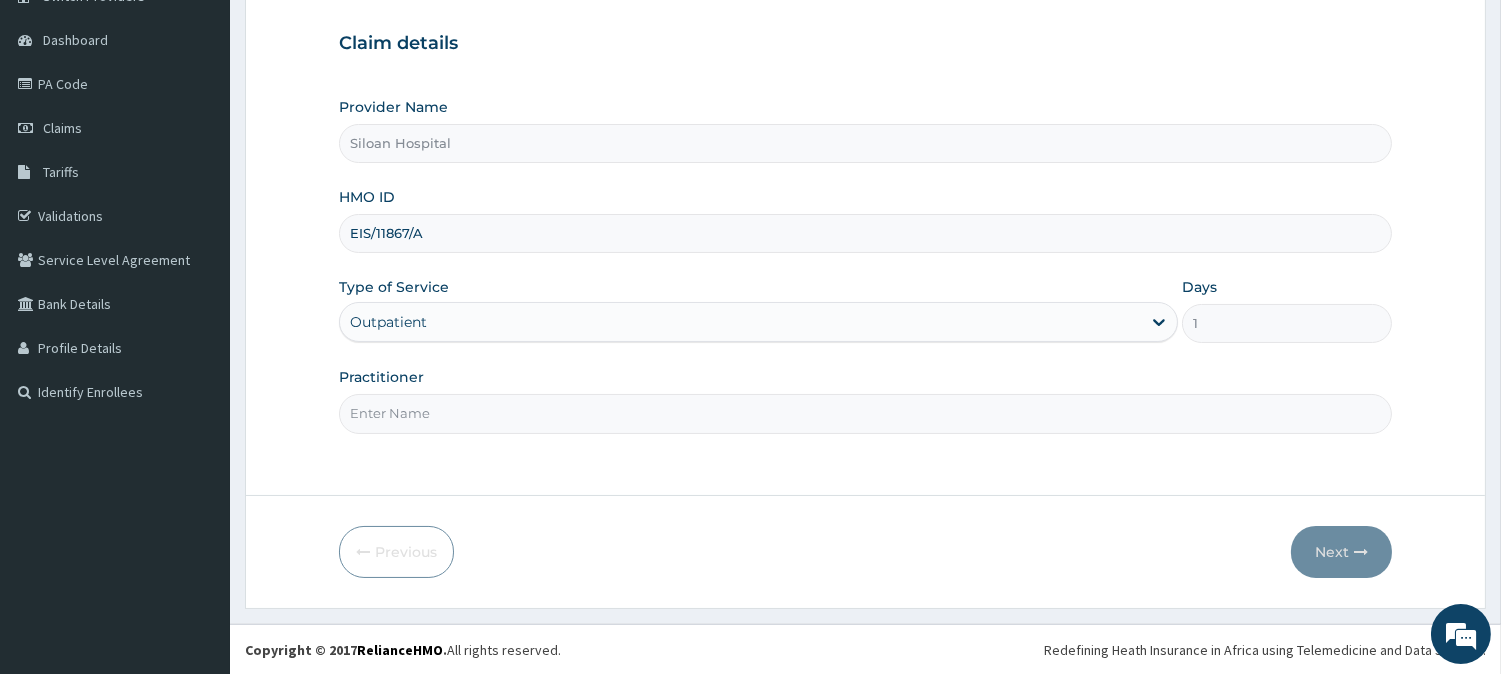 scroll, scrollTop: 0, scrollLeft: 0, axis: both 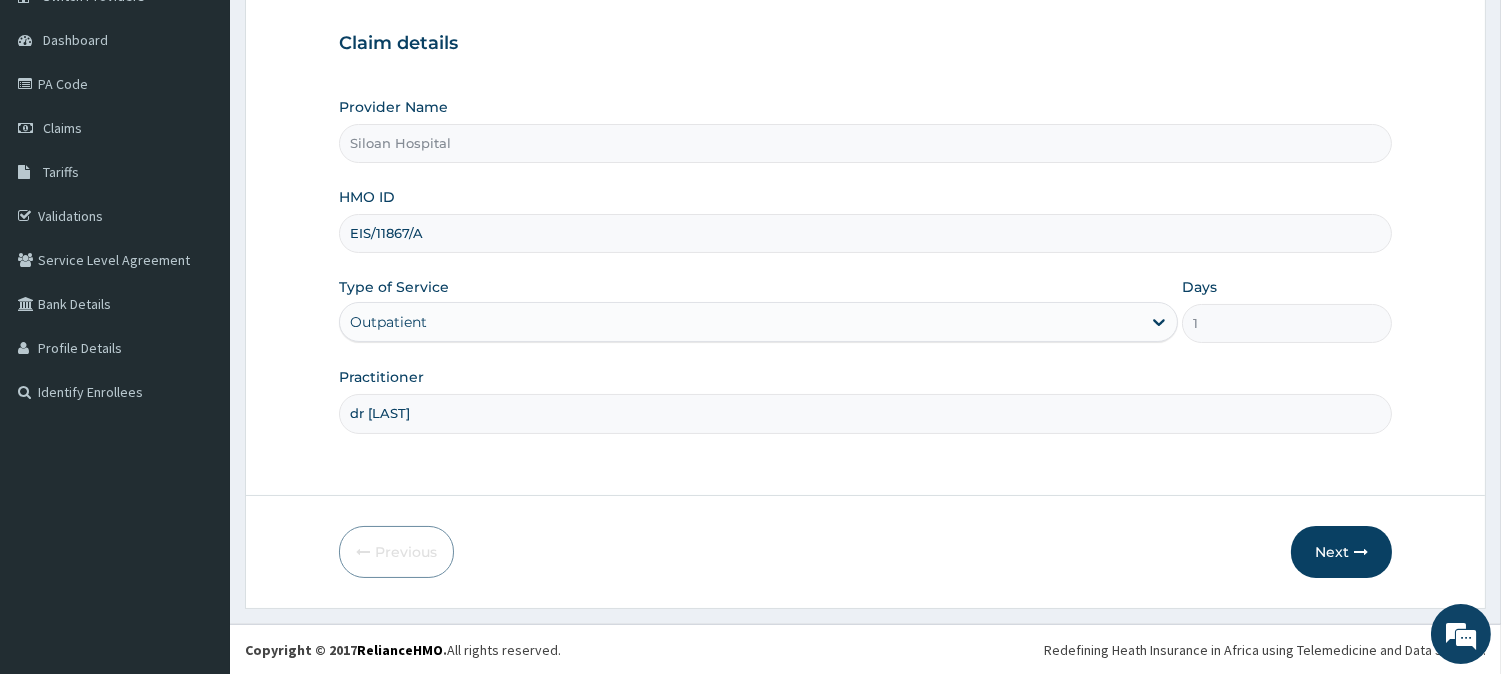 type on "dr [LAST]" 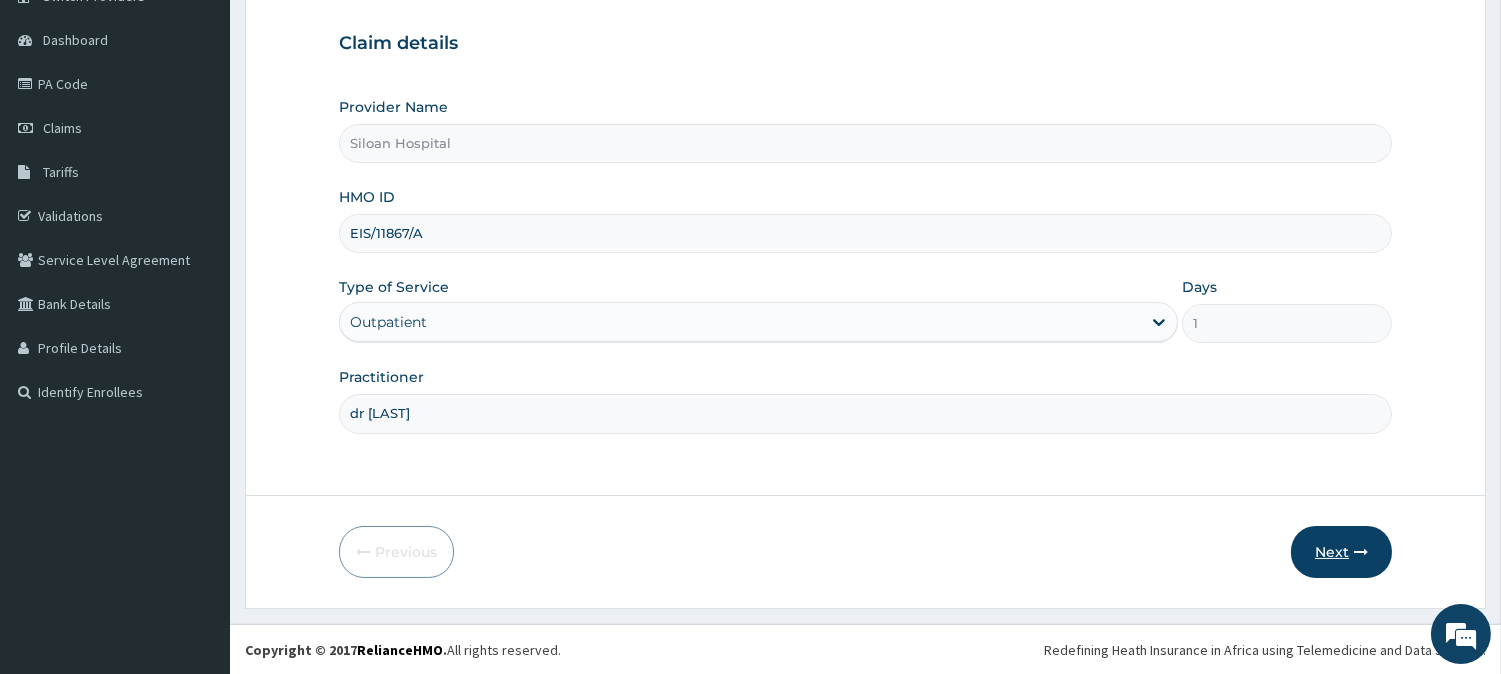 click at bounding box center [1361, 552] 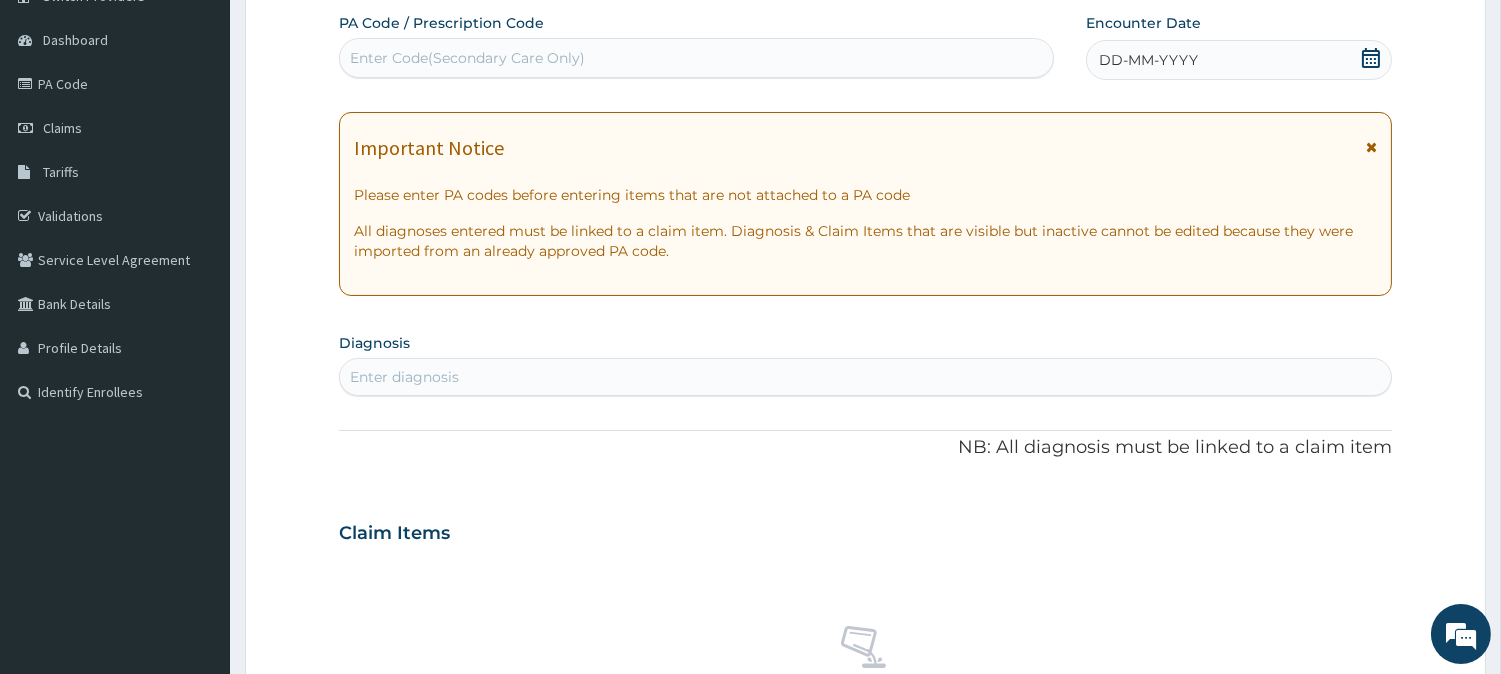 click on "Enter Code(Secondary Care Only)" at bounding box center [467, 58] 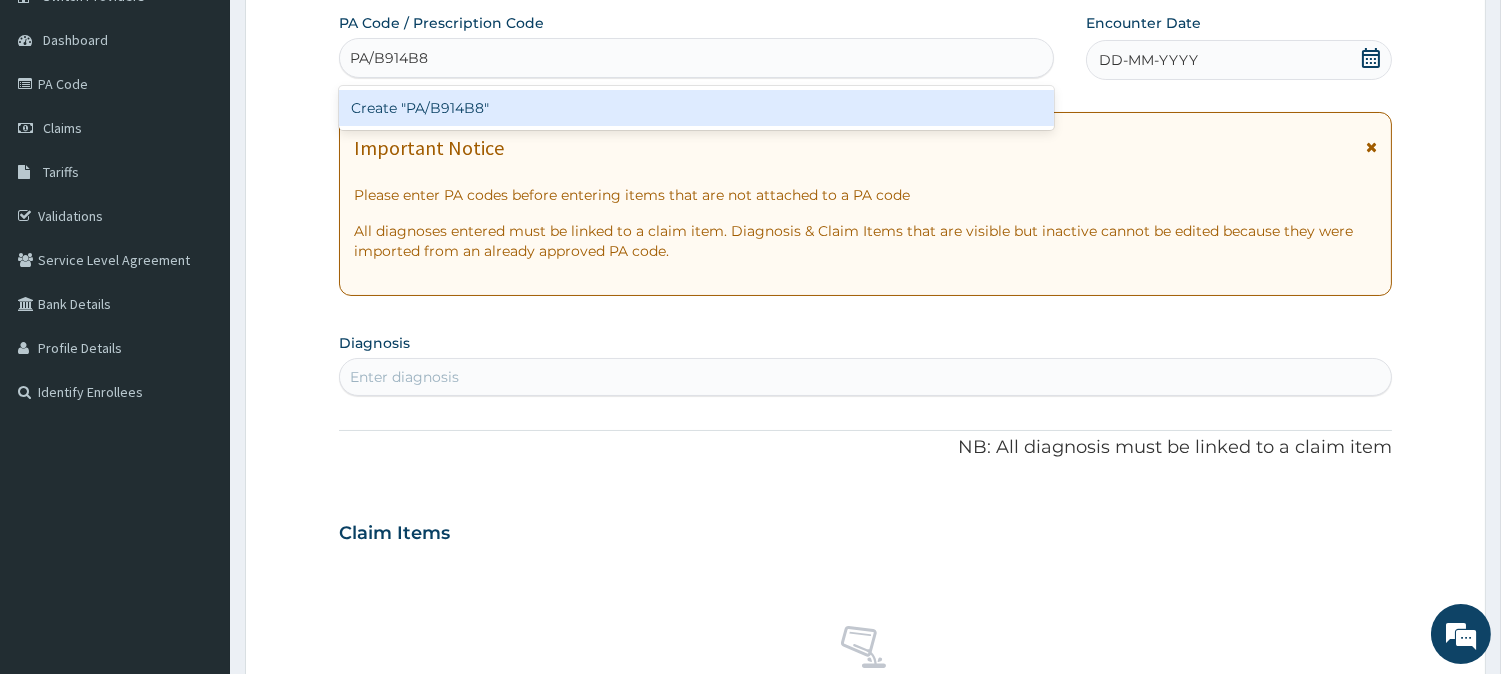 type 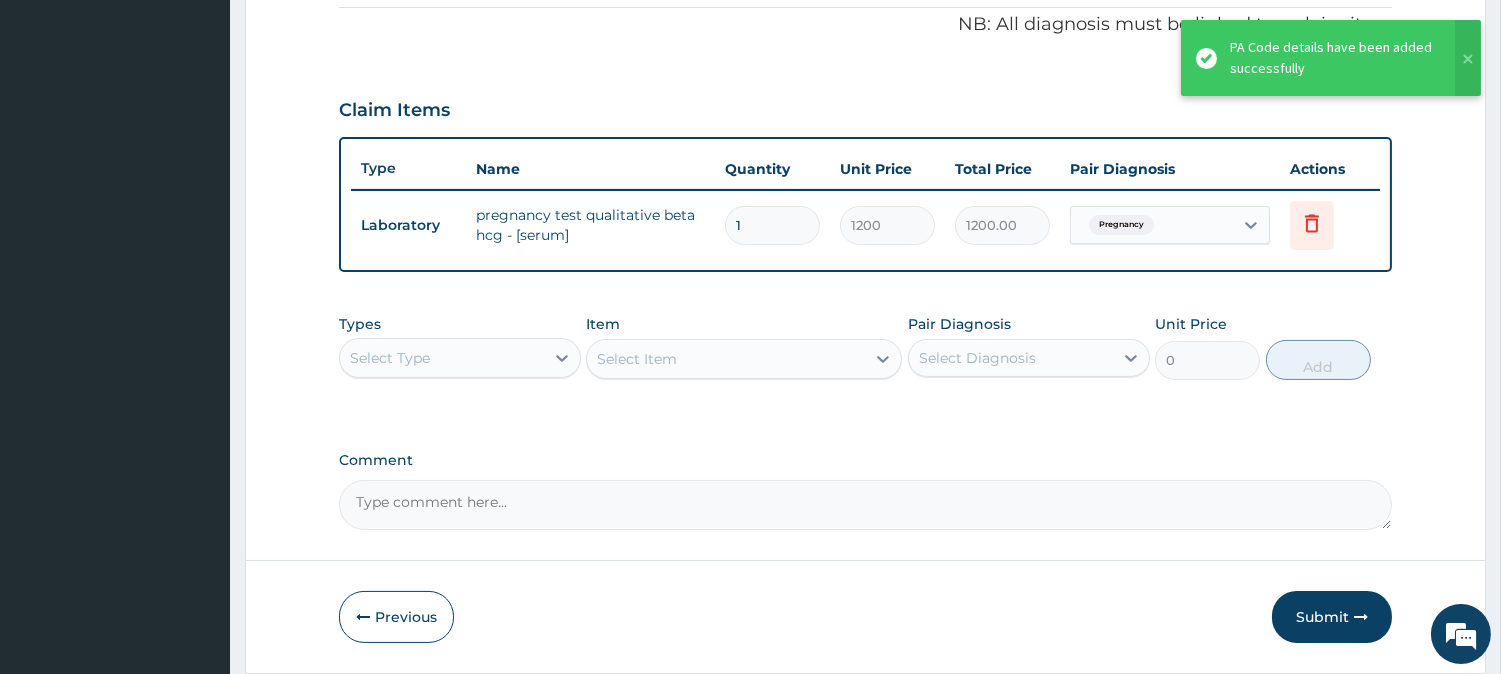 scroll, scrollTop: 623, scrollLeft: 0, axis: vertical 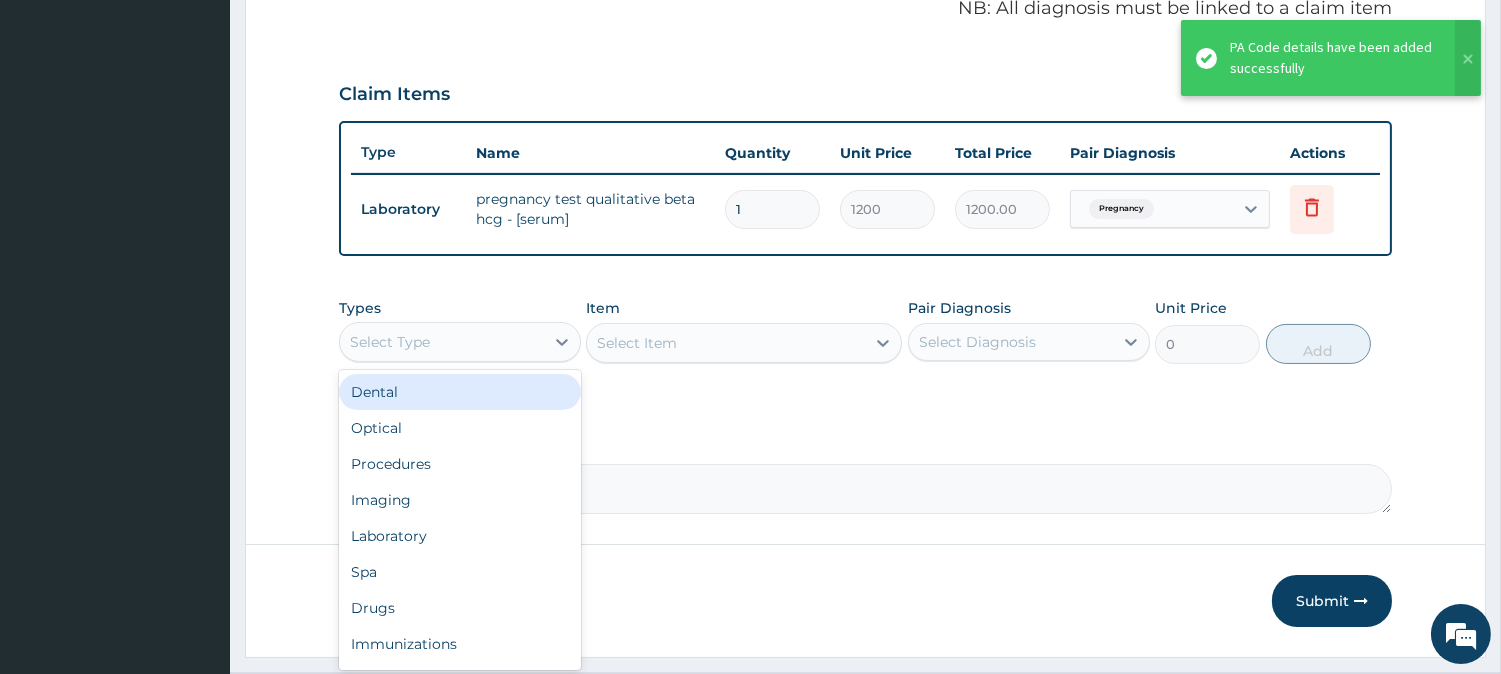 click on "Select Type" at bounding box center (442, 342) 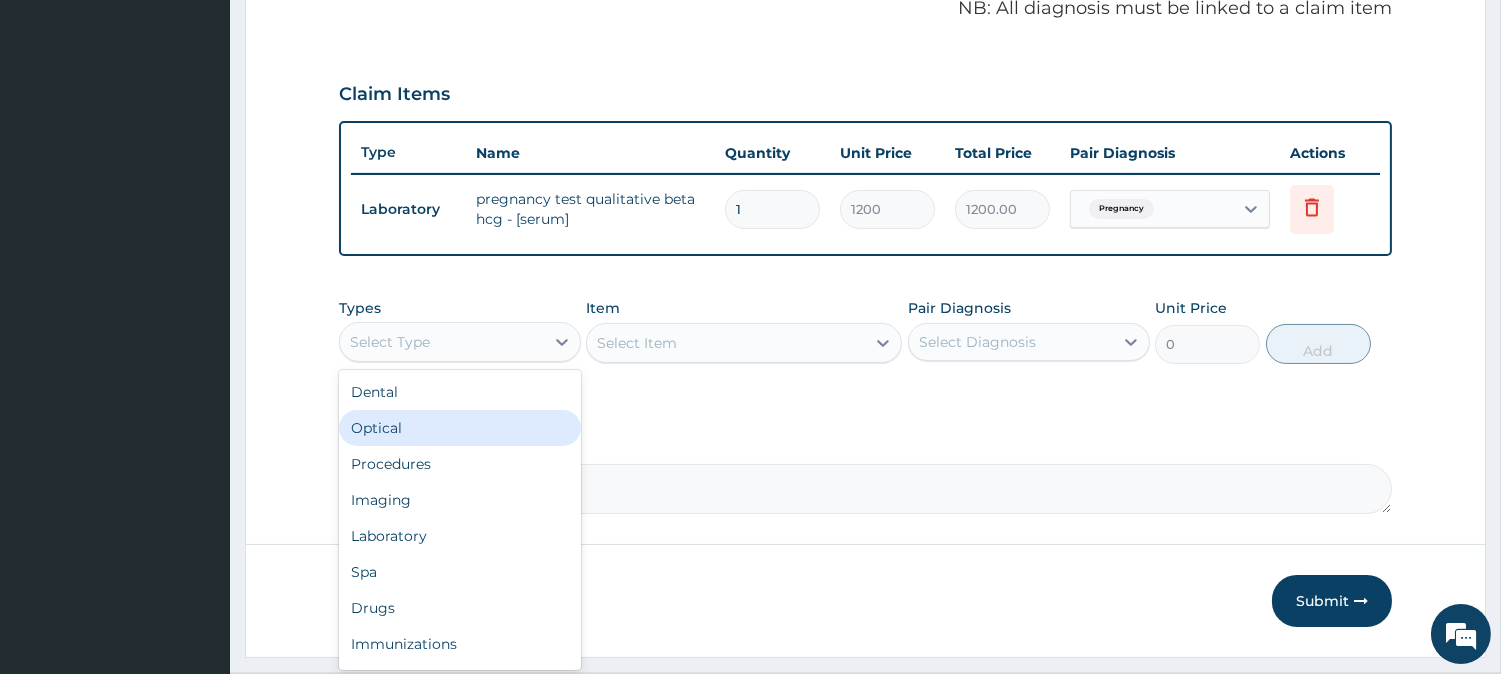 scroll, scrollTop: 67, scrollLeft: 0, axis: vertical 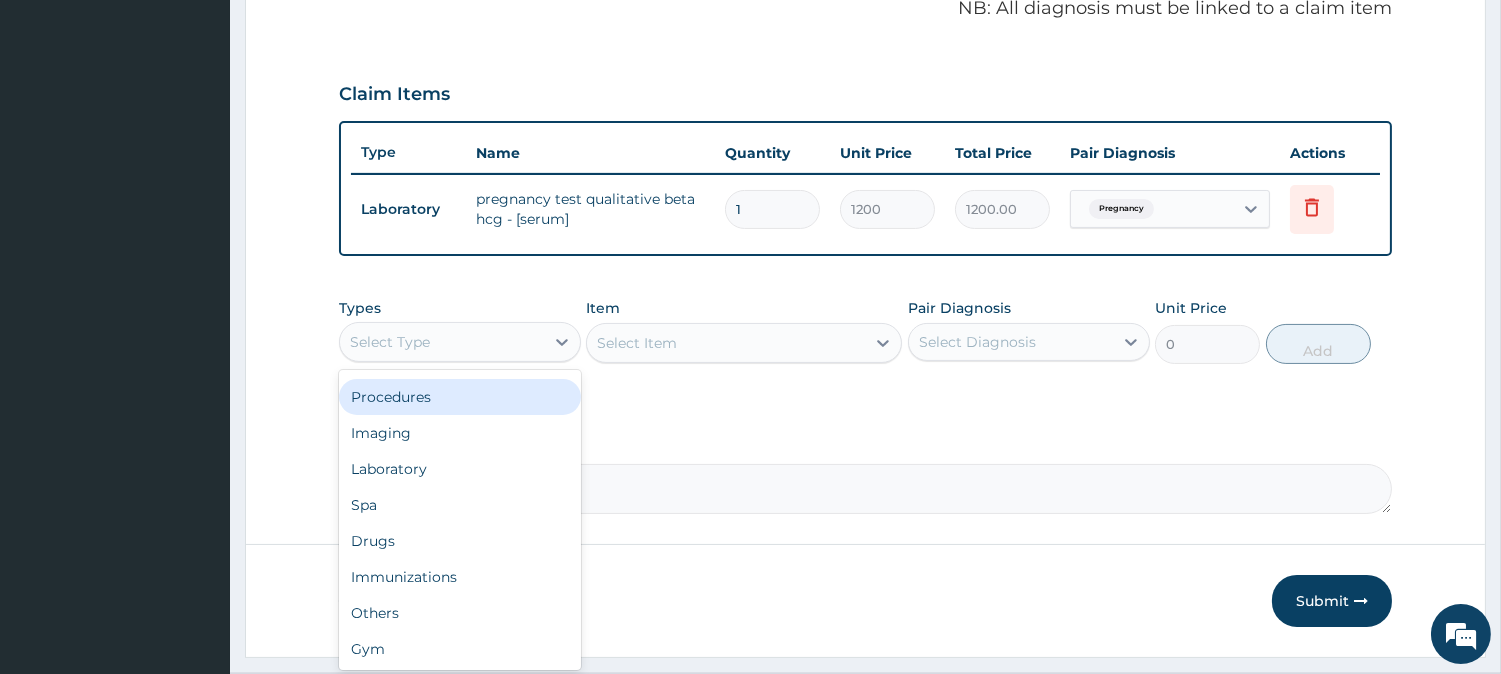 click on "Procedures" at bounding box center [460, 397] 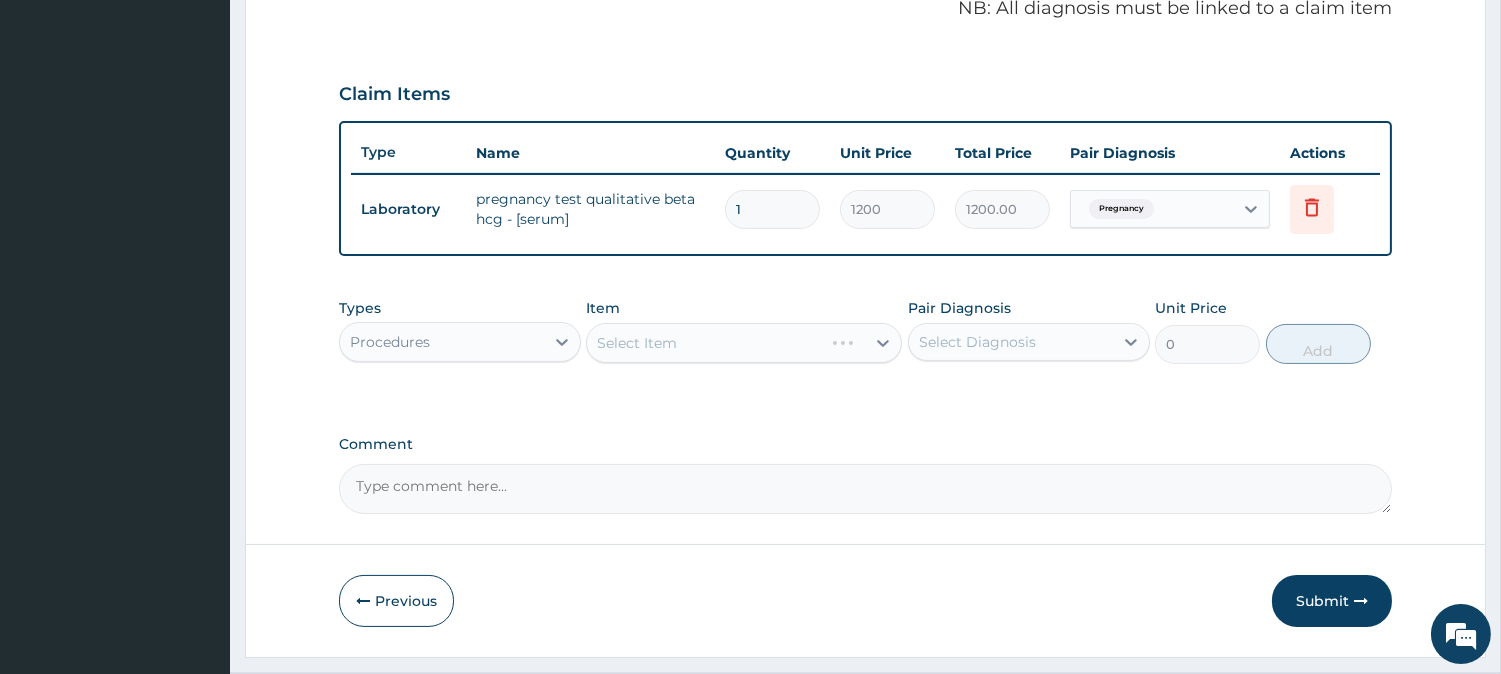click on "Select Diagnosis" at bounding box center [1011, 342] 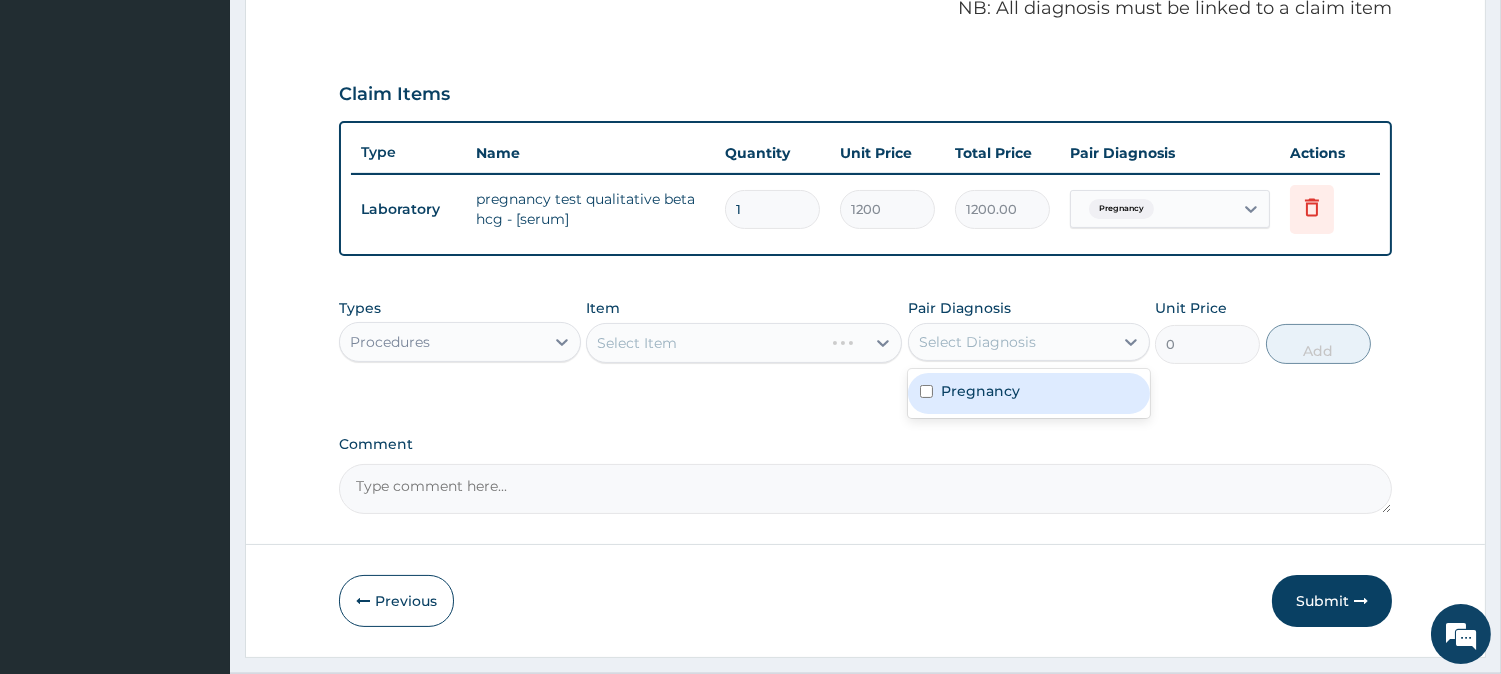 click on "Pregnancy" at bounding box center [1029, 393] 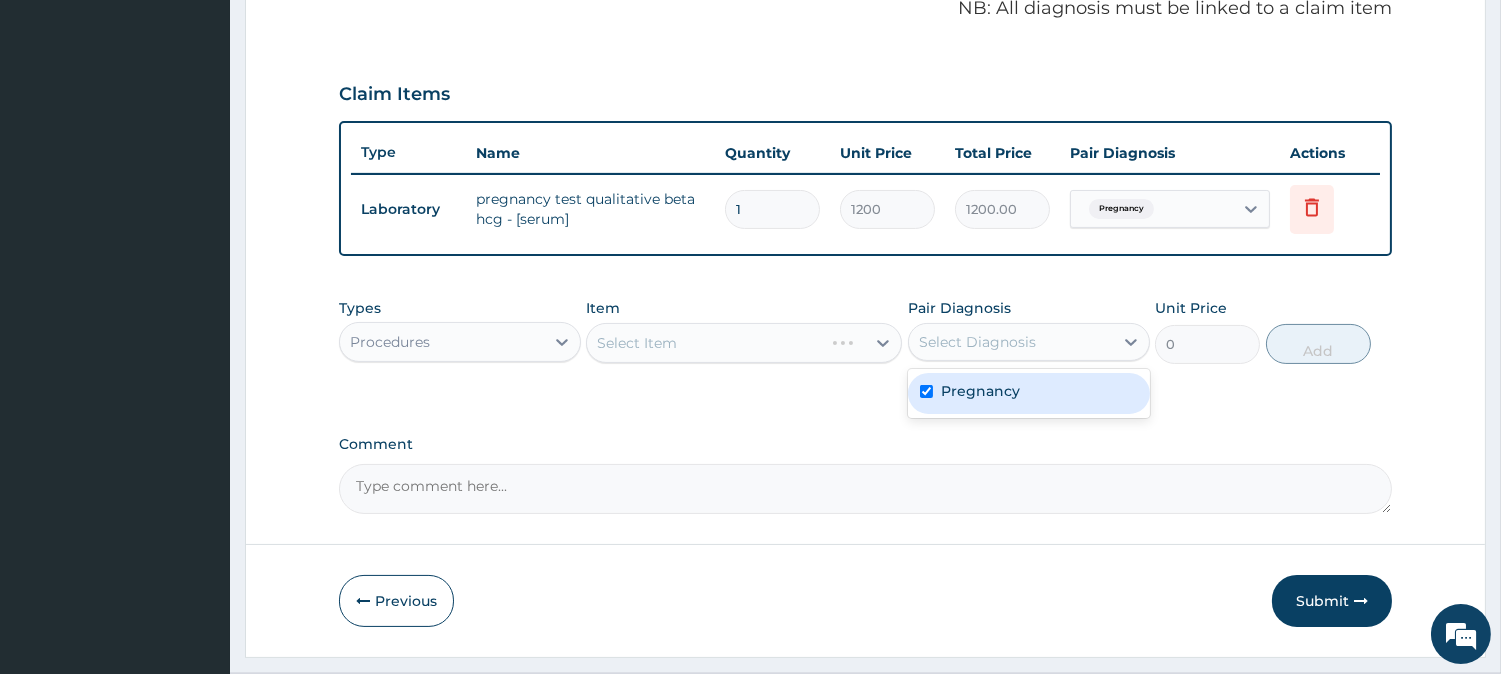 checkbox on "true" 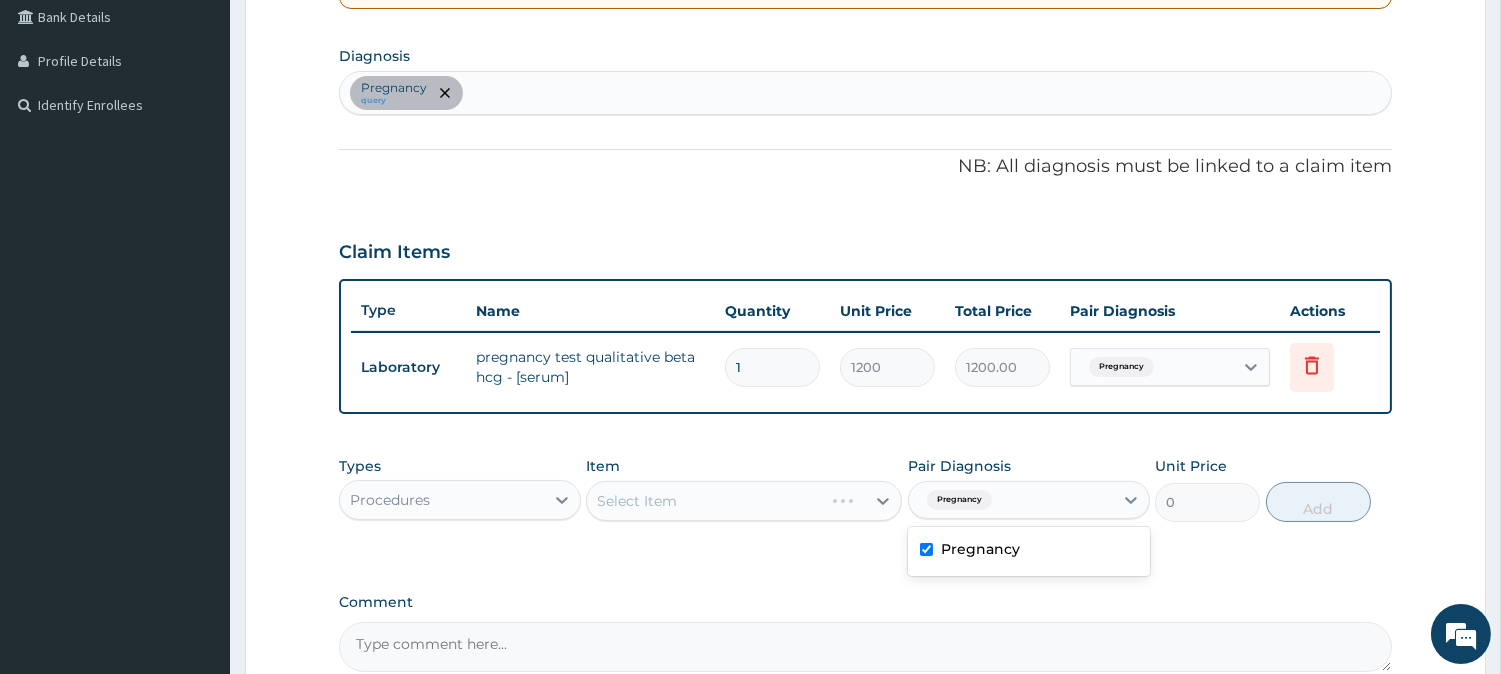 scroll, scrollTop: 290, scrollLeft: 0, axis: vertical 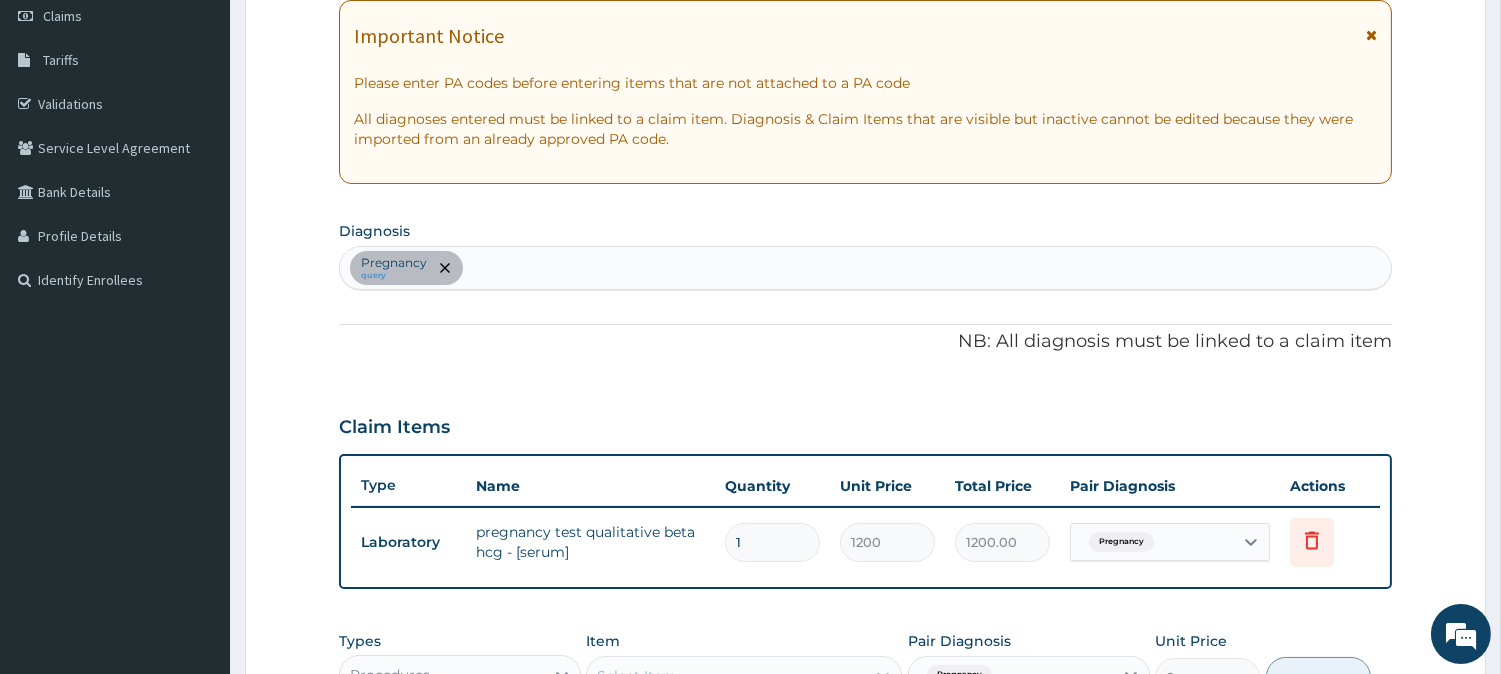 click on "Pregnancy query" at bounding box center [865, 268] 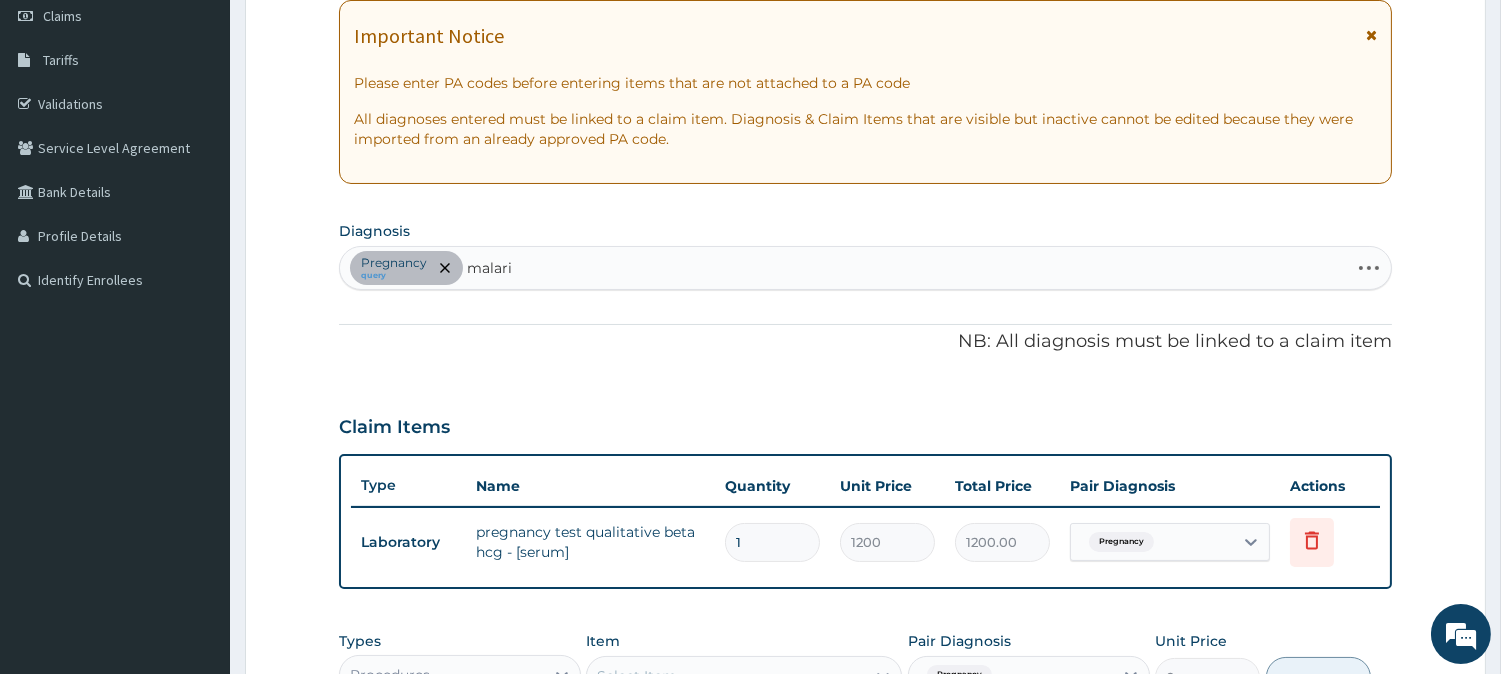 type on "malaria" 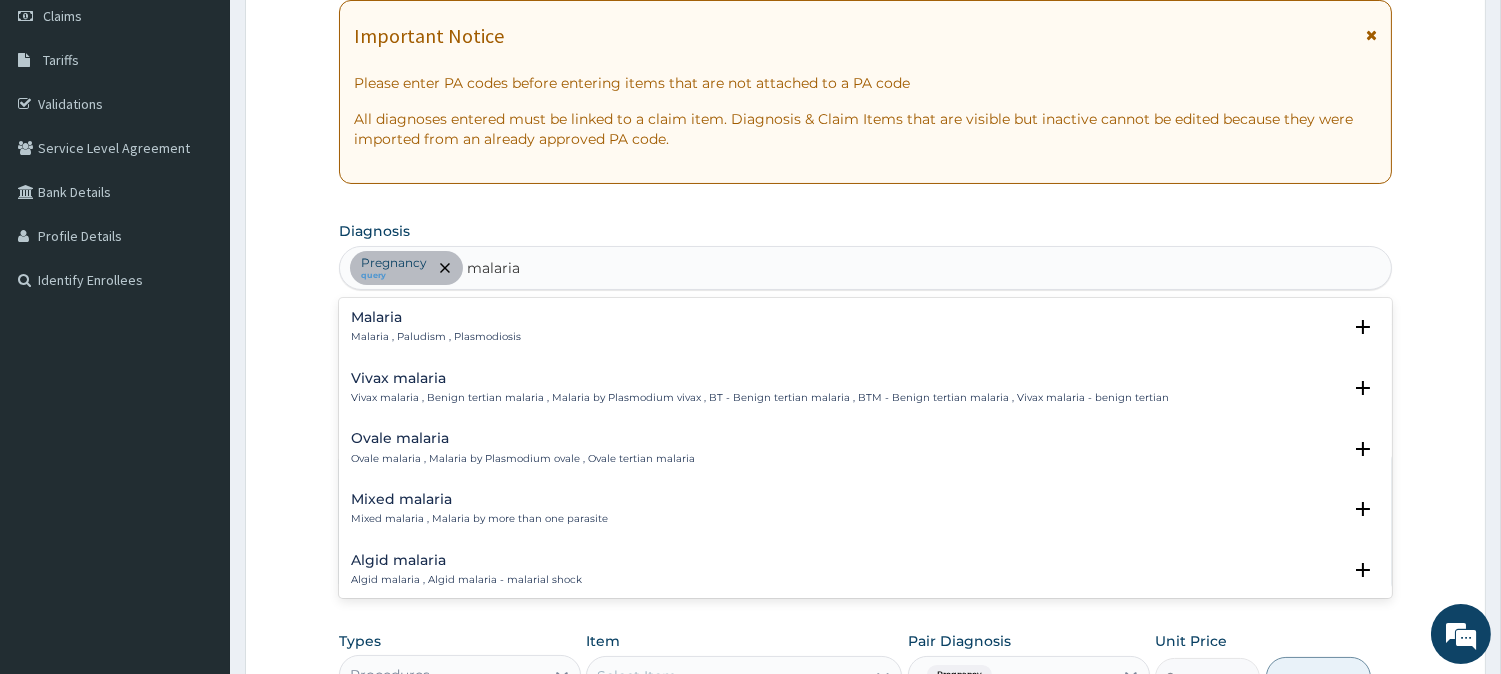click on "Malaria Malaria , Paludism , Plasmodiosis Select Status Query Query covers suspected (?), Keep in view (kiv), Ruled out (r/o) Confirmed" at bounding box center [865, 332] 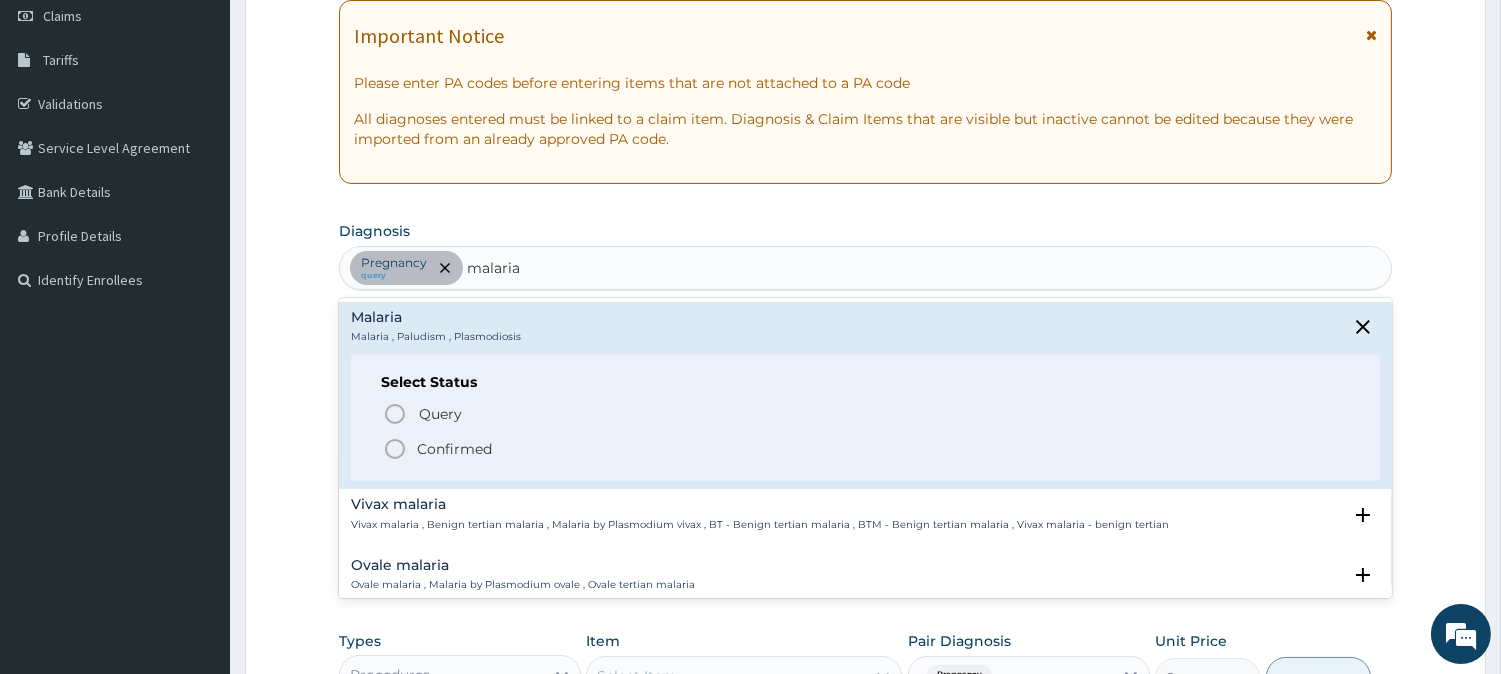 click on "Confirmed" at bounding box center [454, 449] 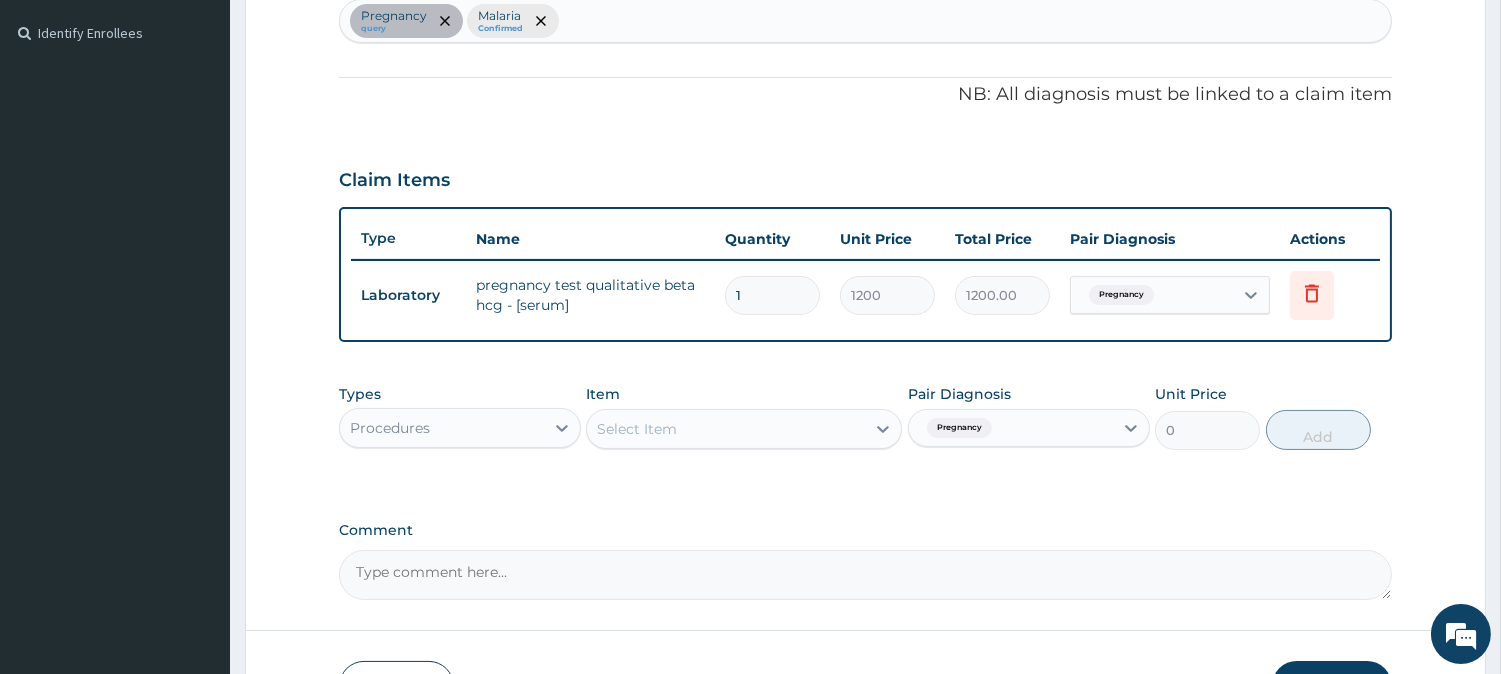 scroll, scrollTop: 512, scrollLeft: 0, axis: vertical 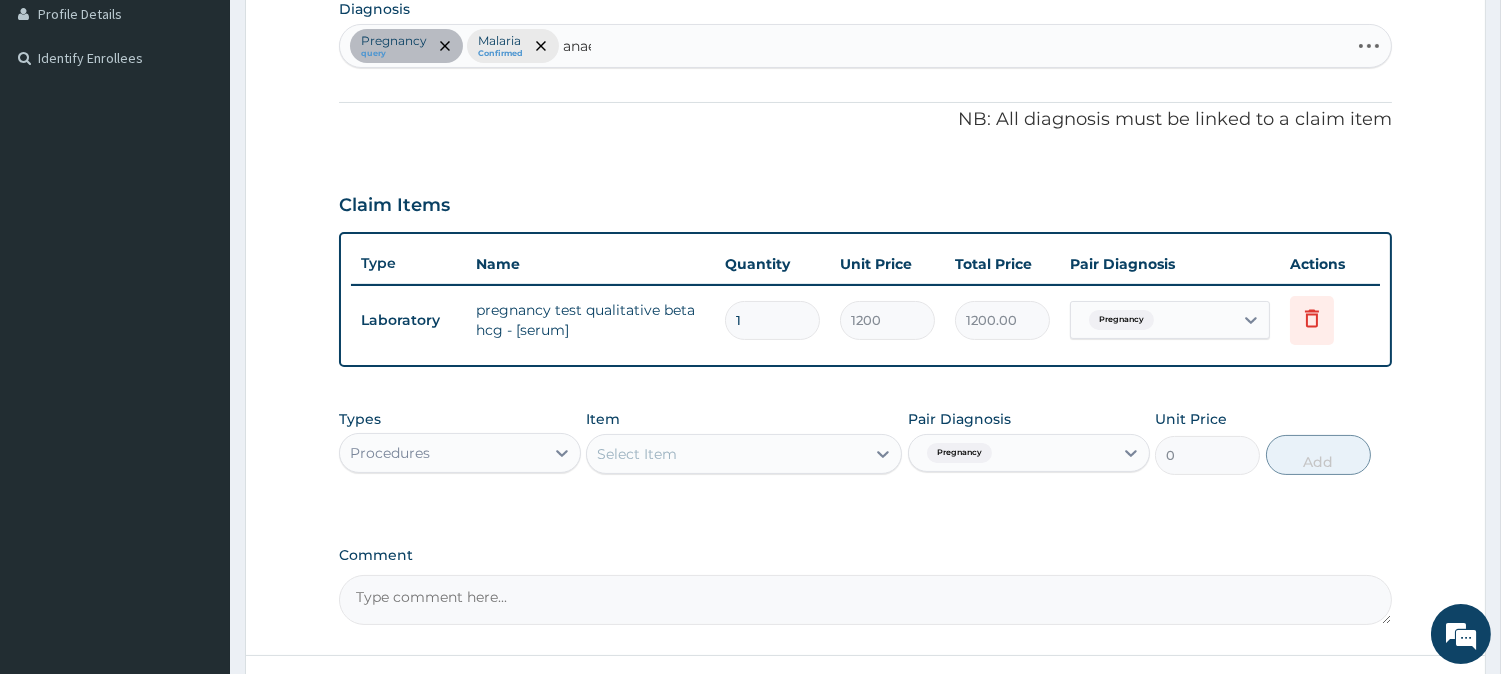 type on "anaem" 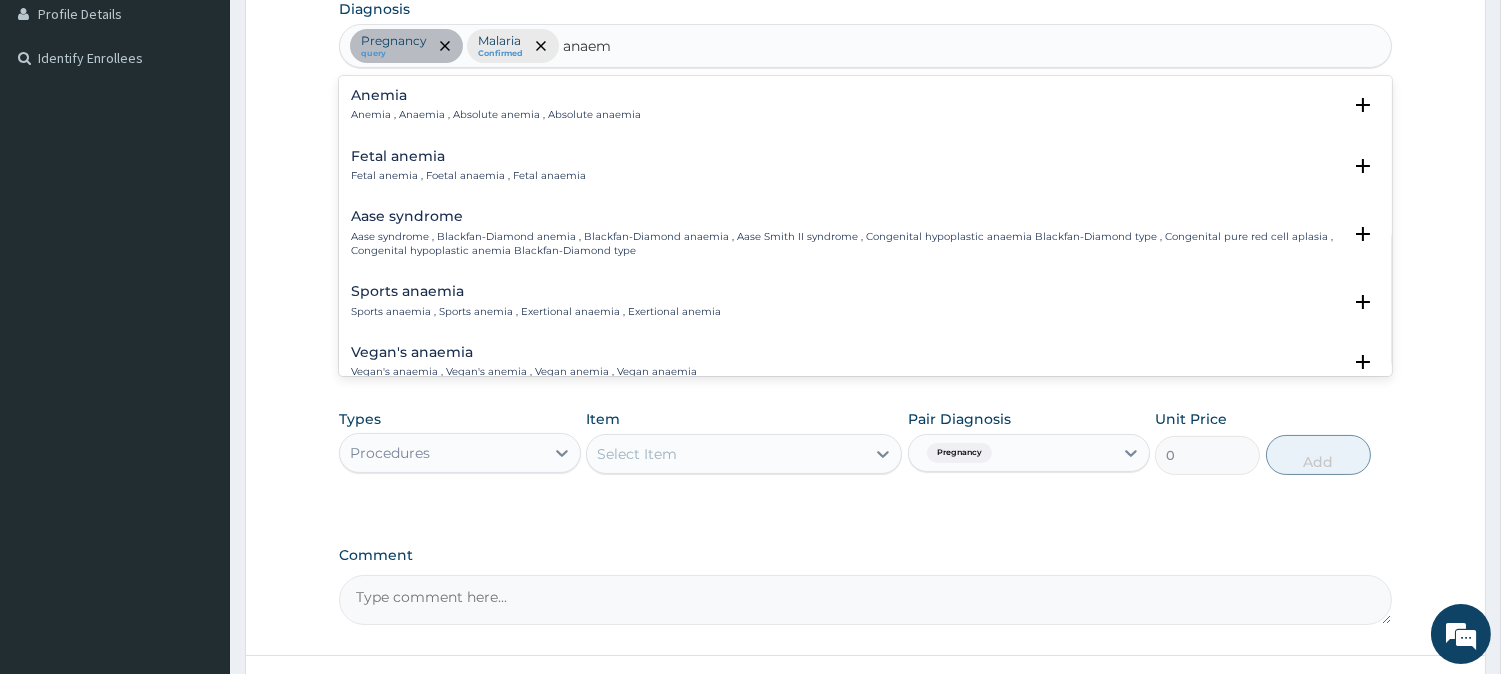 click on "Anemia" at bounding box center (496, 95) 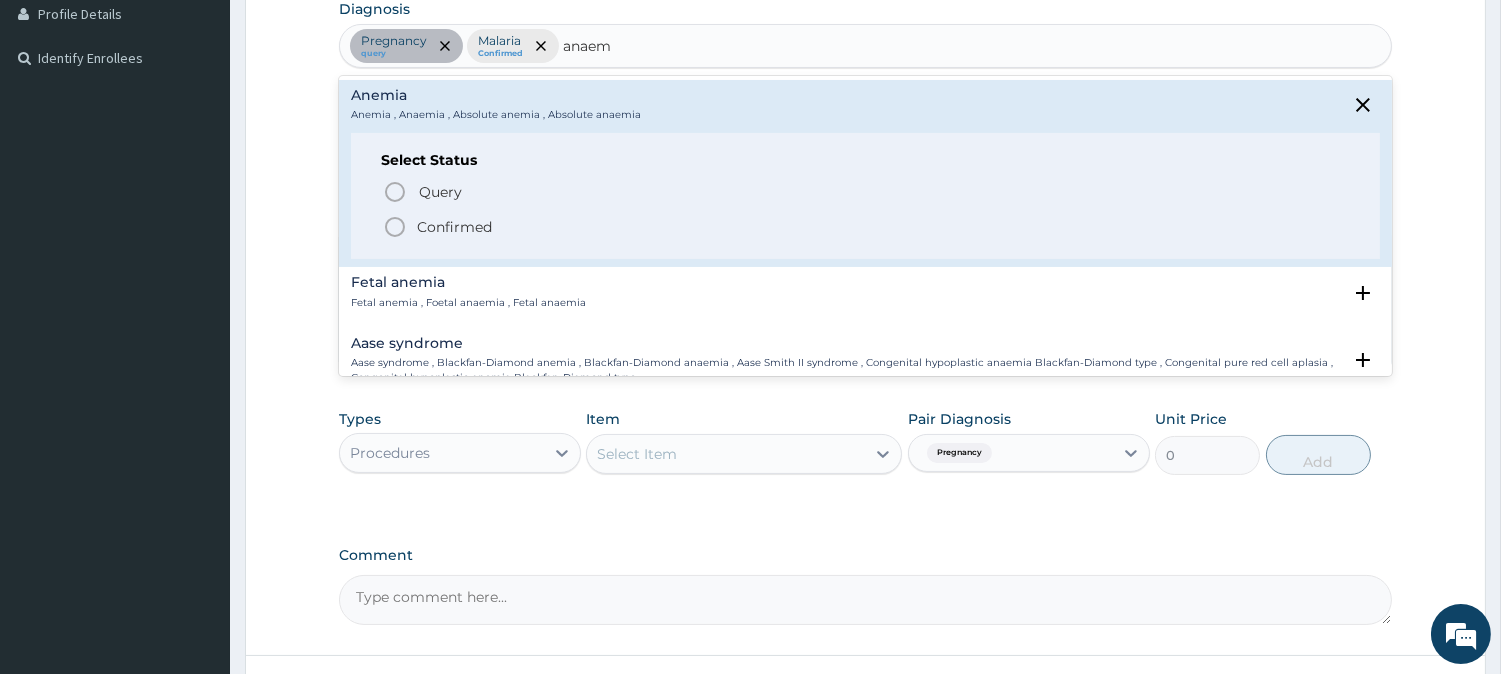 click on "Anemia" at bounding box center [496, 95] 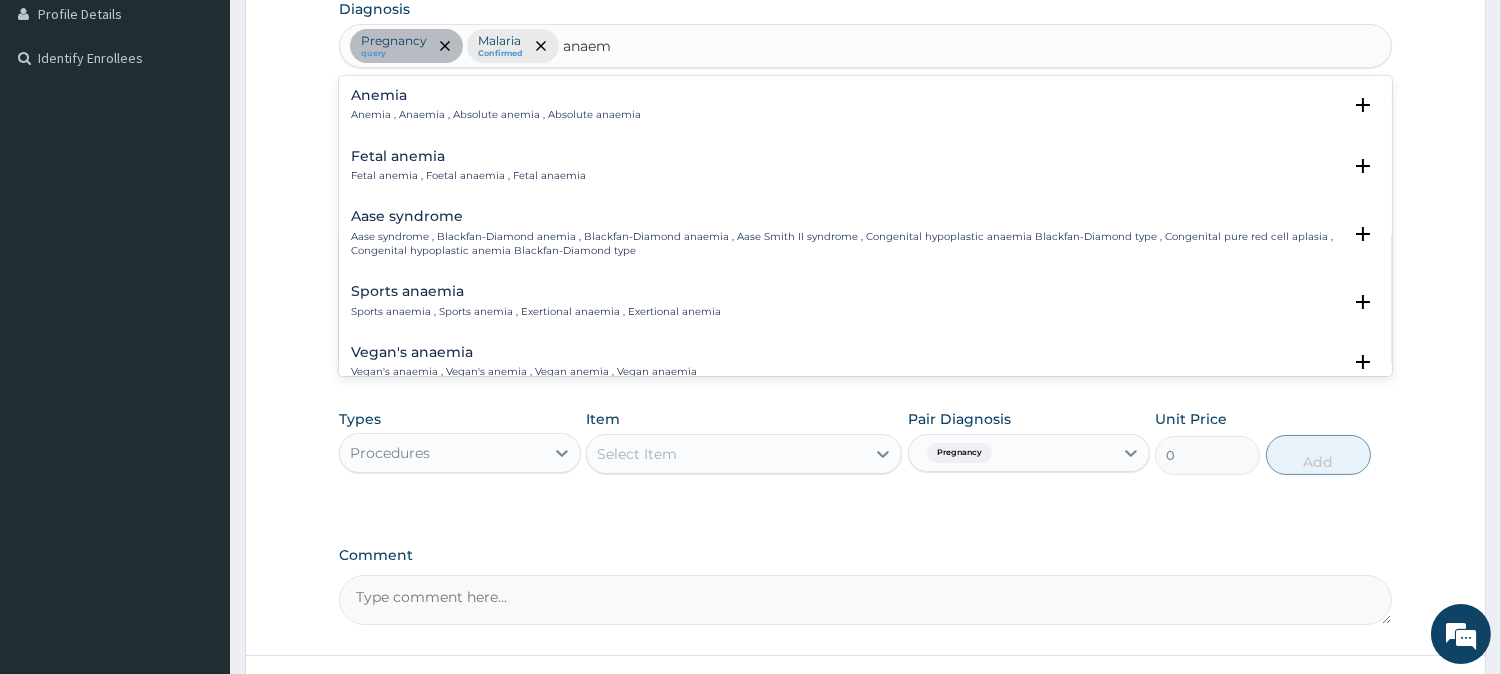 drag, startPoint x: 526, startPoint y: 82, endPoint x: 476, endPoint y: 141, distance: 77.33692 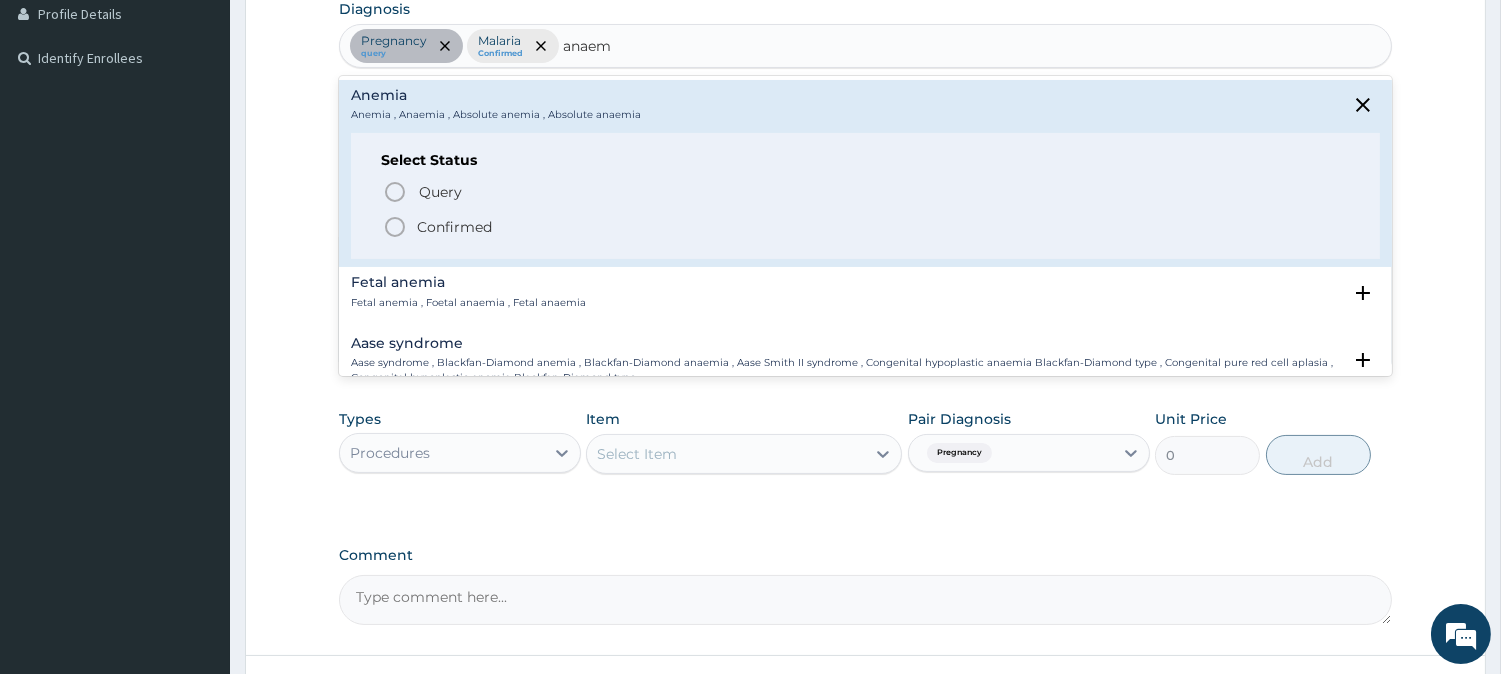 click on "Confirmed" at bounding box center (454, 227) 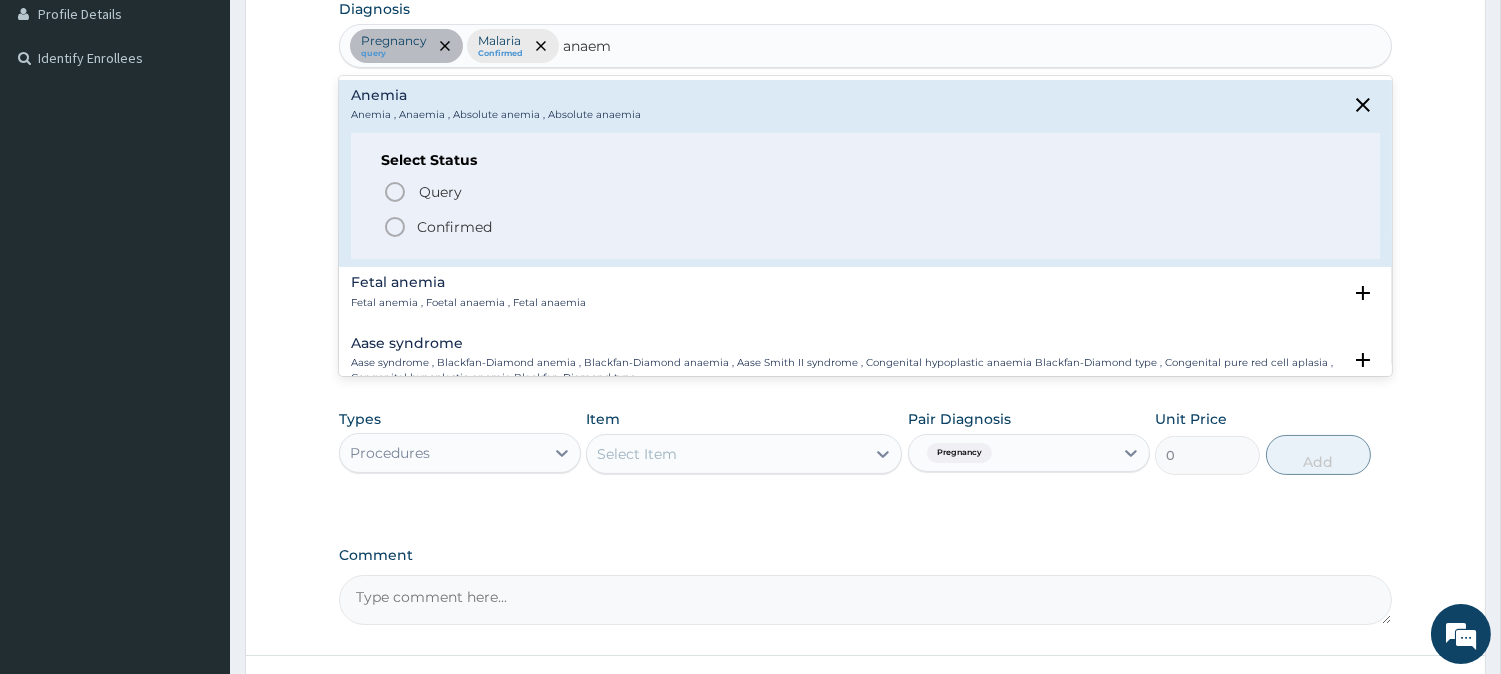 type 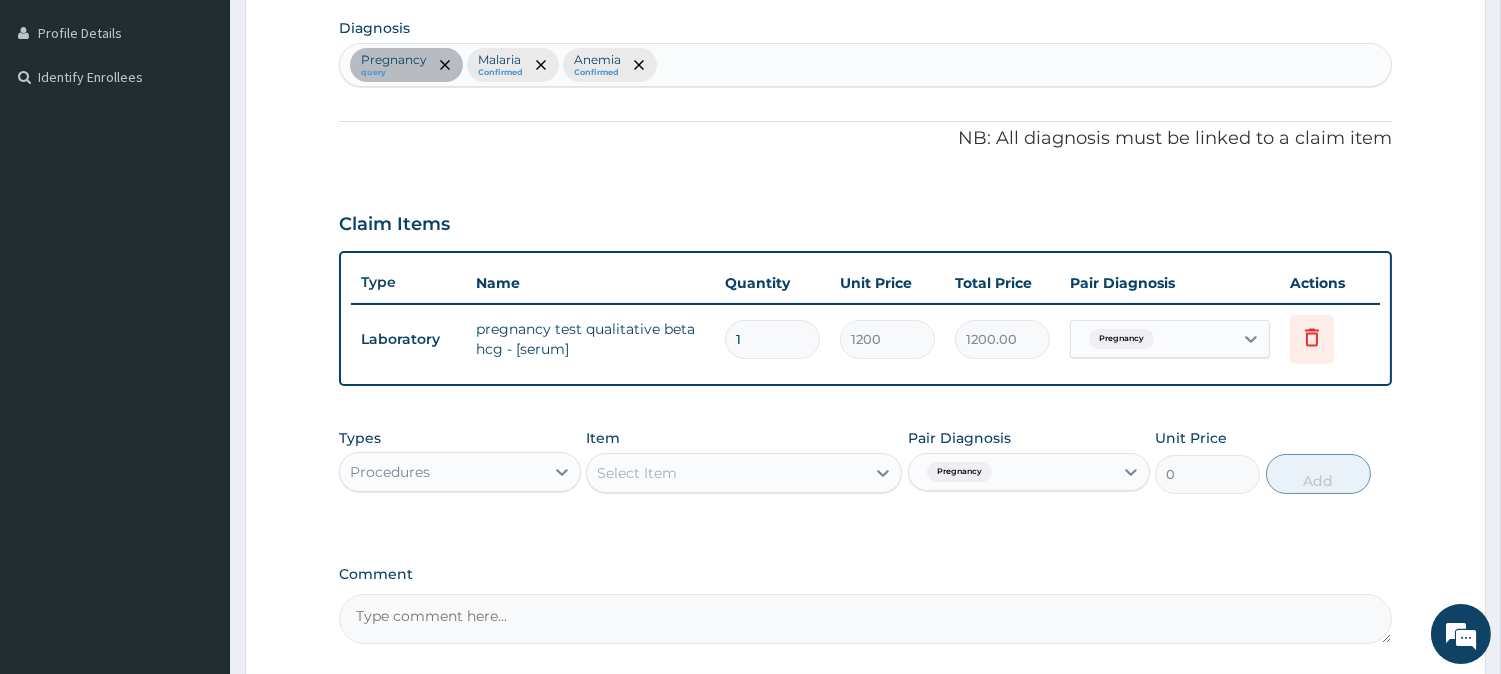 scroll, scrollTop: 623, scrollLeft: 0, axis: vertical 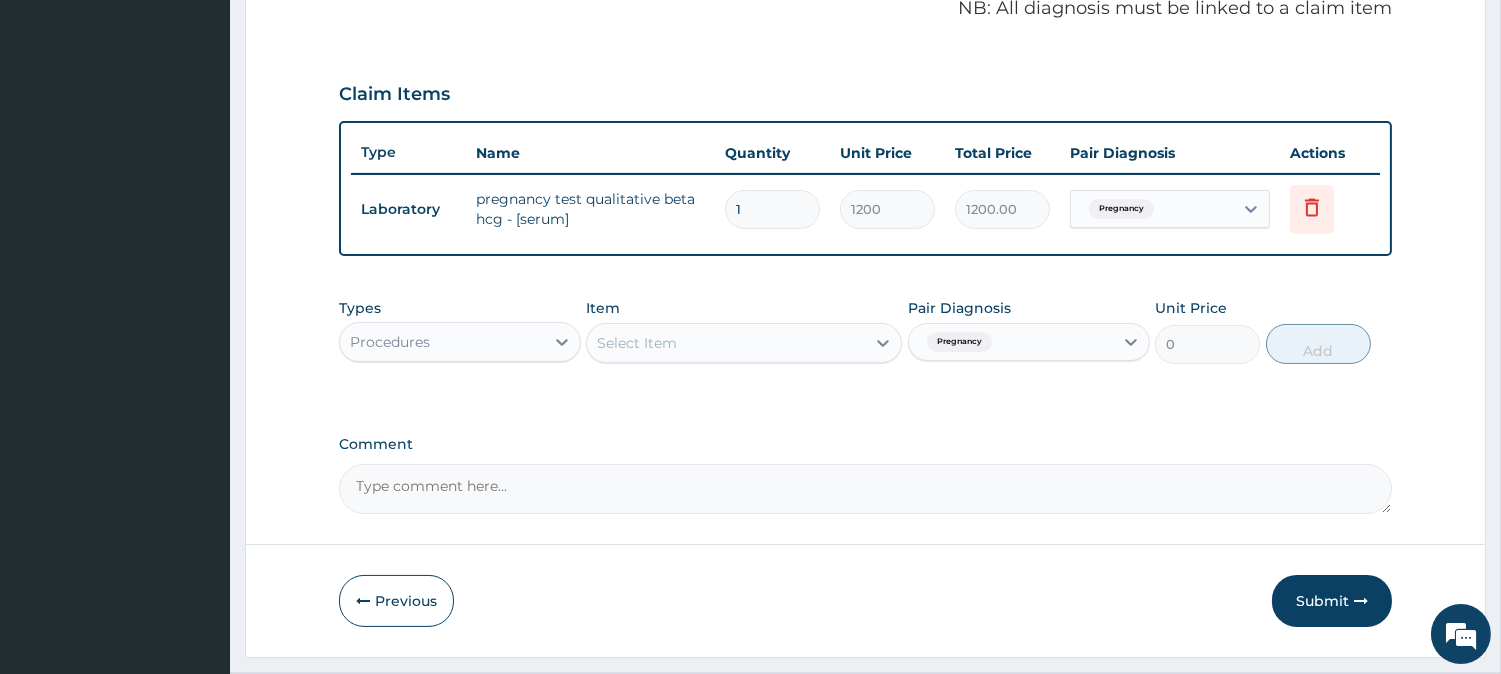 click on "Pregnancy" at bounding box center (1011, 342) 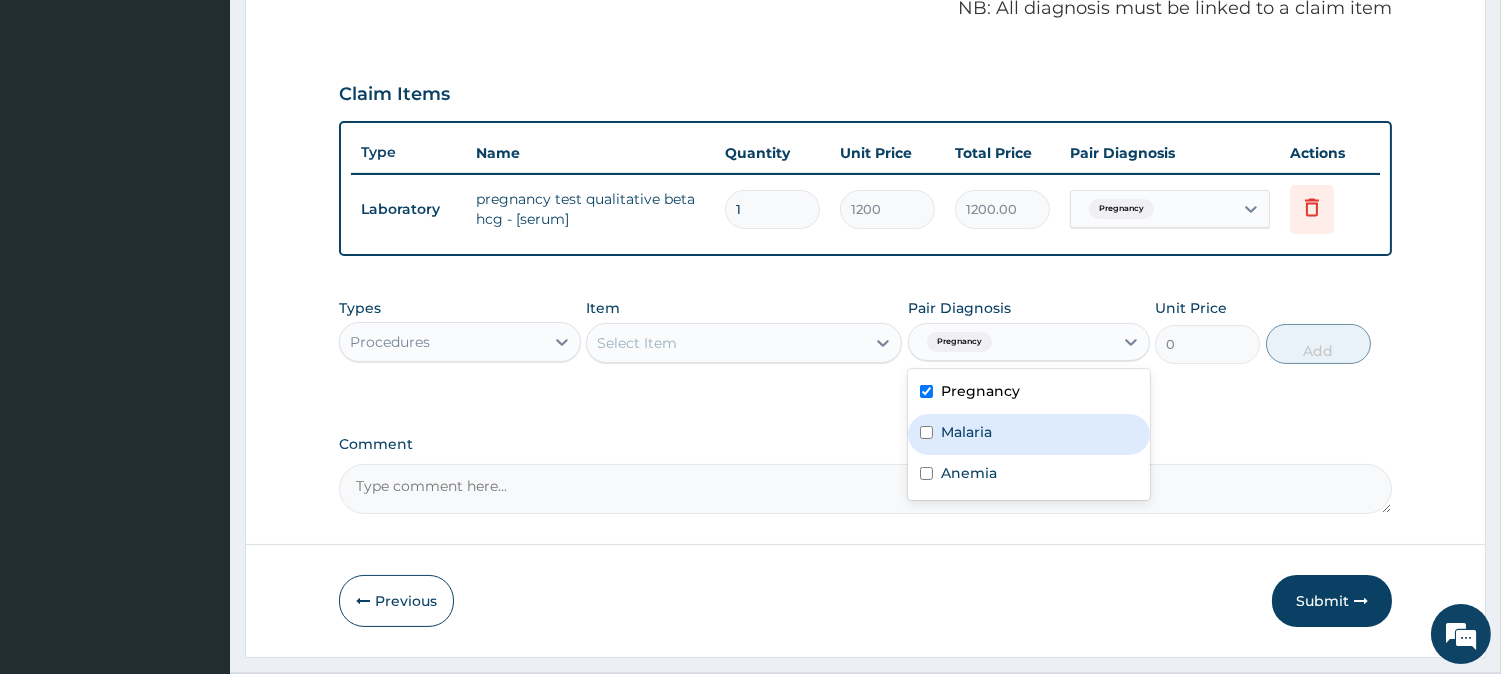 click on "Malaria" at bounding box center [966, 432] 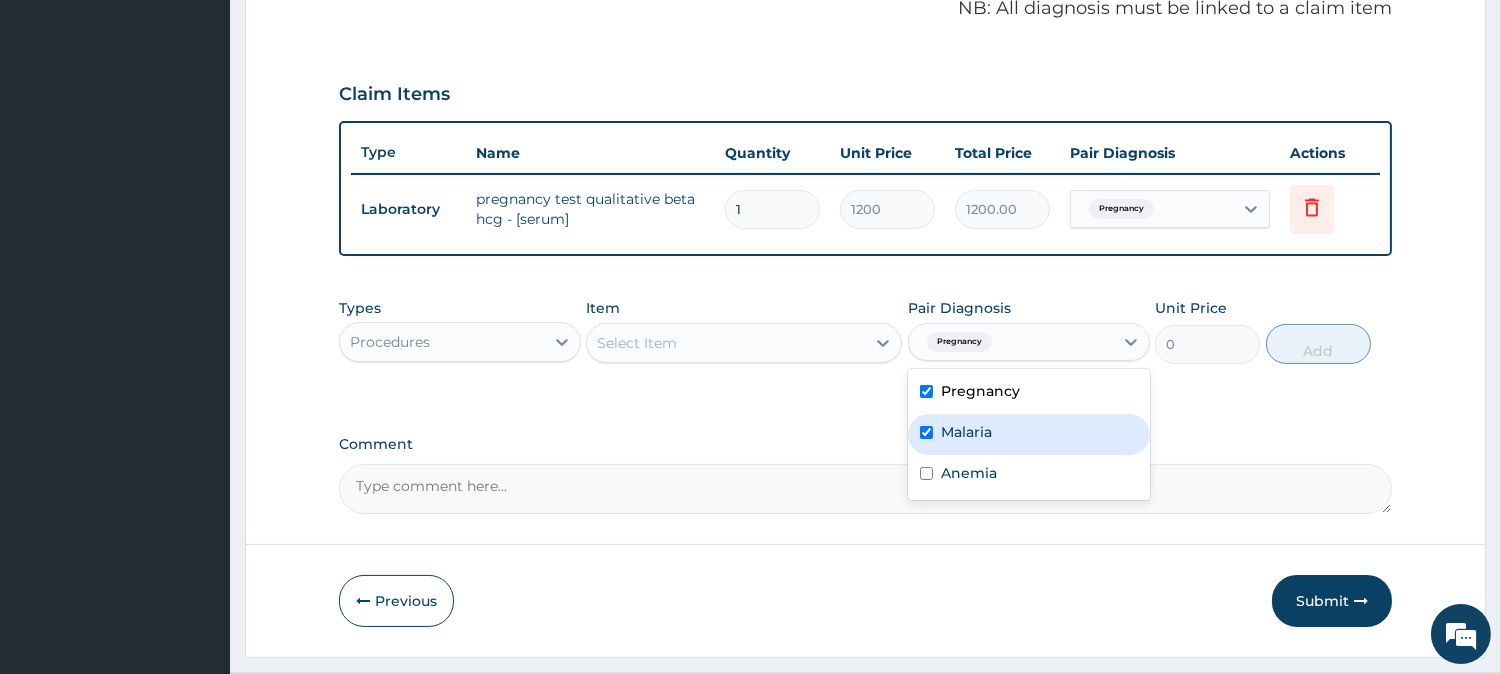 checkbox on "true" 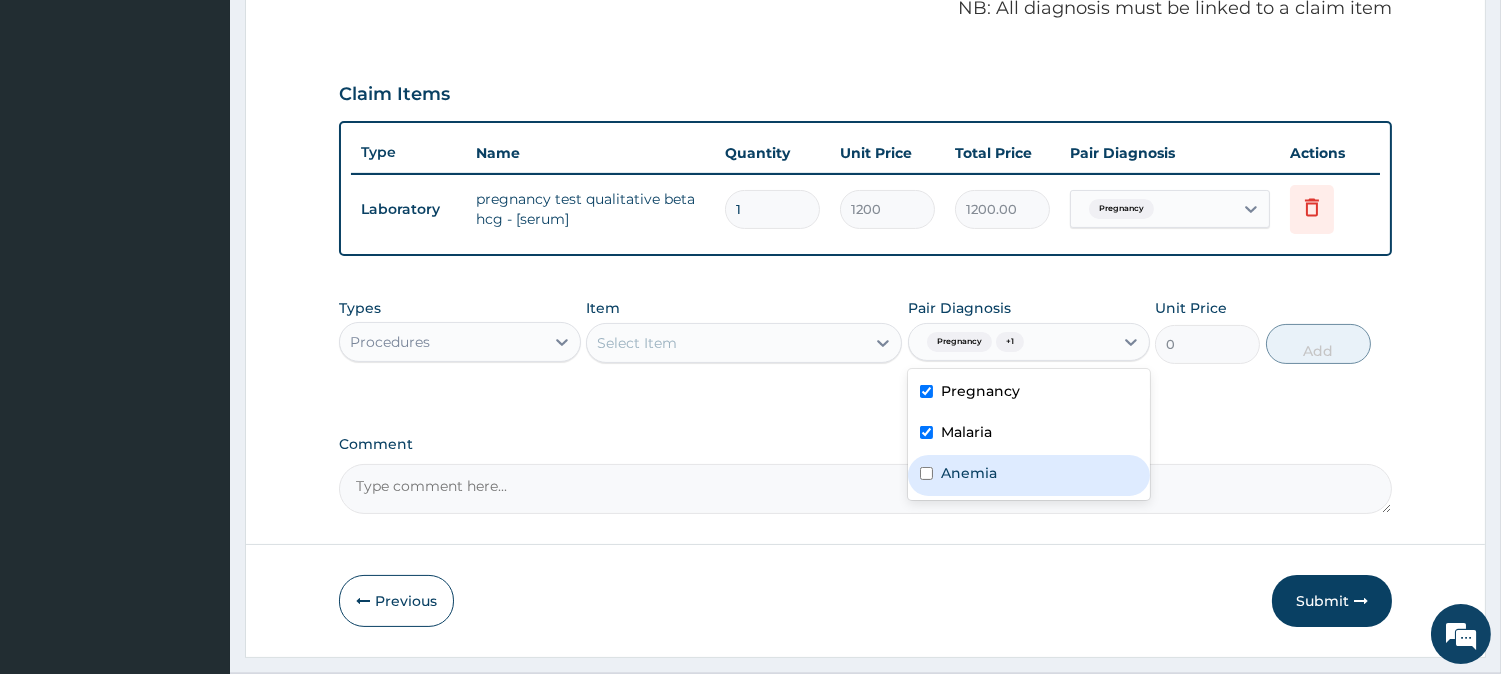 click on "Anemia" at bounding box center (1029, 475) 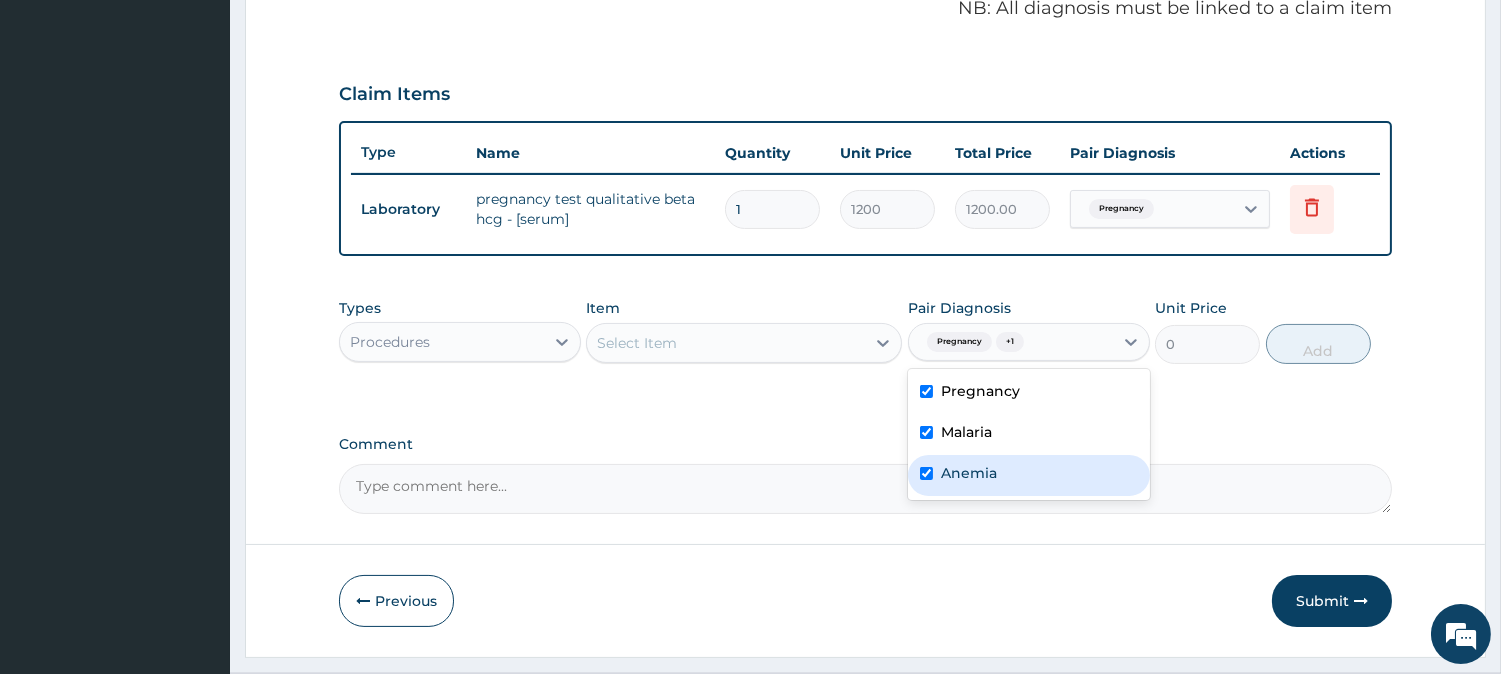checkbox on "true" 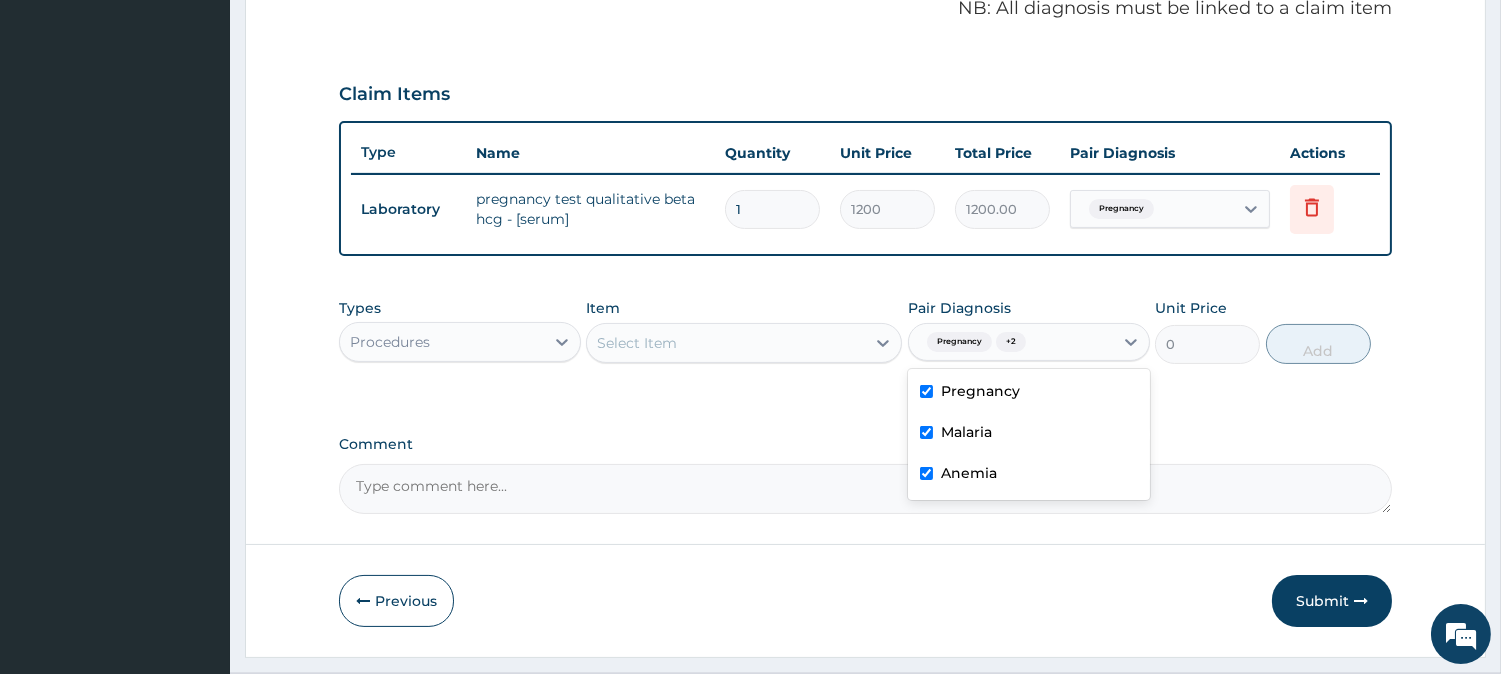 click on "Select Item" at bounding box center (637, 343) 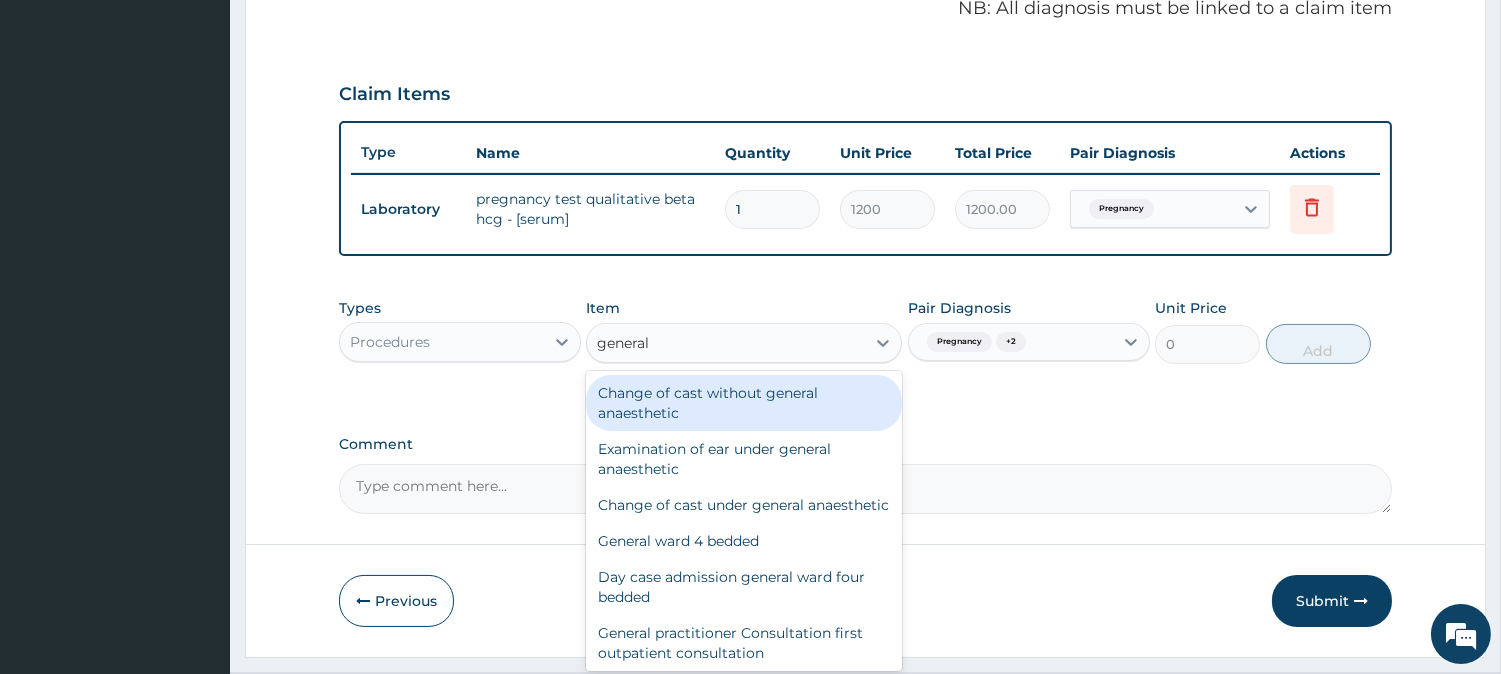 type on "general p" 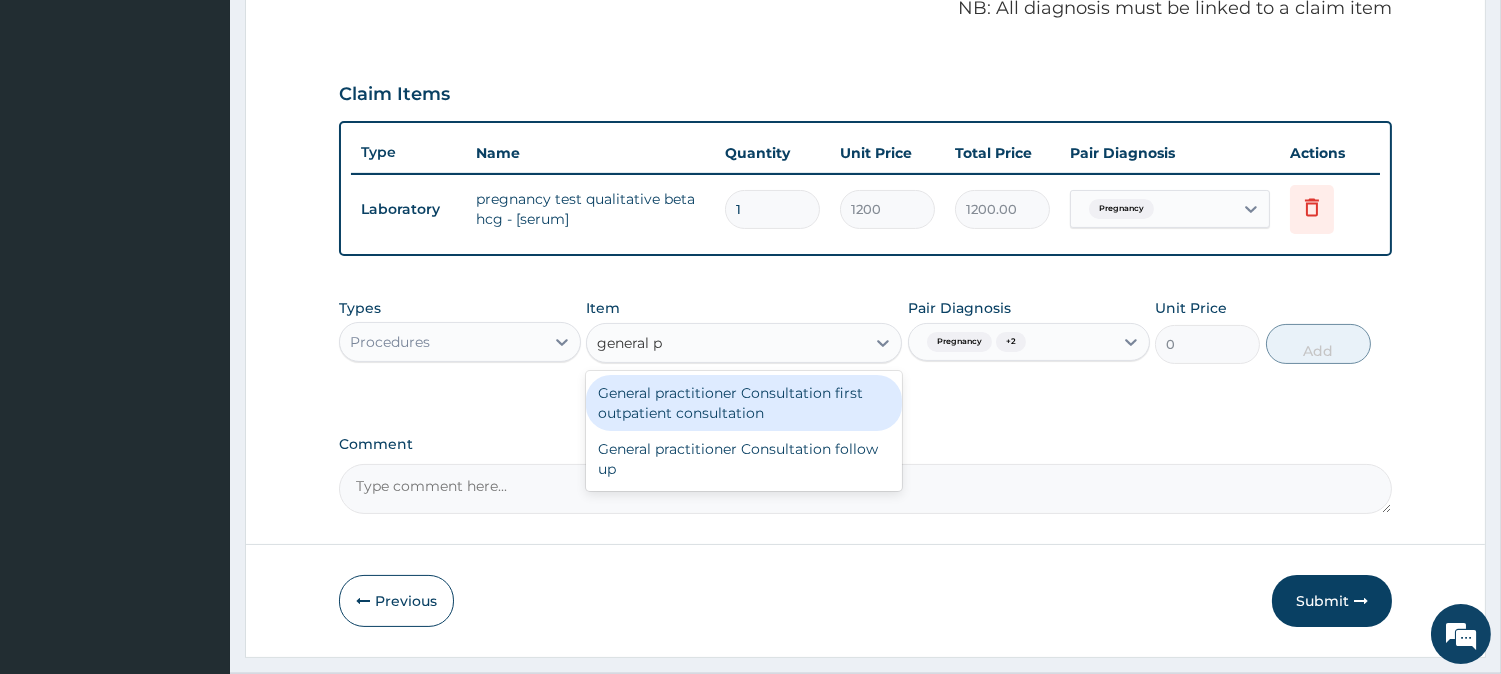 type 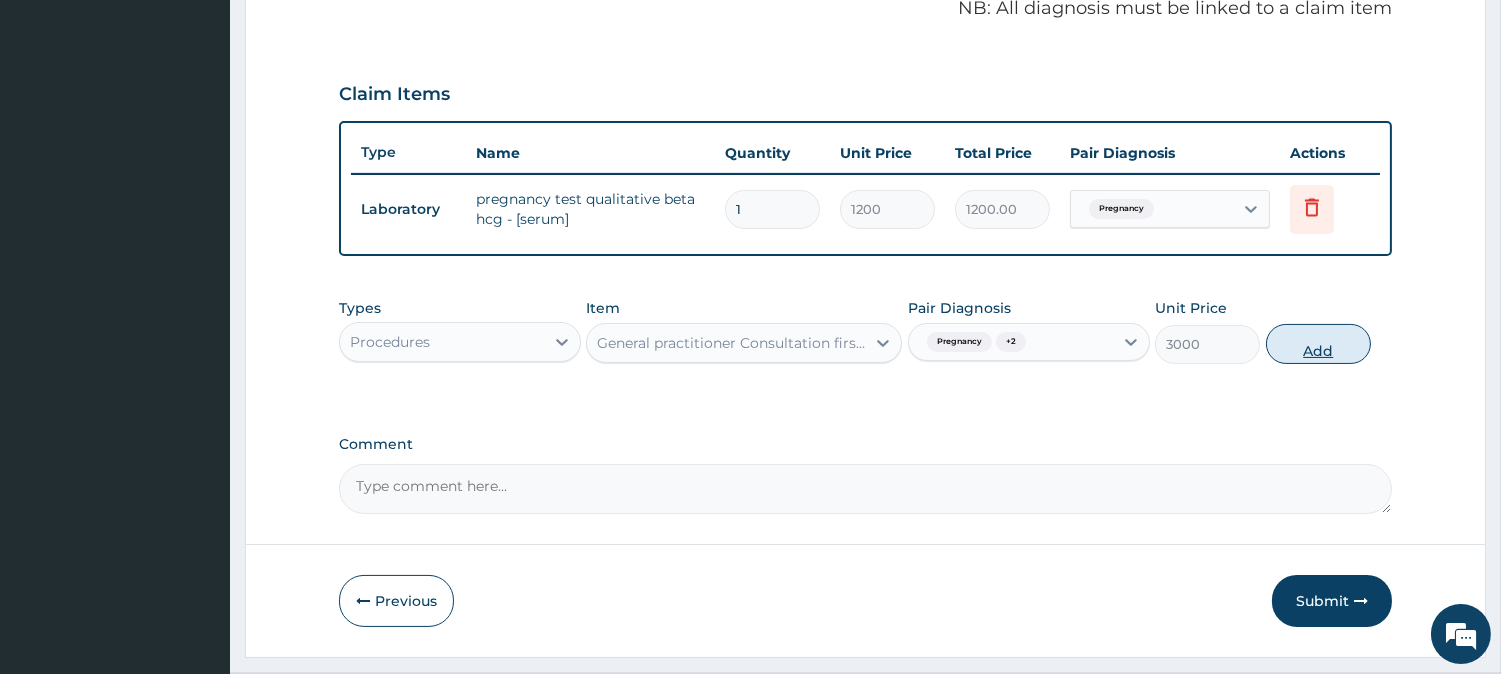 click on "Add" at bounding box center [1318, 344] 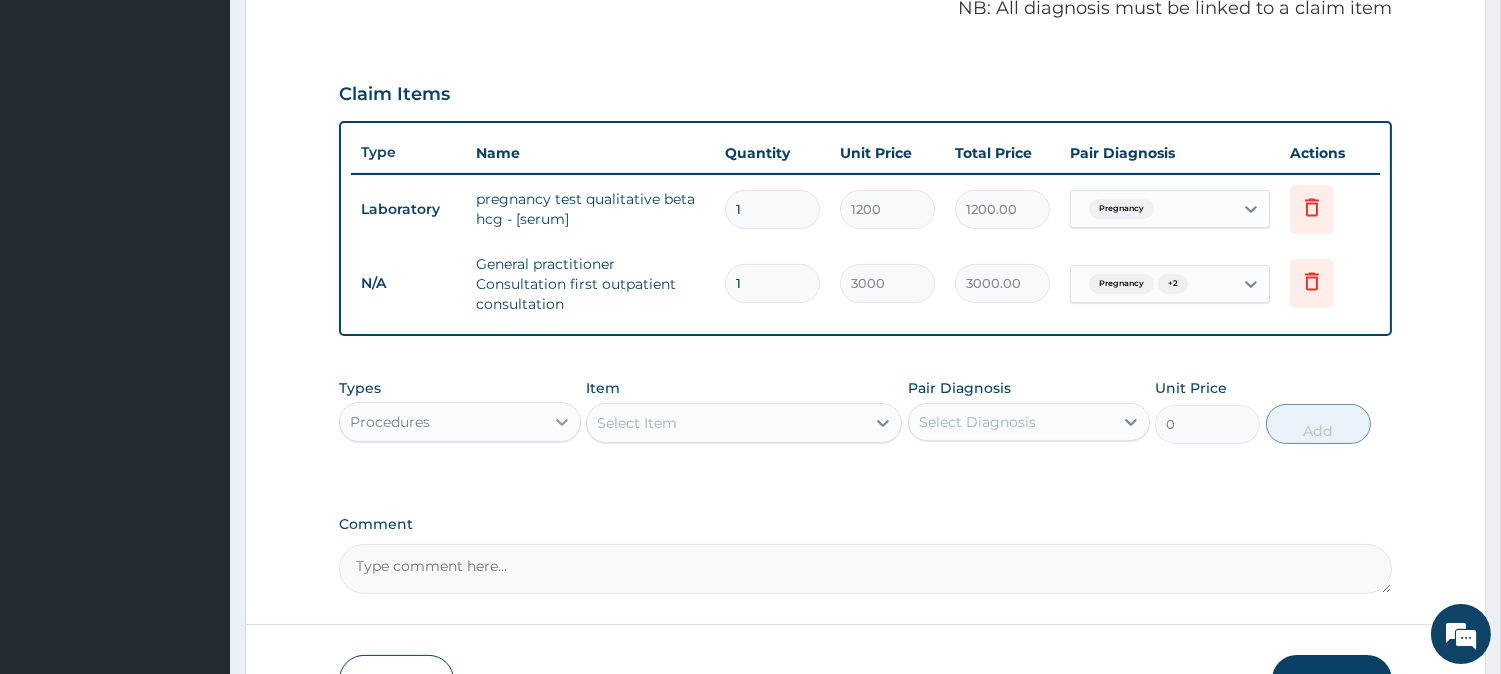 click at bounding box center [562, 422] 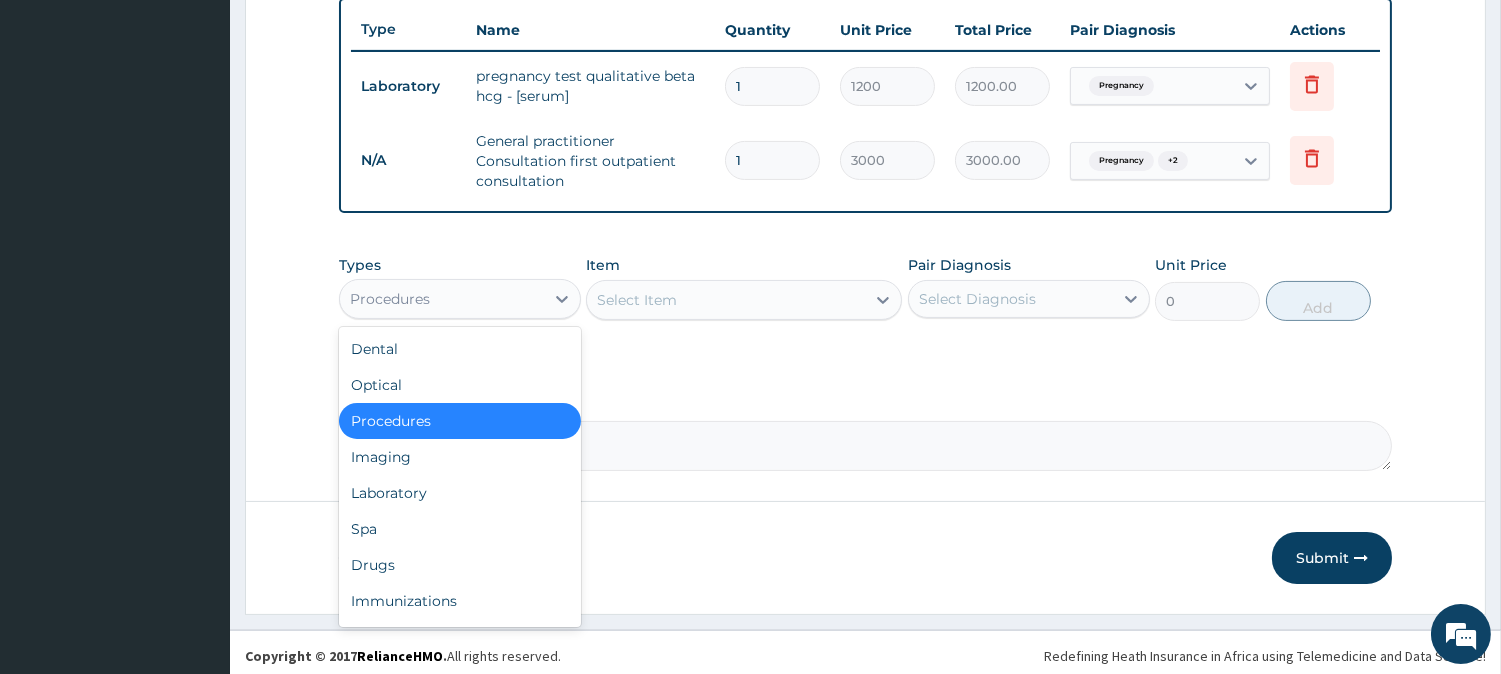 scroll, scrollTop: 751, scrollLeft: 0, axis: vertical 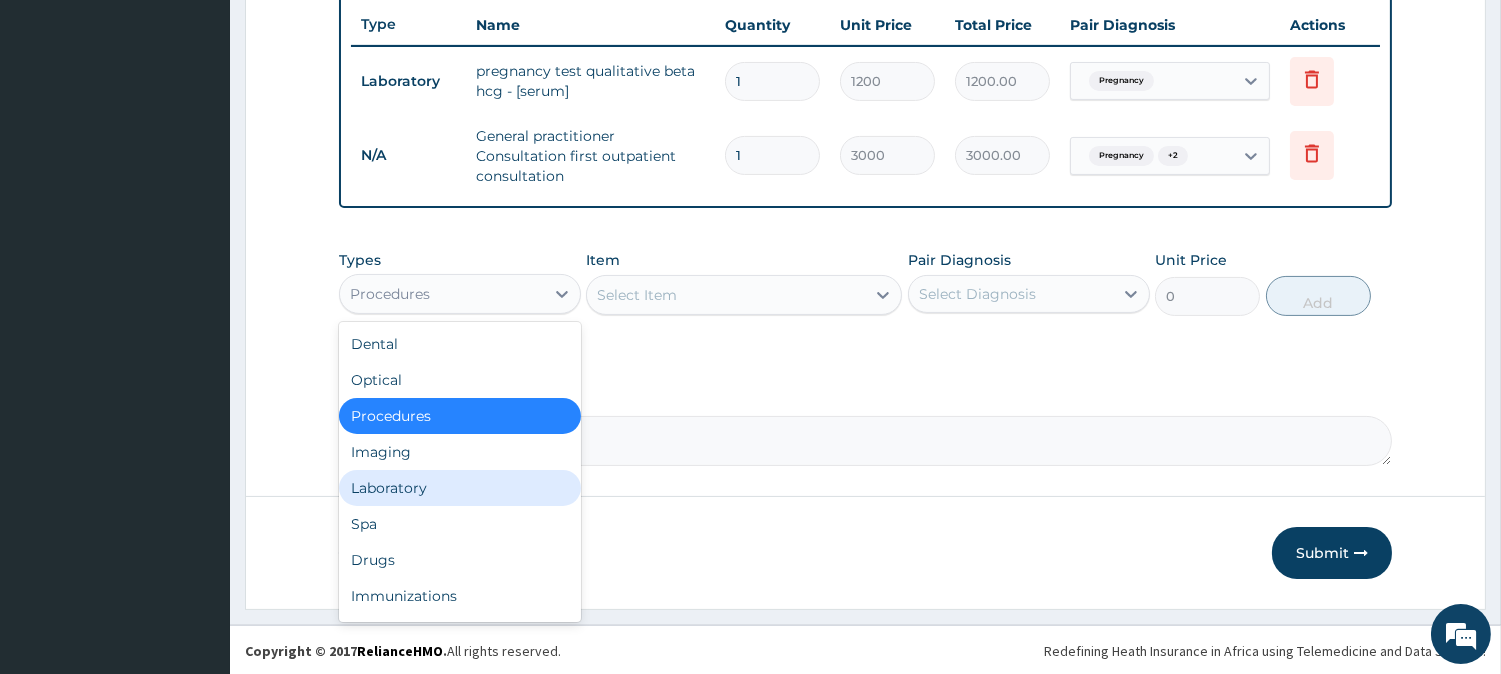click on "Laboratory" at bounding box center (460, 488) 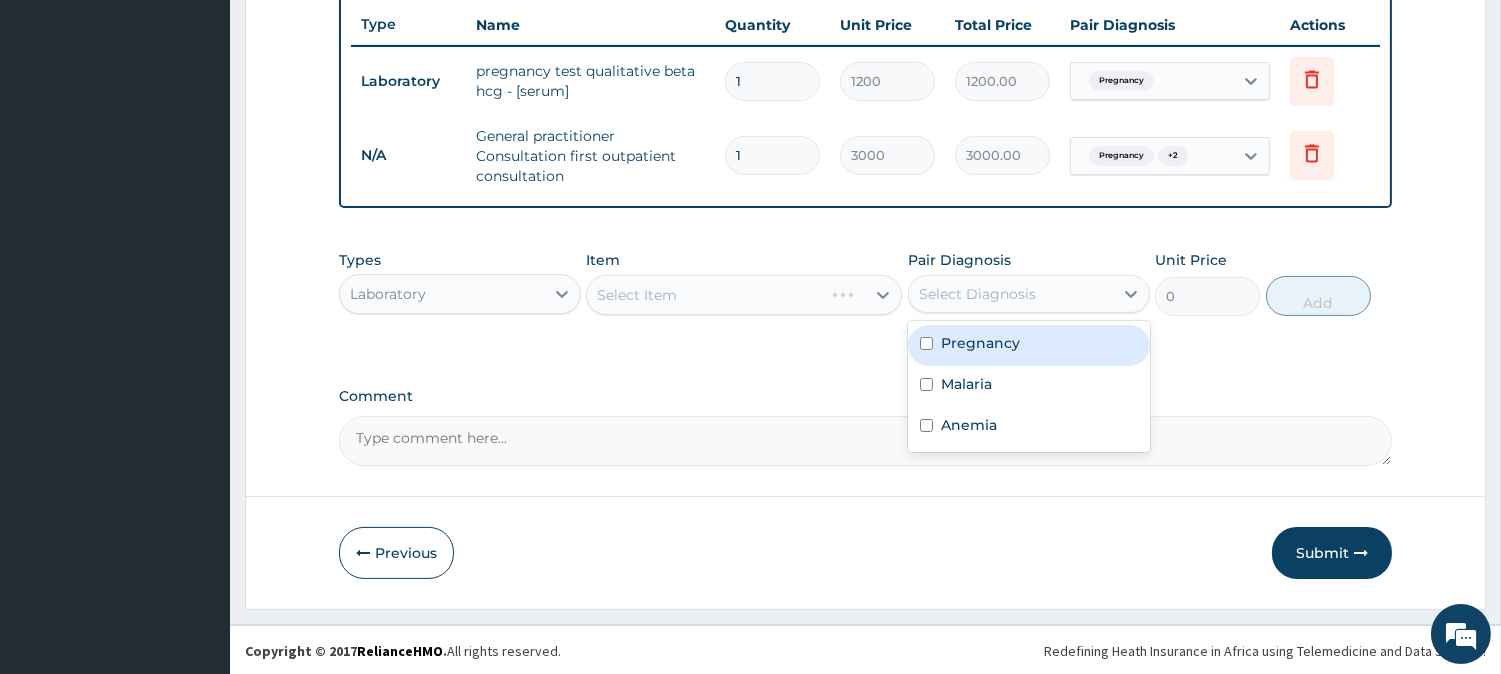 click on "Select Diagnosis" at bounding box center (1011, 294) 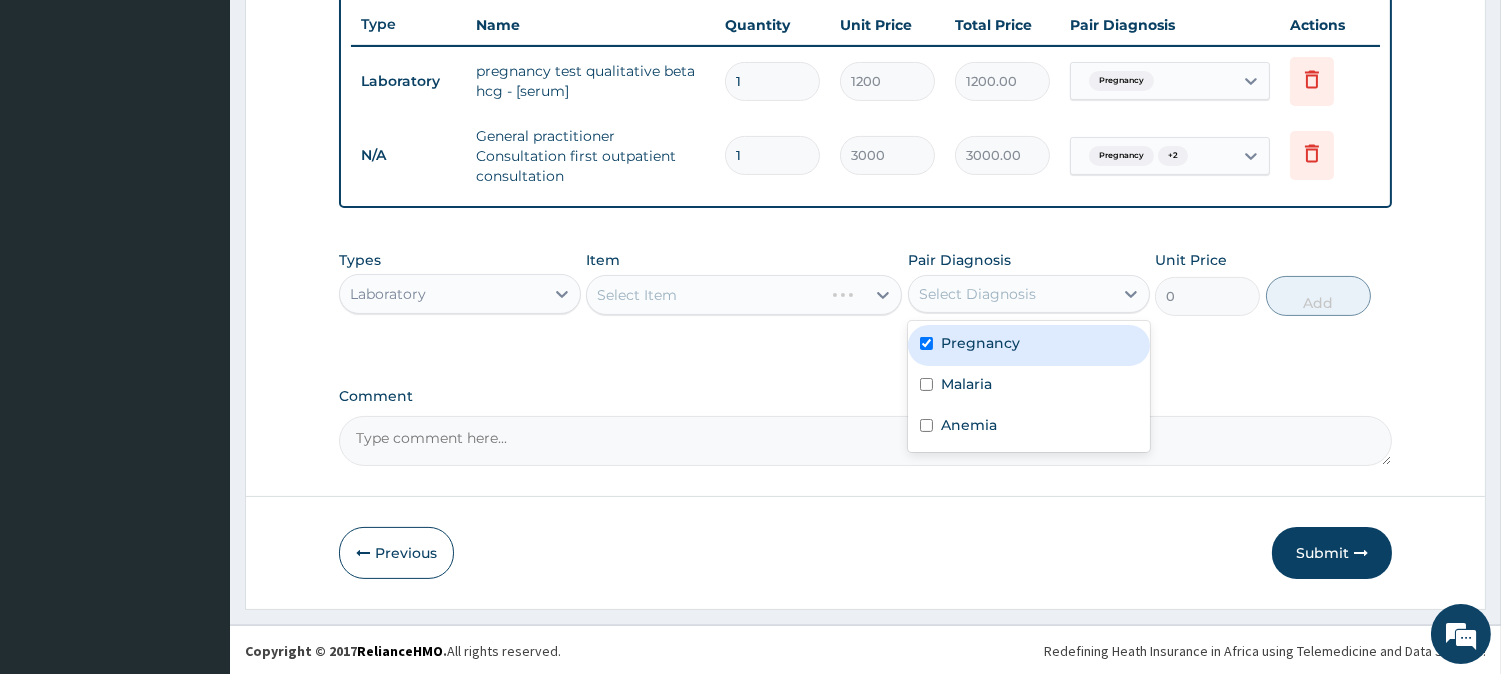 checkbox on "true" 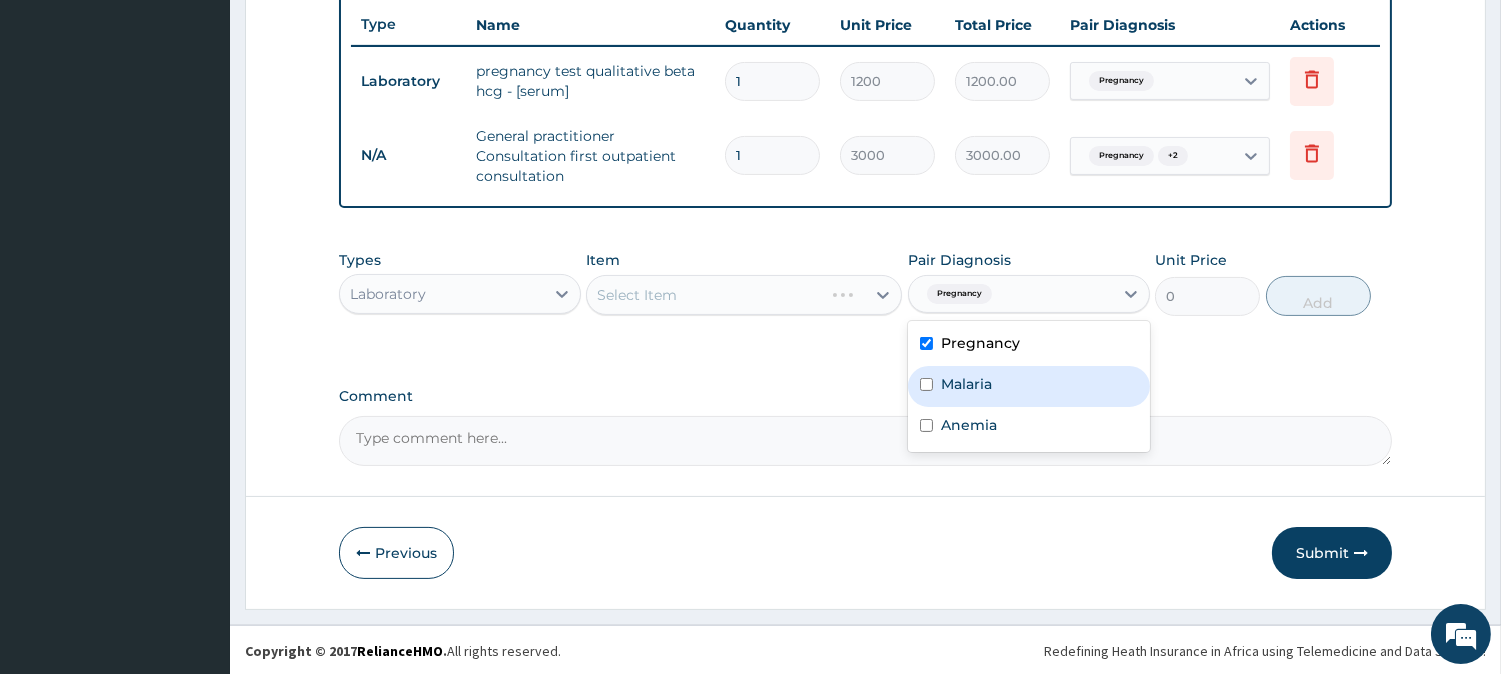 click on "Malaria" at bounding box center (1029, 386) 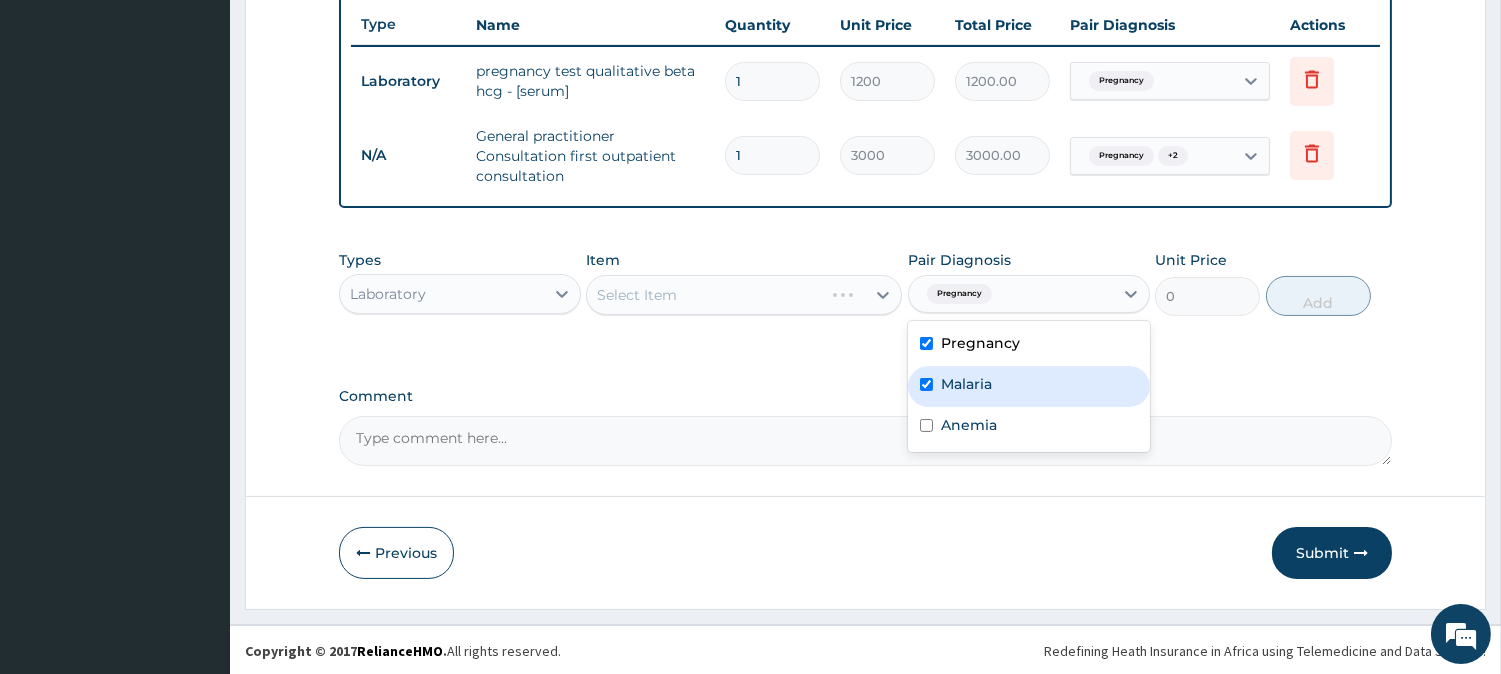 checkbox on "true" 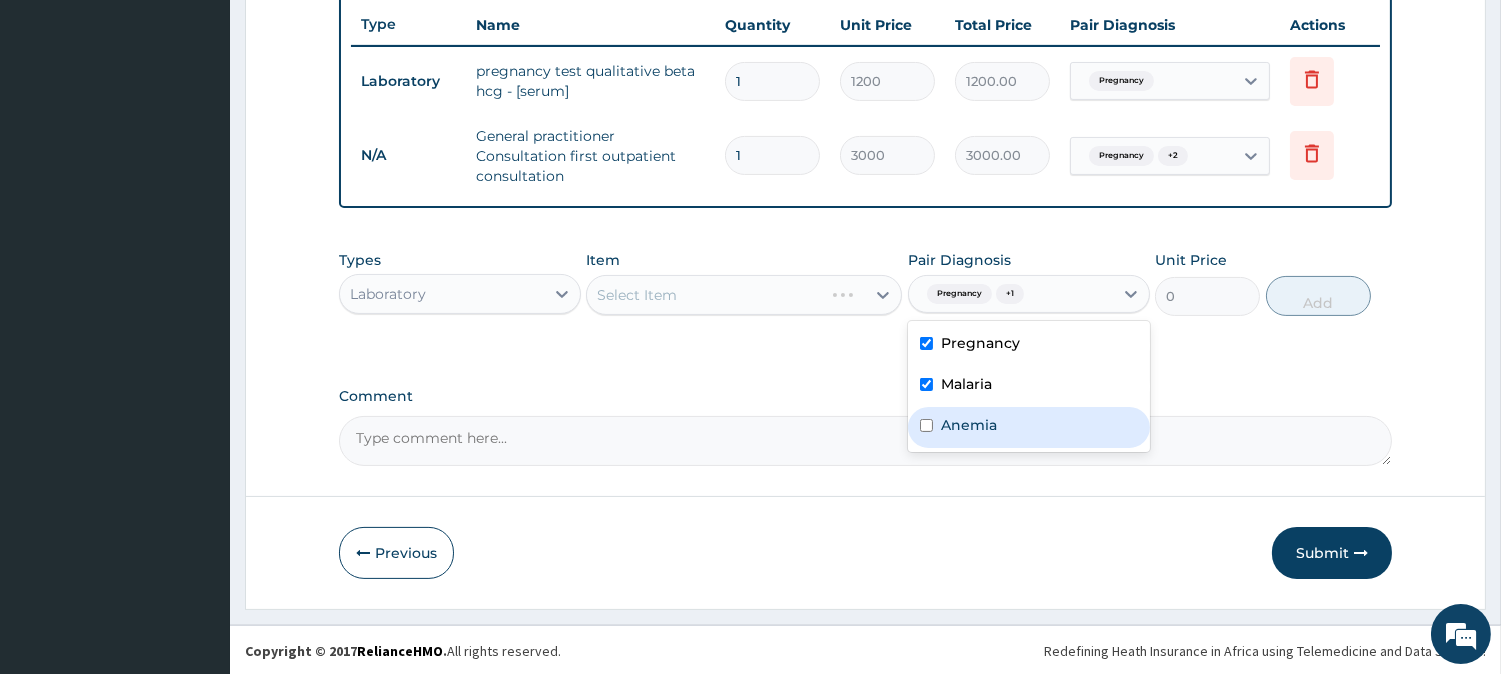 click on "Anemia" at bounding box center [969, 425] 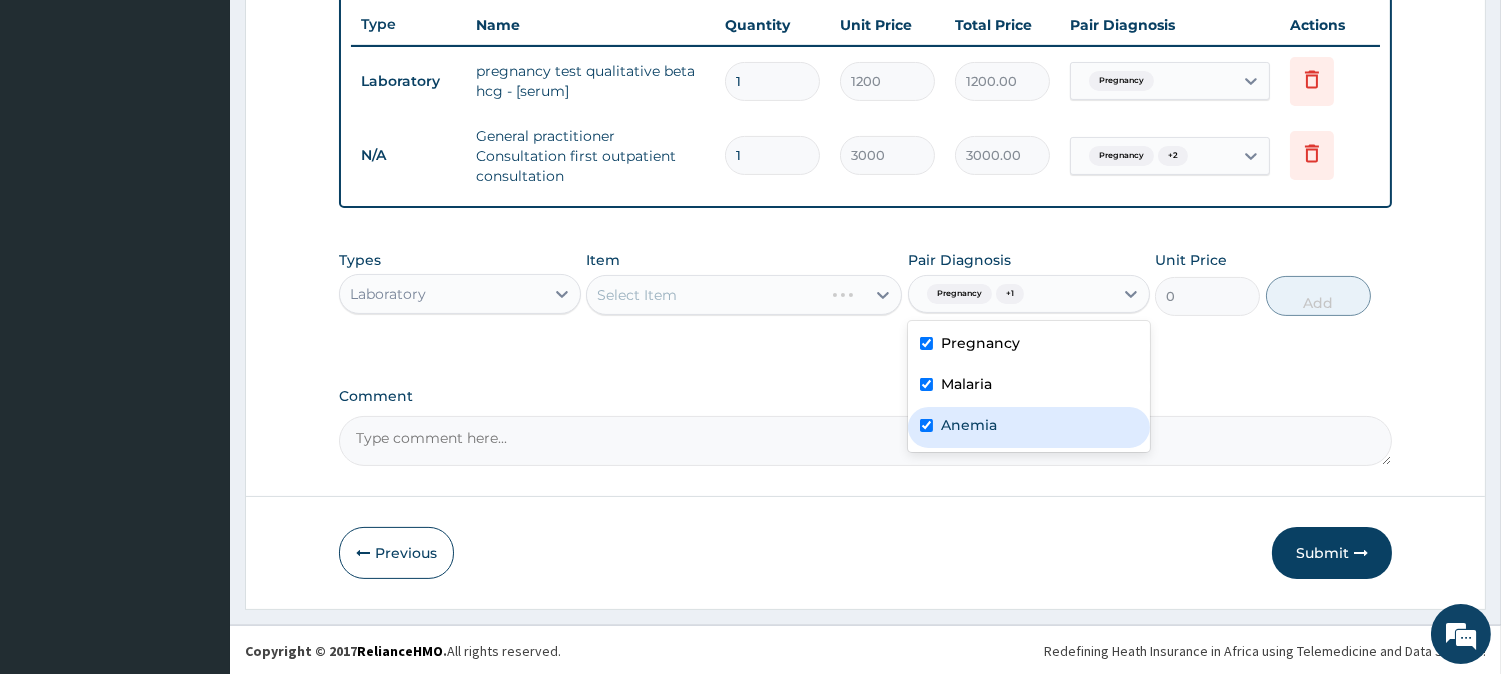 checkbox on "true" 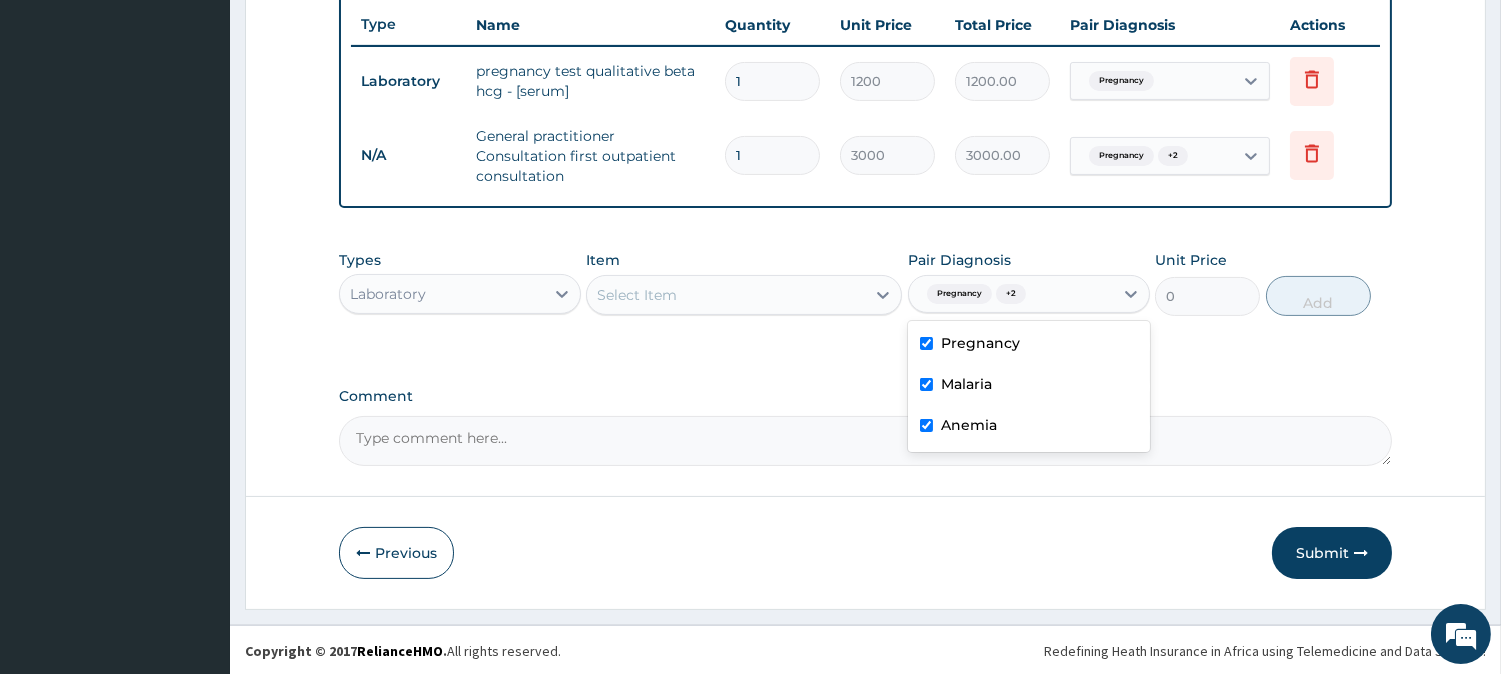 click on "Pregnancy" at bounding box center (1029, 345) 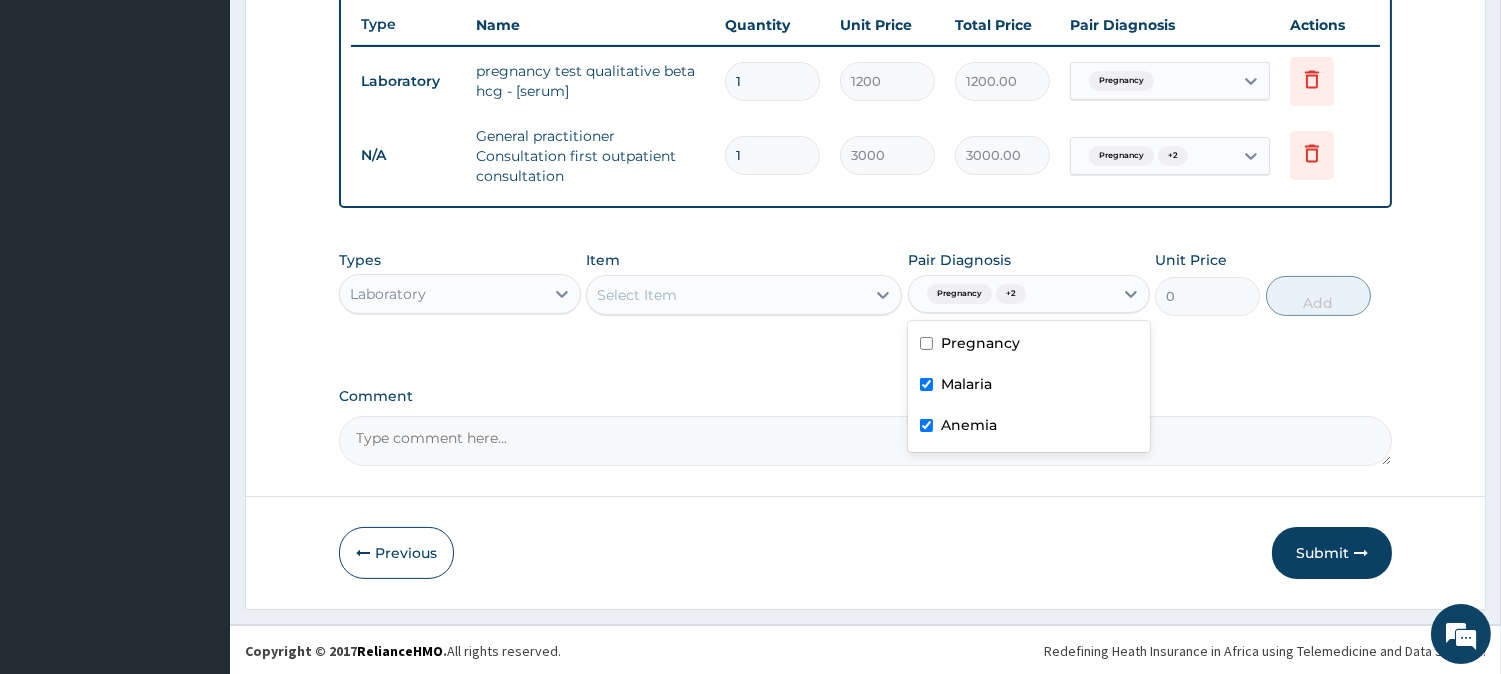 checkbox on "false" 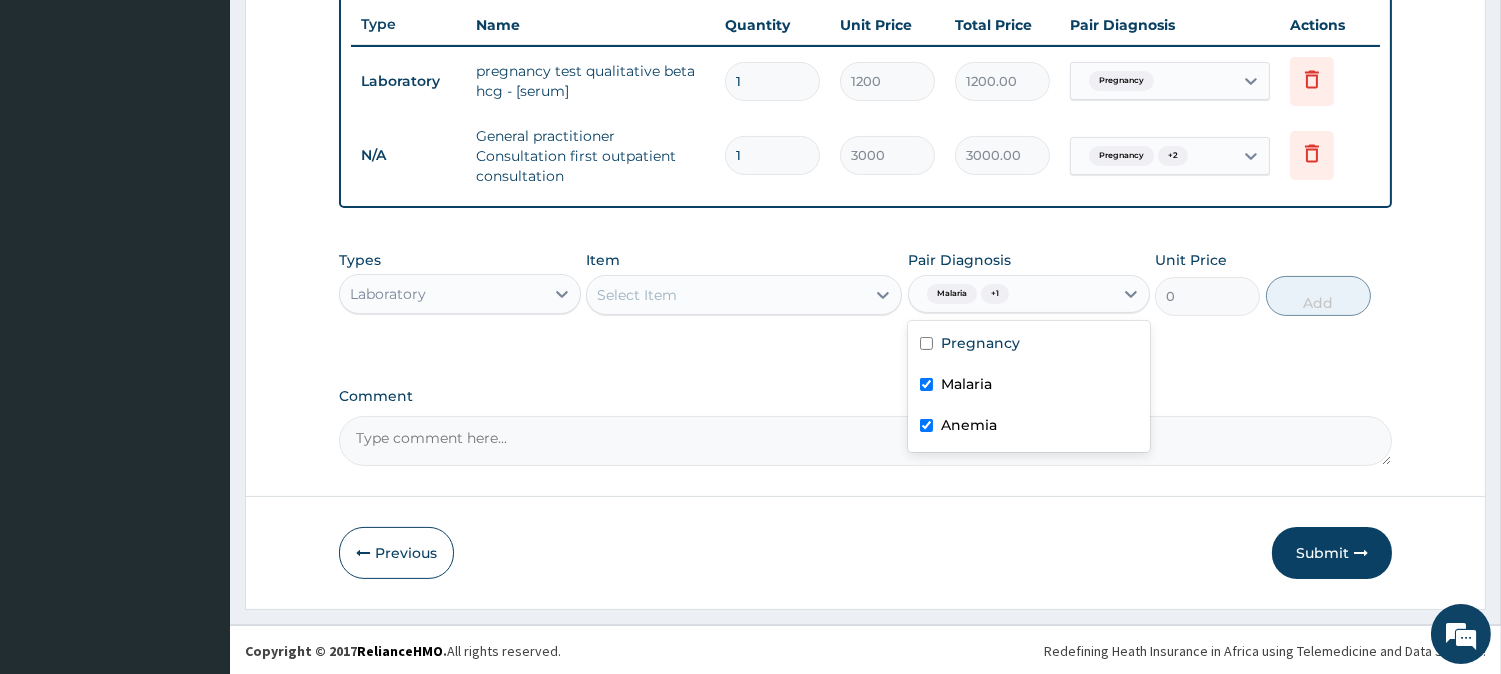 click on "Anemia" at bounding box center (1029, 427) 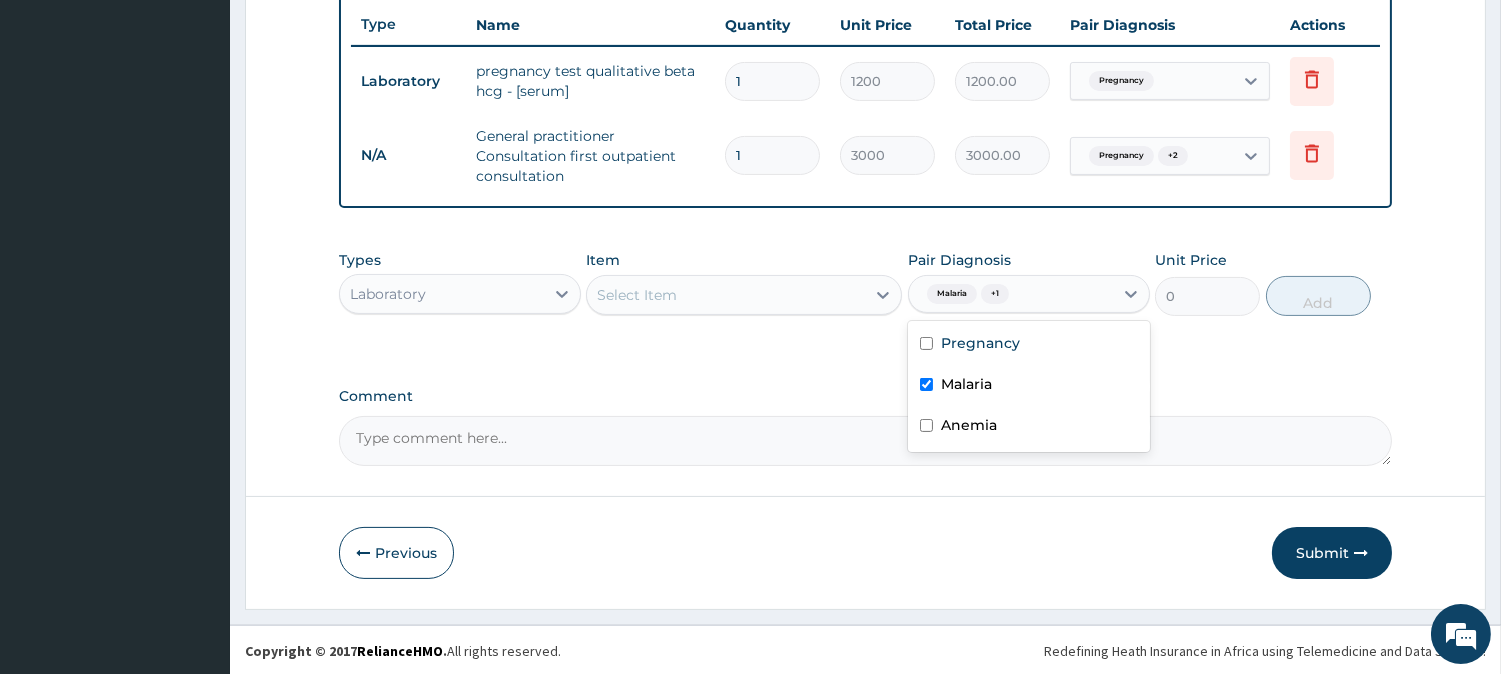 checkbox on "false" 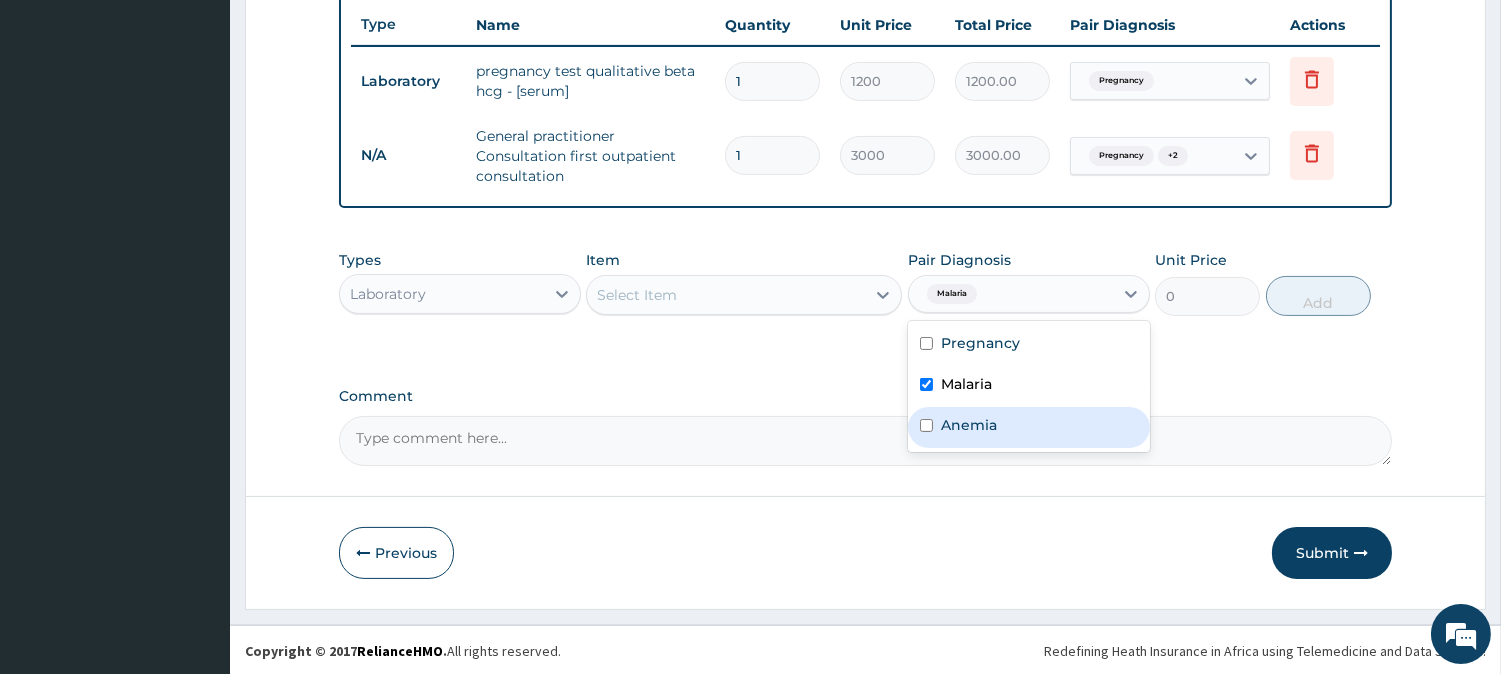 click on "Select Item" at bounding box center [726, 295] 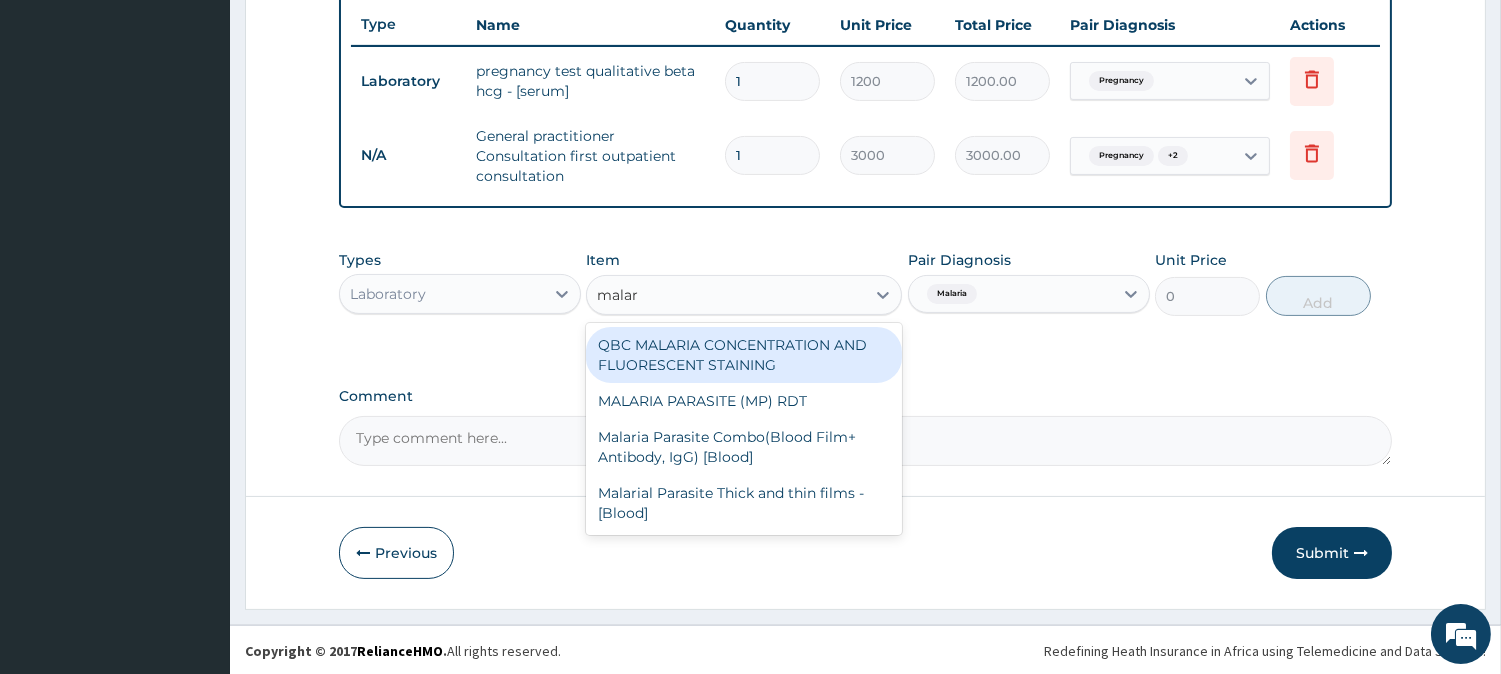 type on "malari" 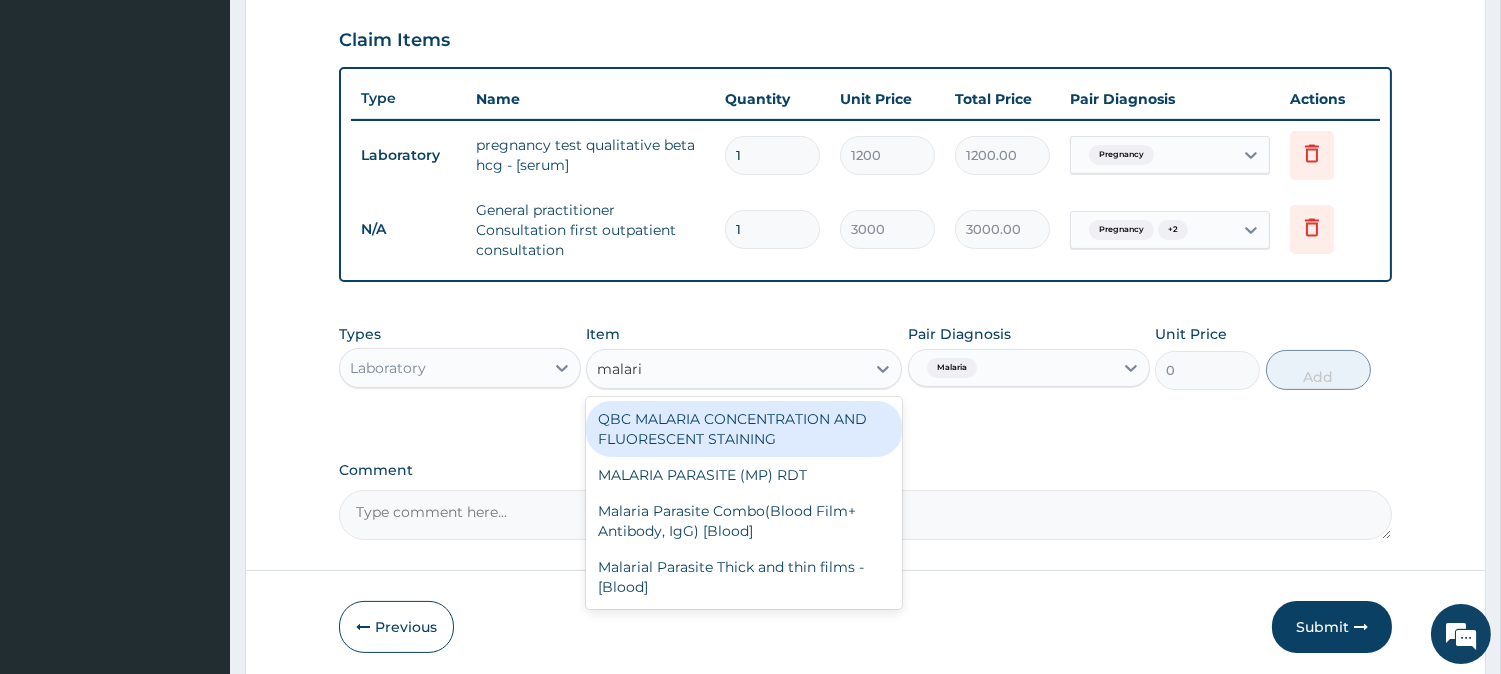 scroll, scrollTop: 640, scrollLeft: 0, axis: vertical 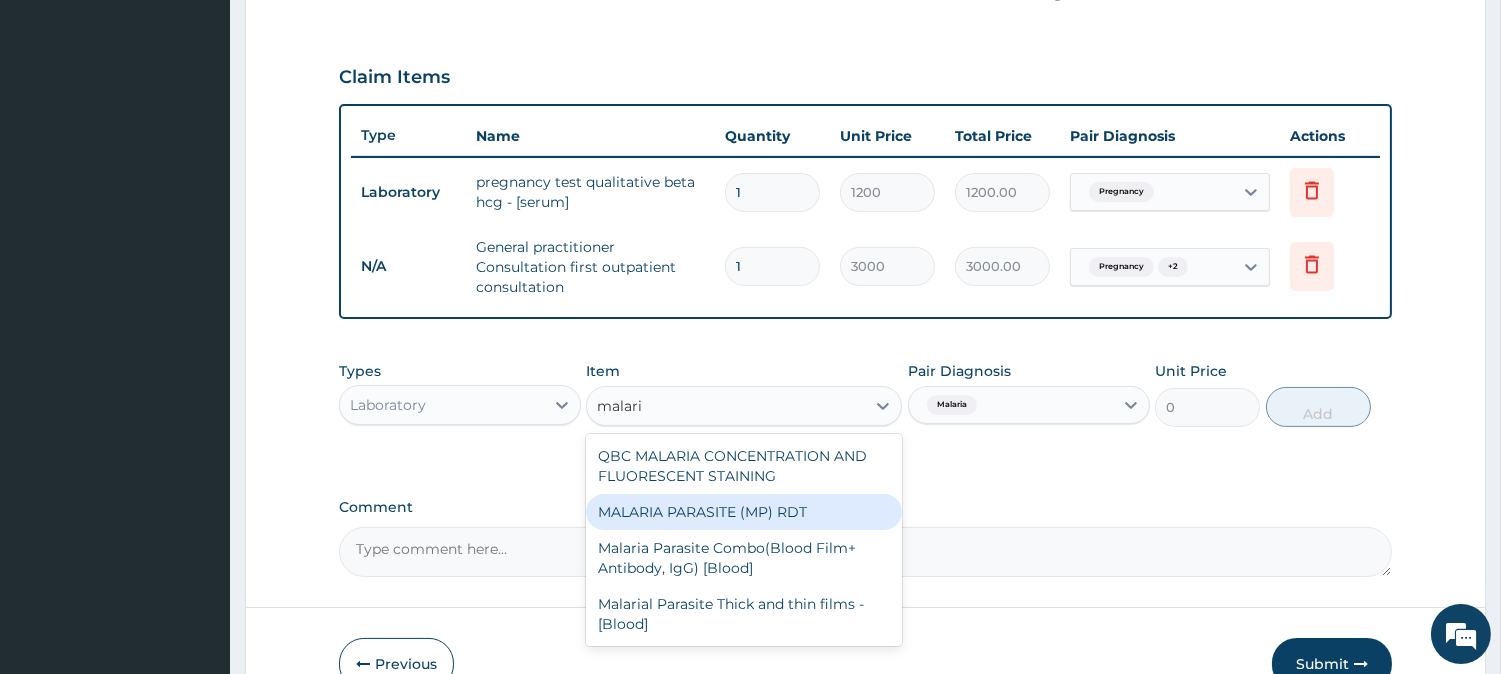 click on "MALARIA PARASITE (MP) RDT" at bounding box center (744, 512) 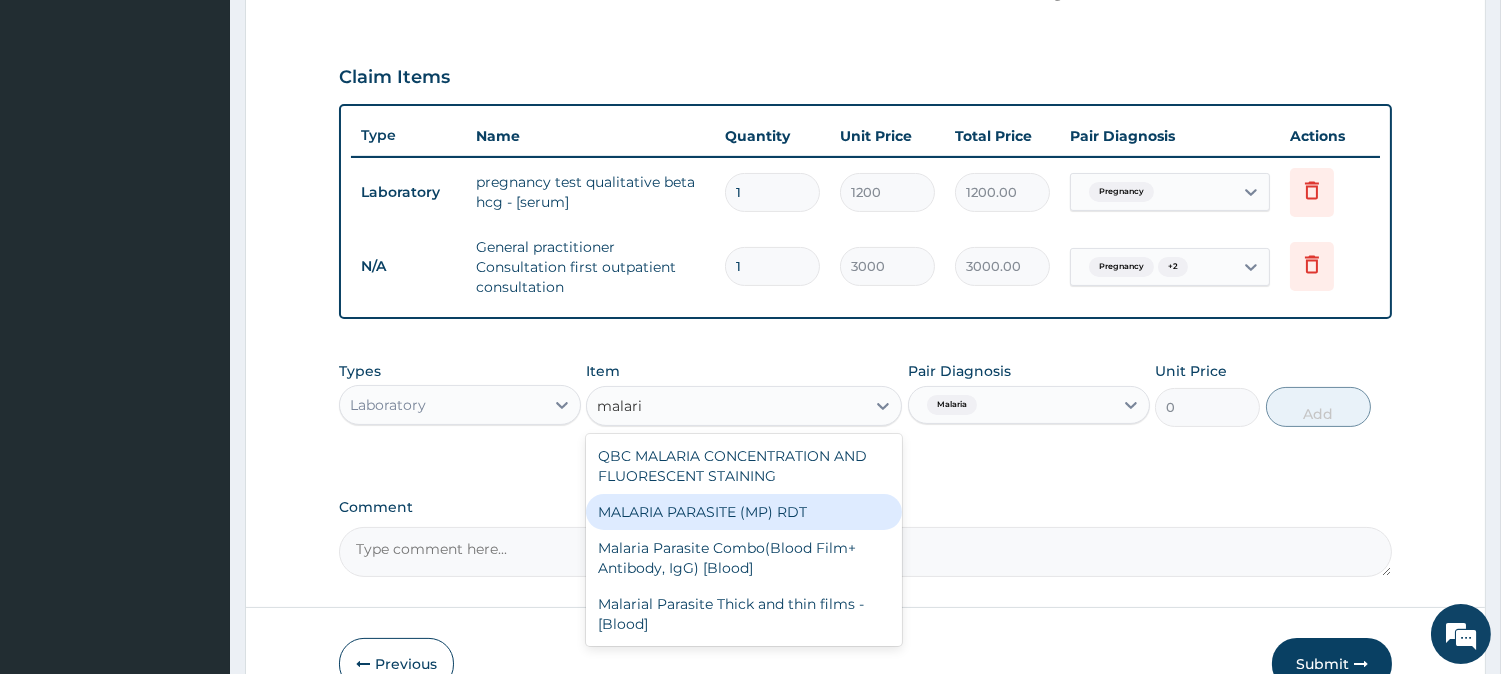 type 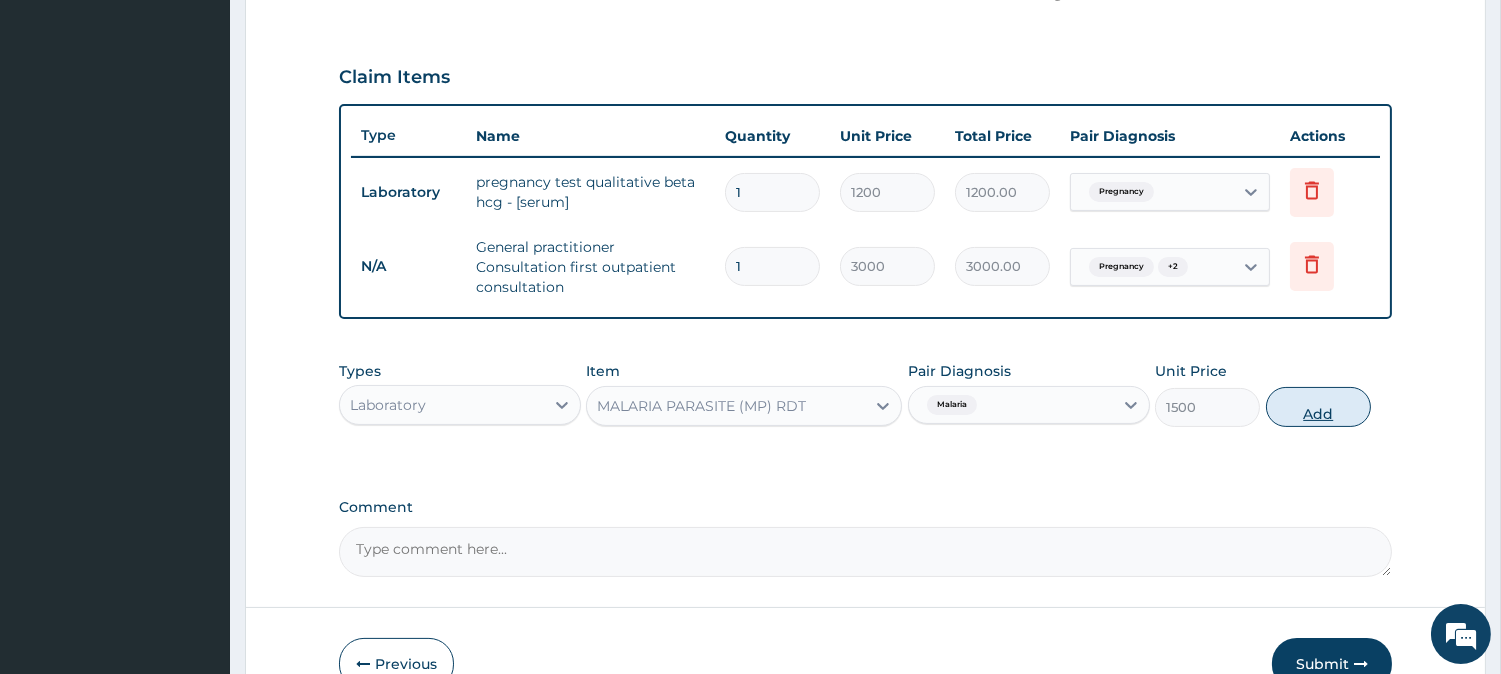 click on "Add" at bounding box center [1318, 407] 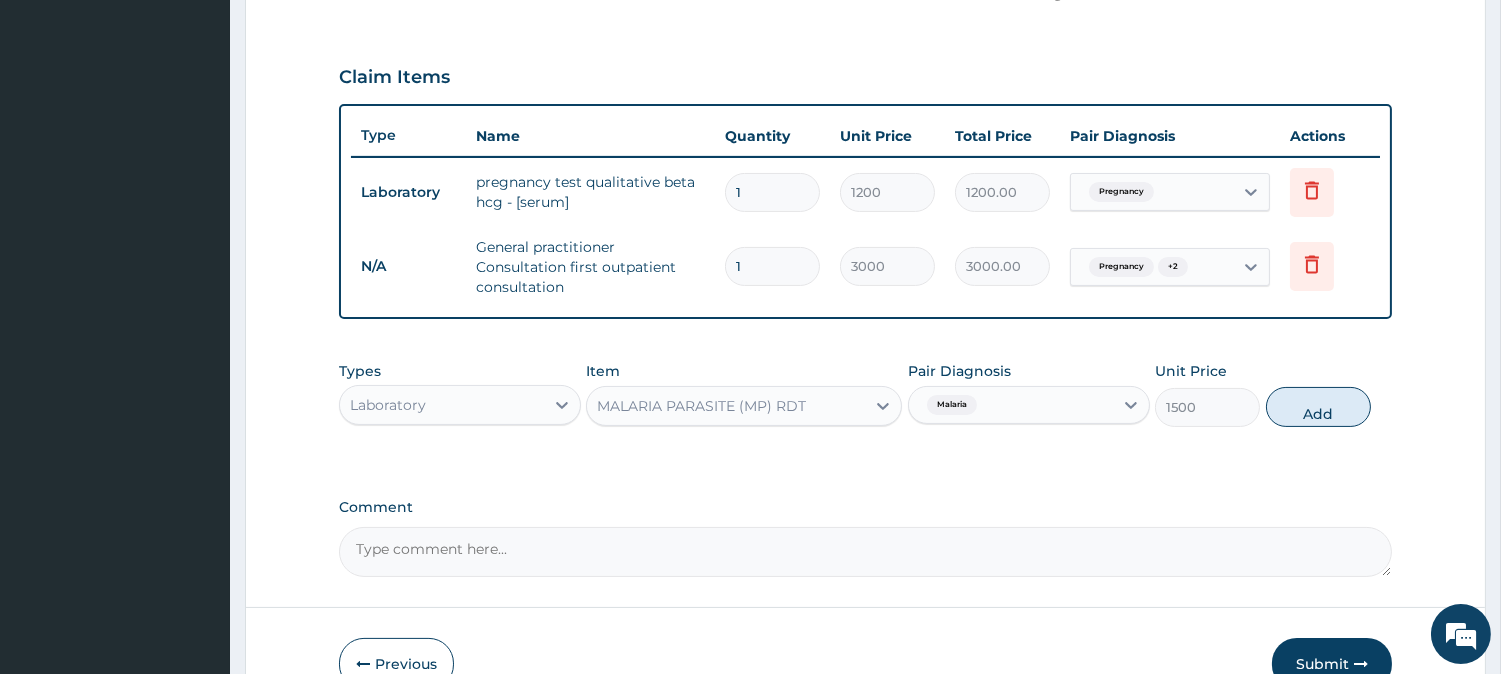 type on "0" 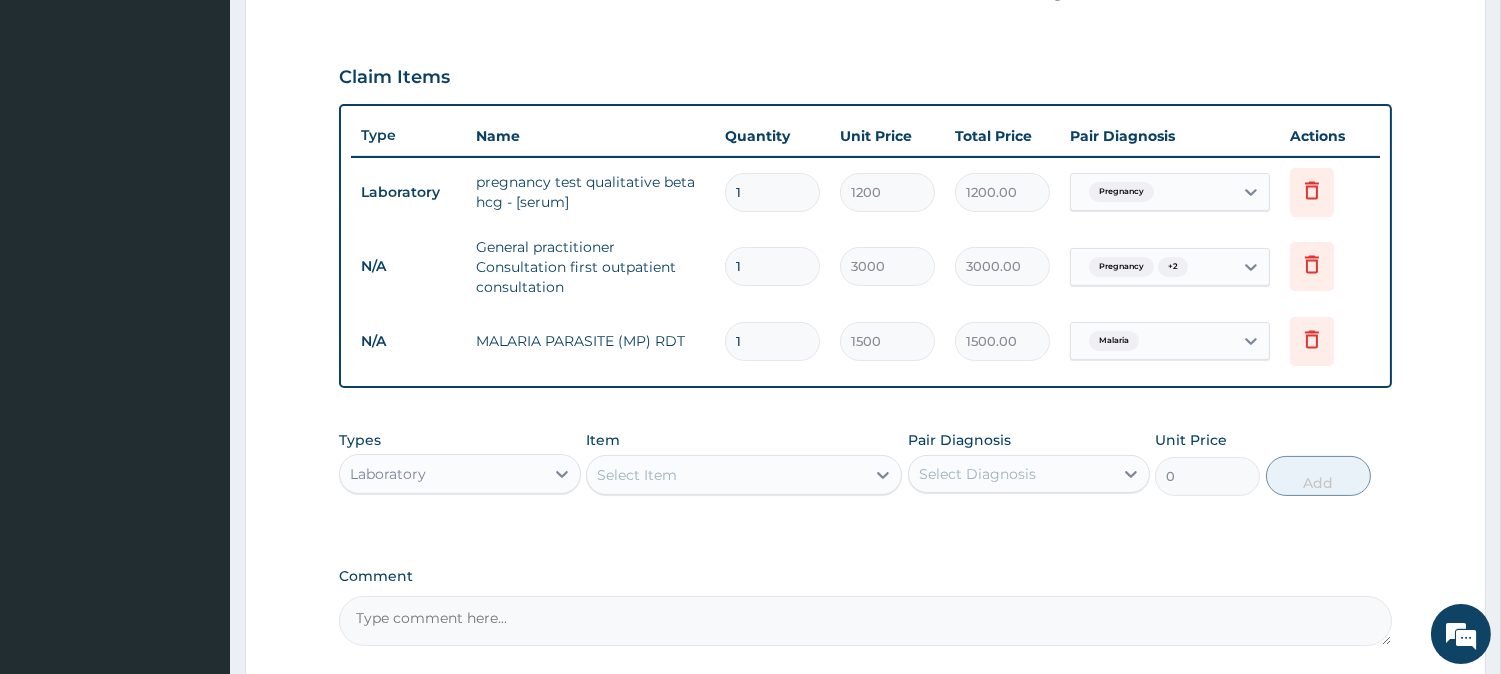 click on "Select Item" at bounding box center (726, 475) 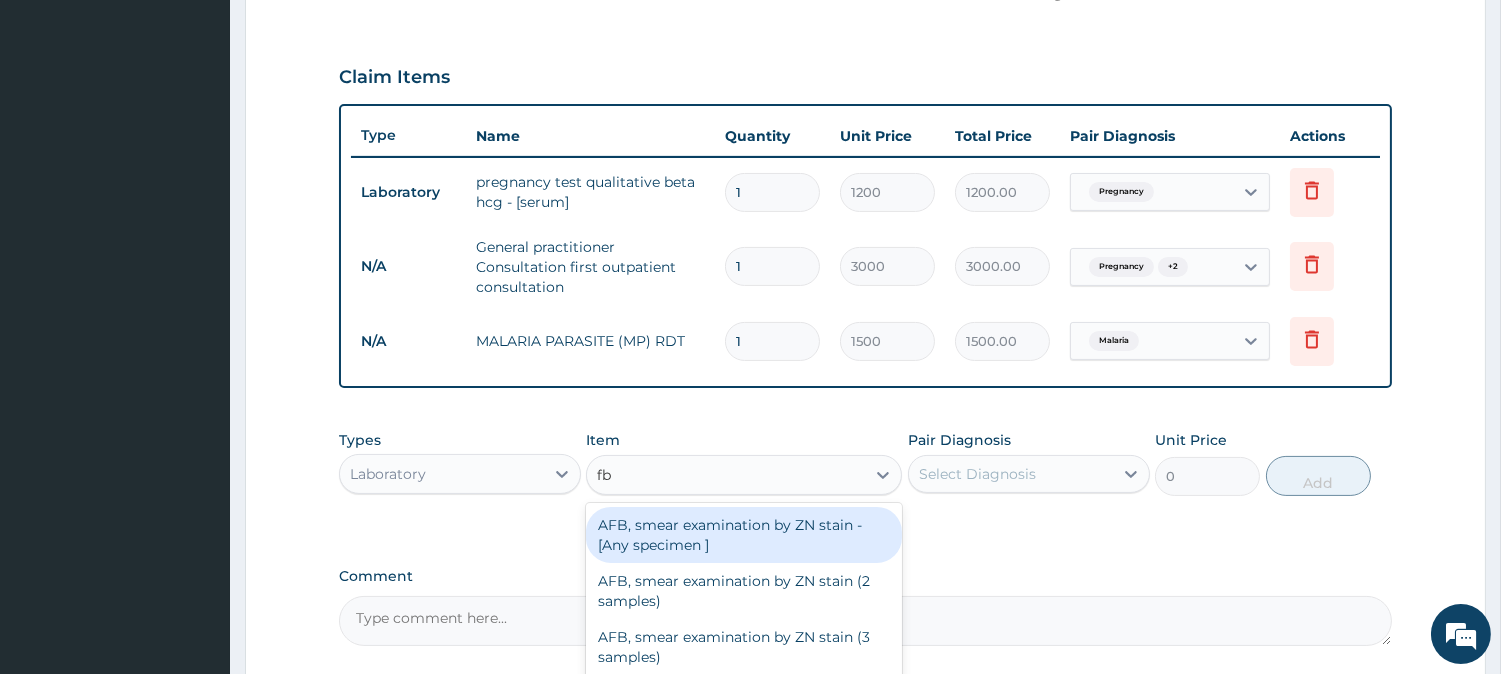 type on "fbc" 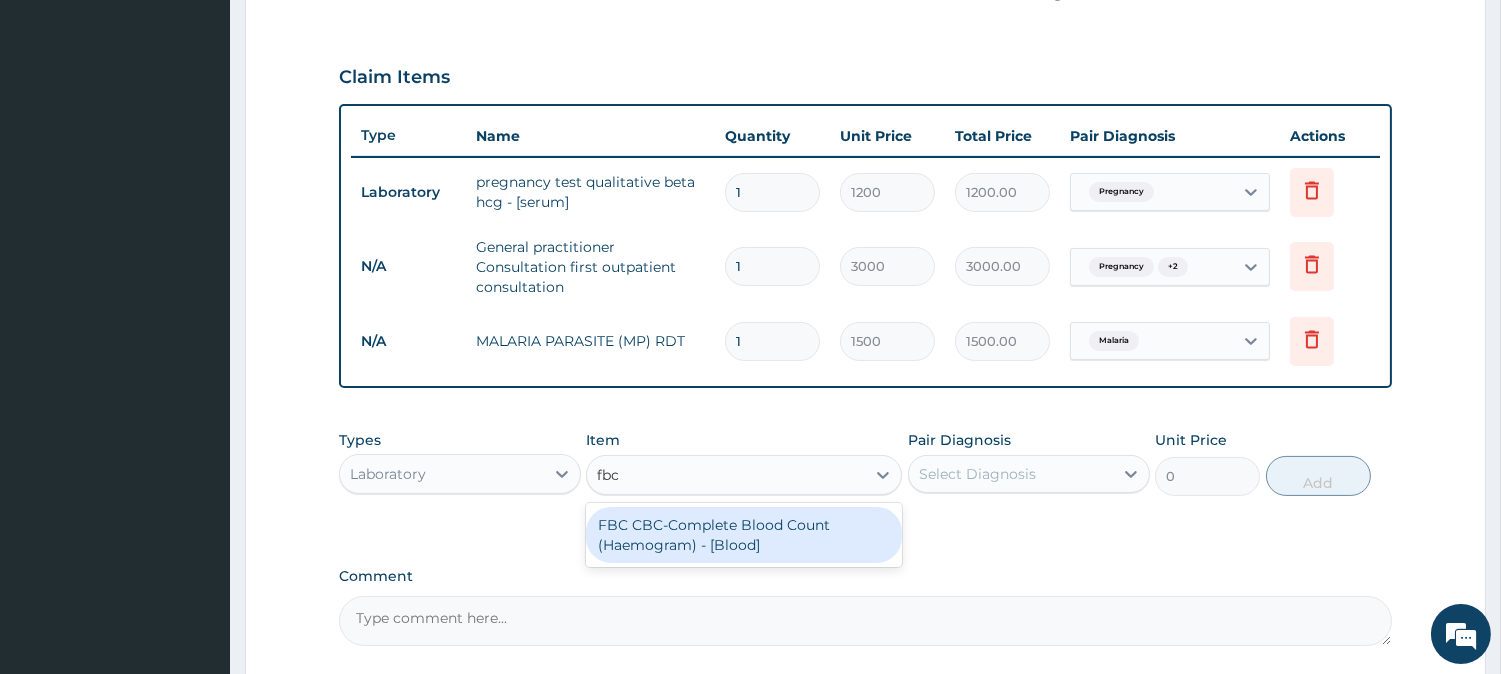 click on "FBC CBC-Complete Blood Count (Haemogram) - [Blood]" at bounding box center [744, 535] 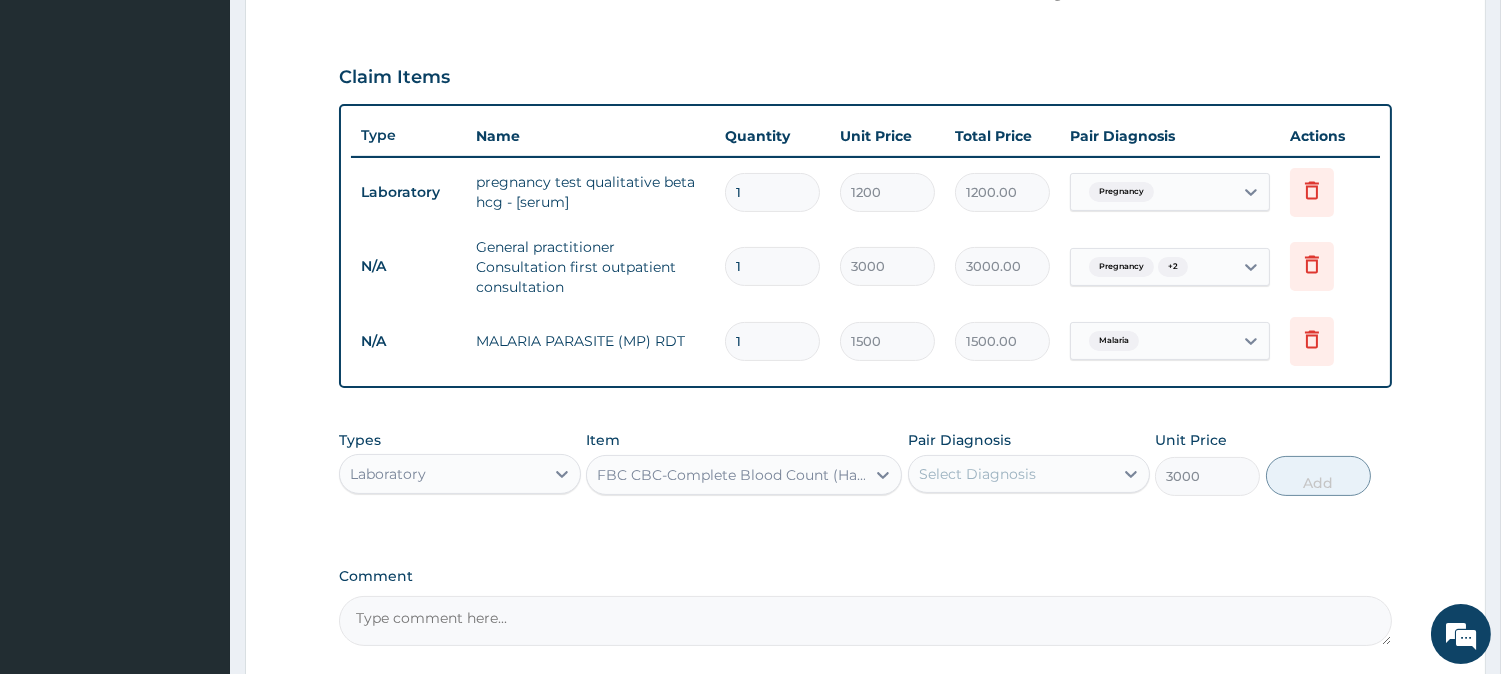 click on "Select Diagnosis" at bounding box center (977, 474) 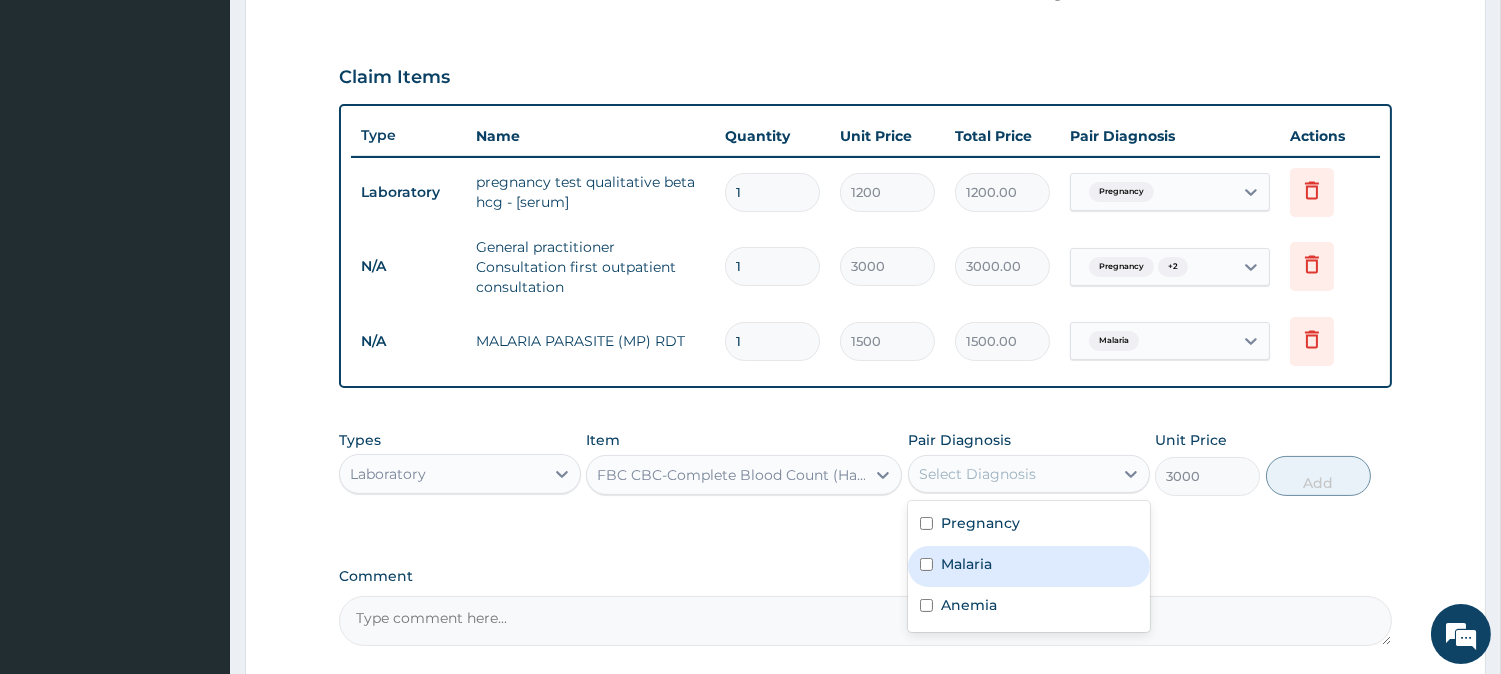click on "Malaria" at bounding box center (1029, 566) 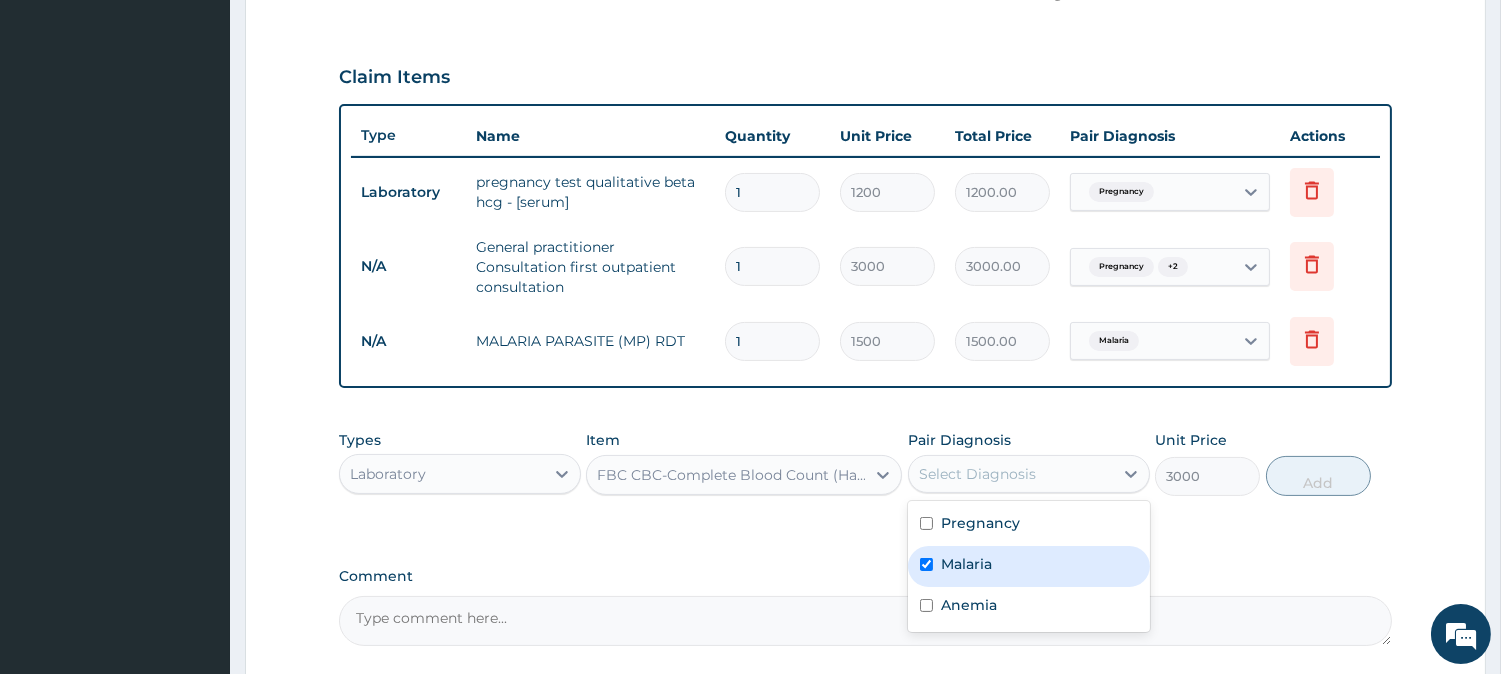 checkbox on "true" 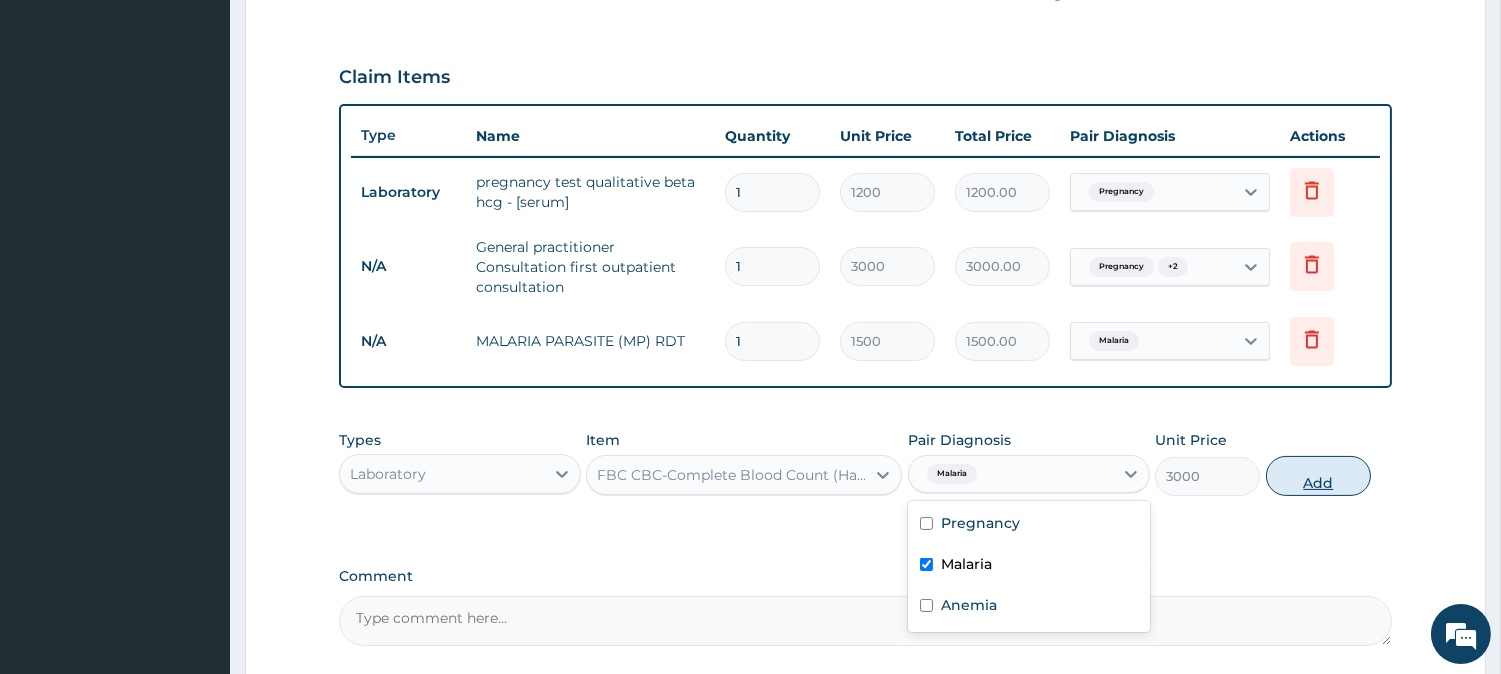 click on "Add" at bounding box center [1318, 476] 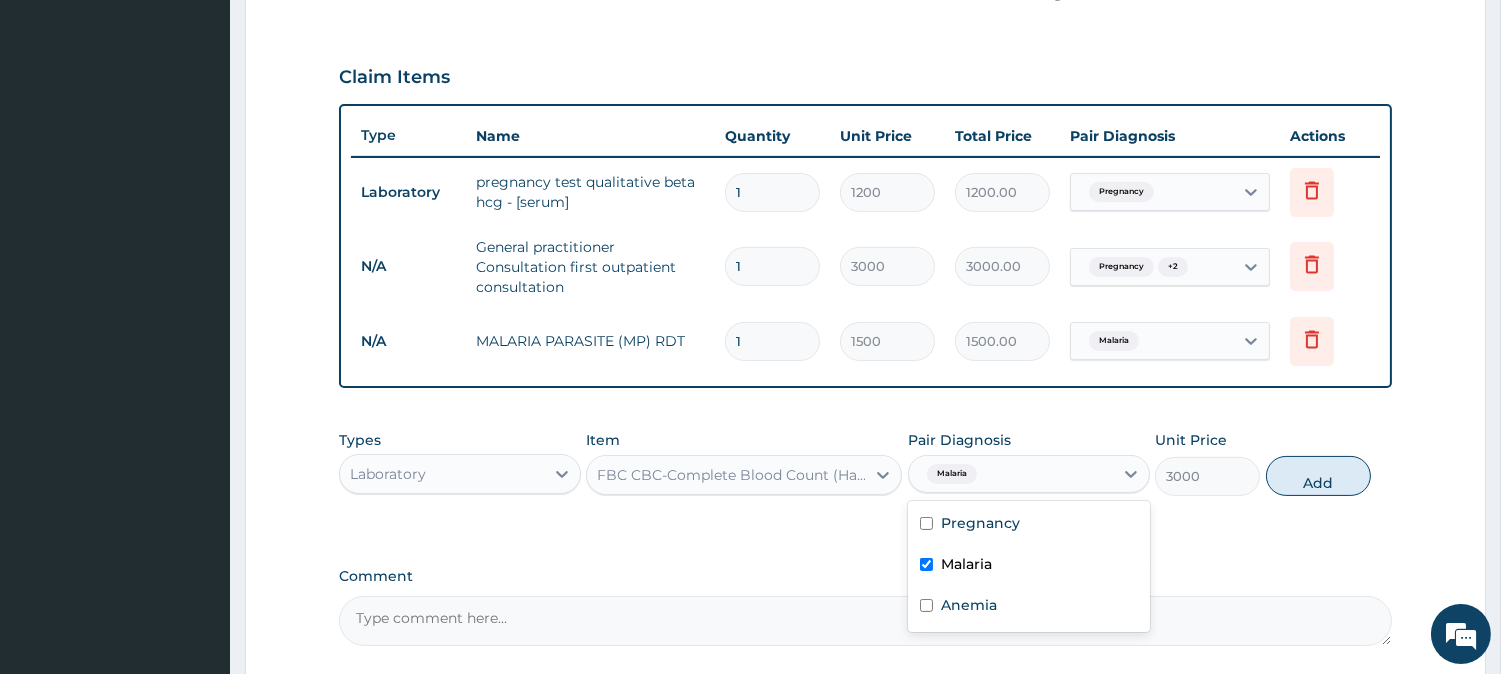 type on "0" 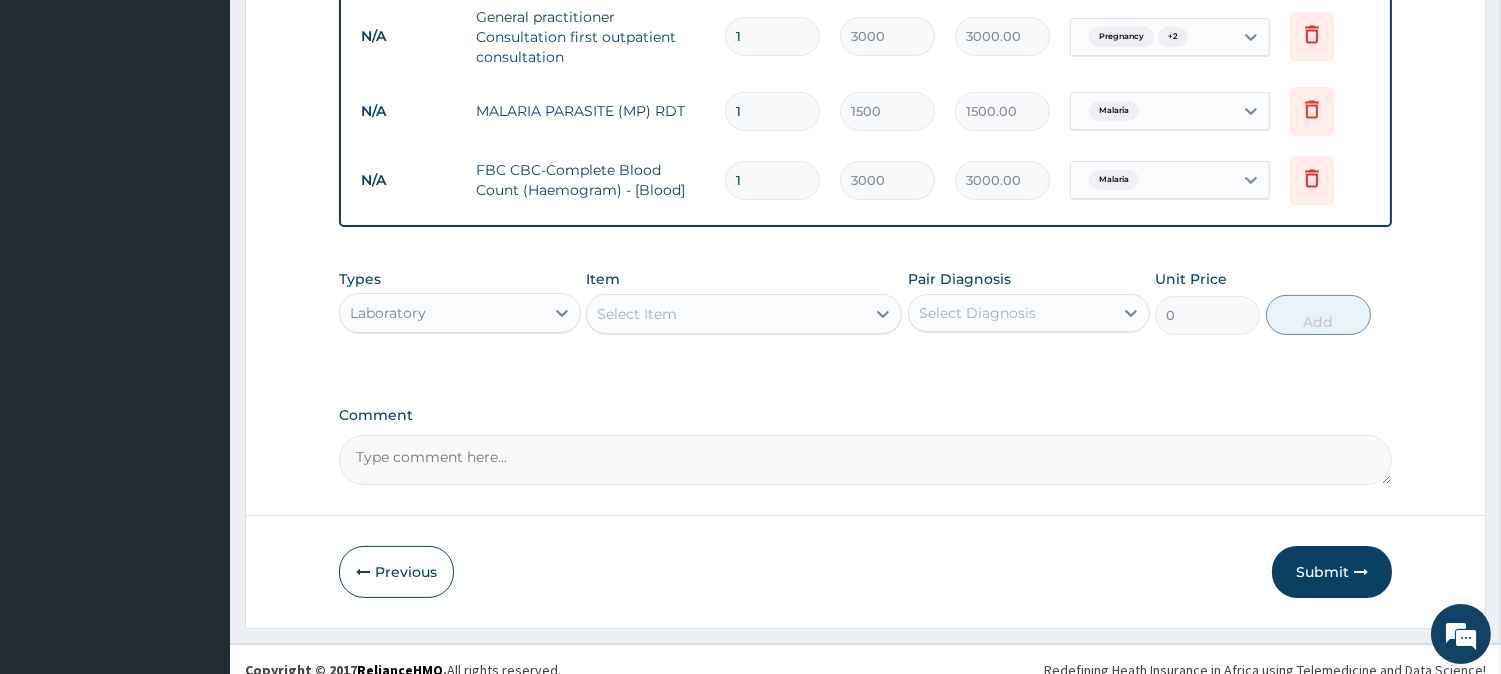 scroll, scrollTop: 890, scrollLeft: 0, axis: vertical 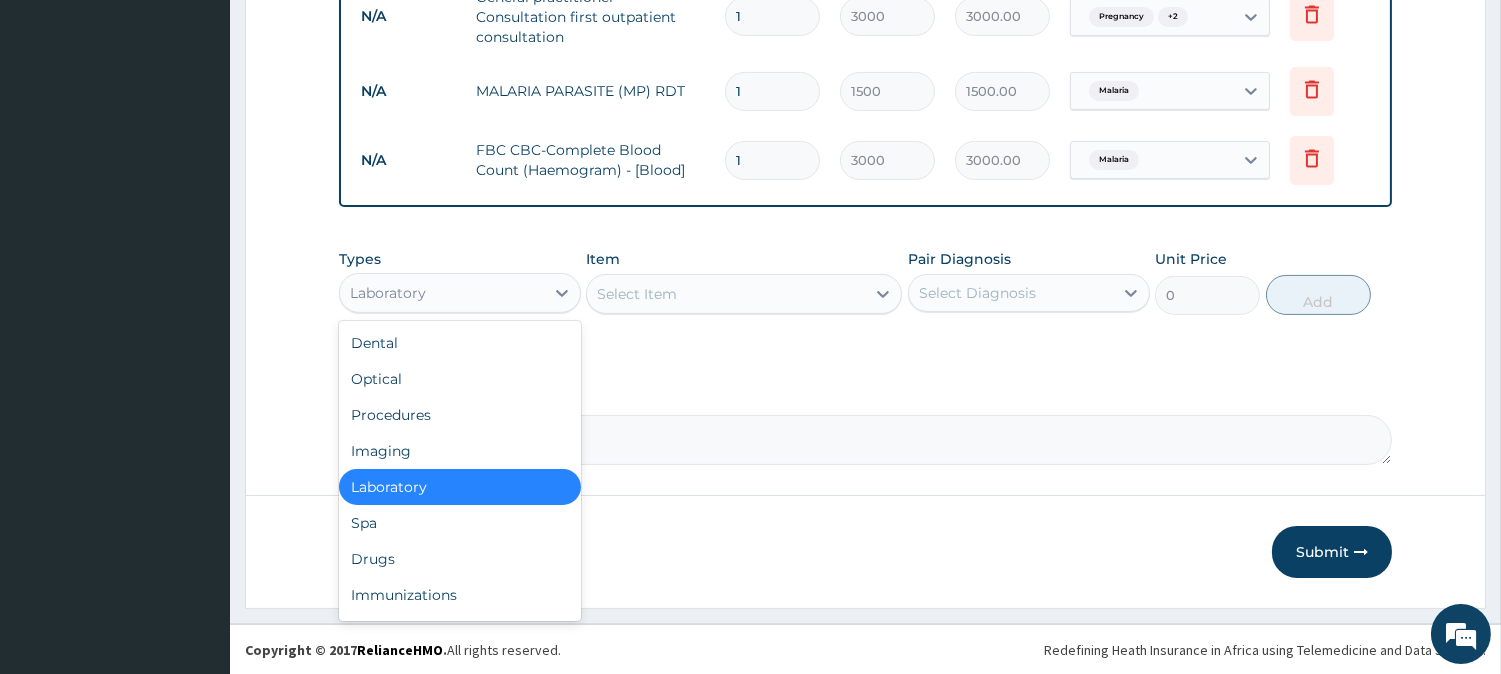 click on "Laboratory" at bounding box center (442, 293) 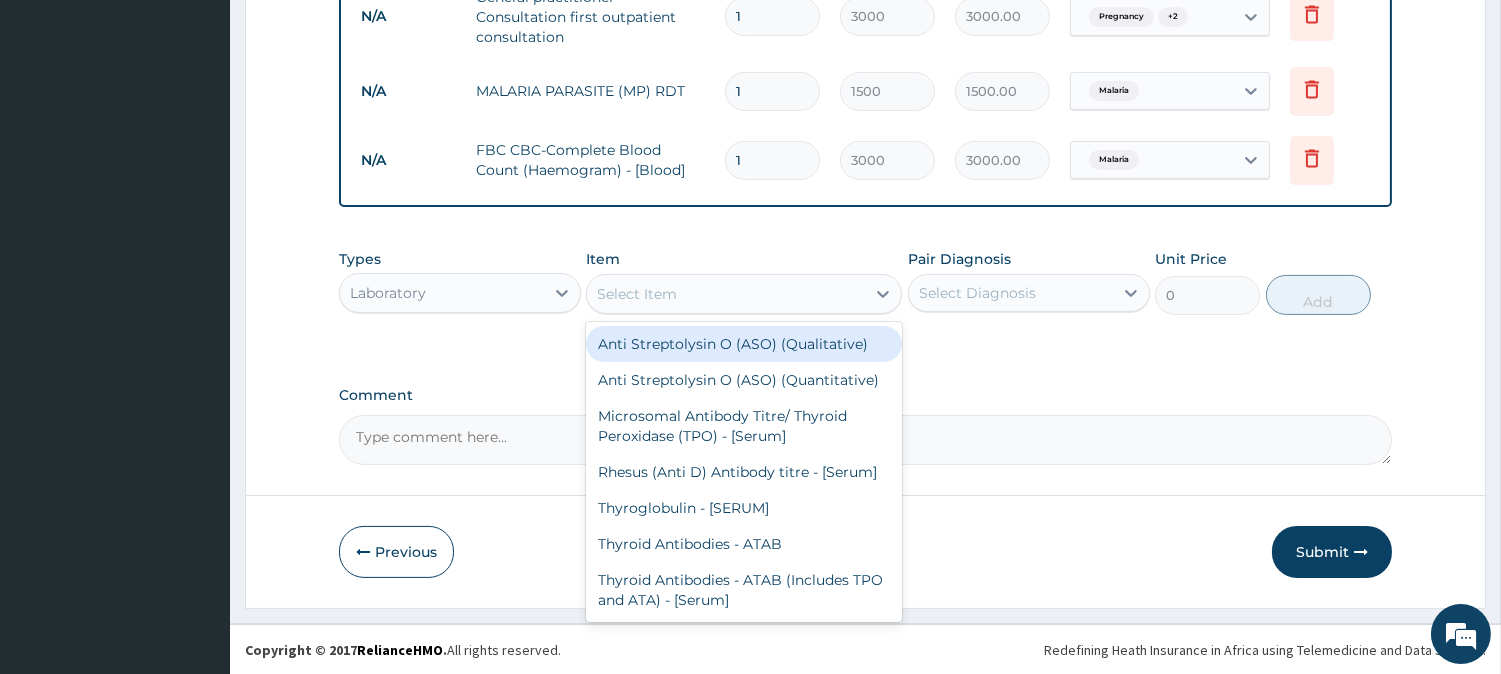 click on "Select Item" at bounding box center (637, 294) 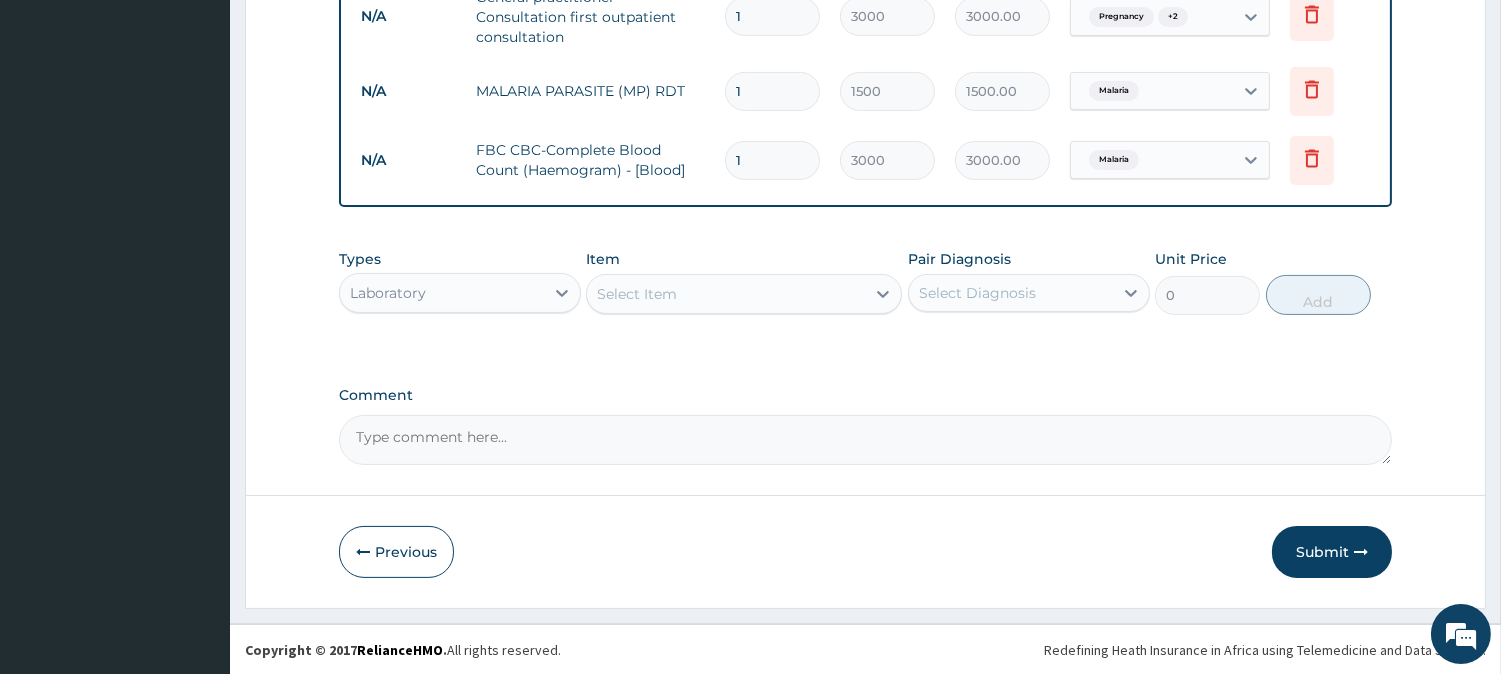 click on "Malaria" at bounding box center [1152, 160] 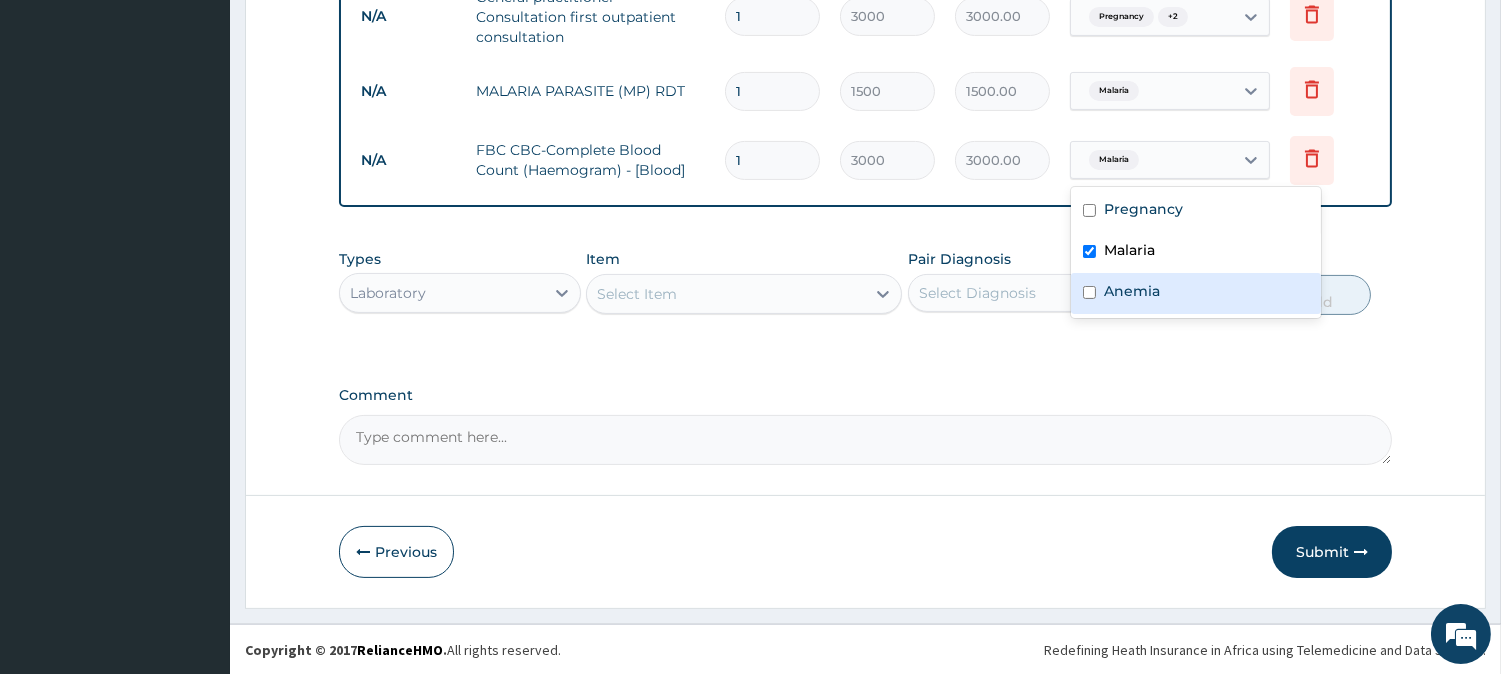 click on "Anemia" at bounding box center [1132, 291] 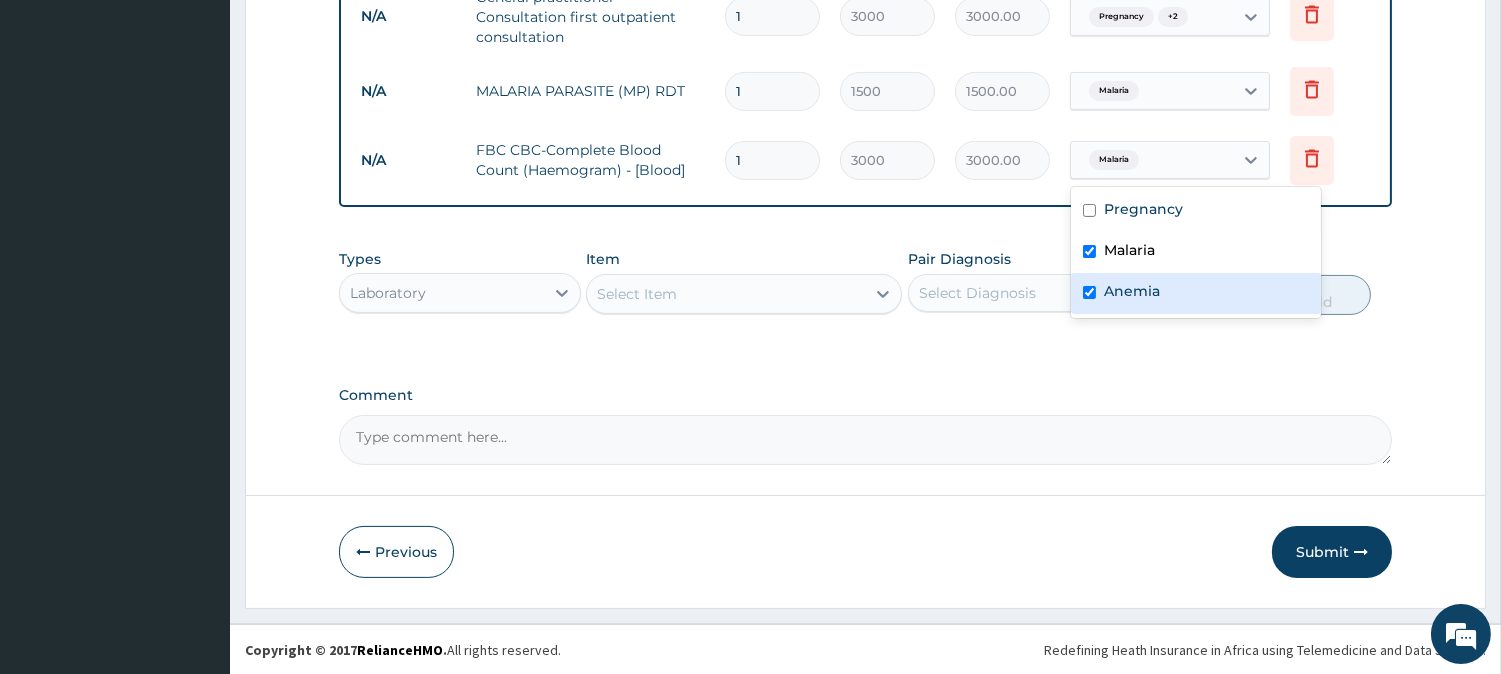 click on "Anemia" at bounding box center (1132, 291) 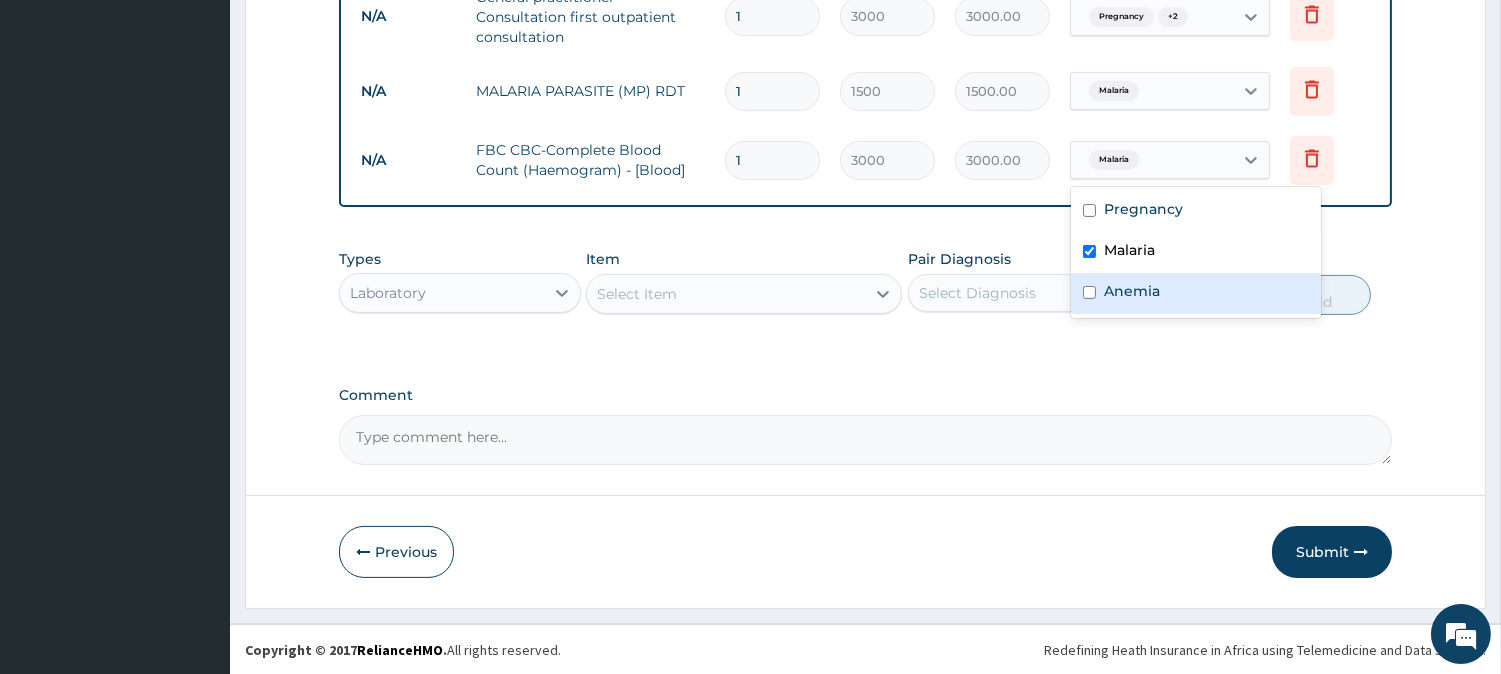 drag, startPoint x: 1136, startPoint y: 300, endPoint x: 1103, endPoint y: 278, distance: 39.661064 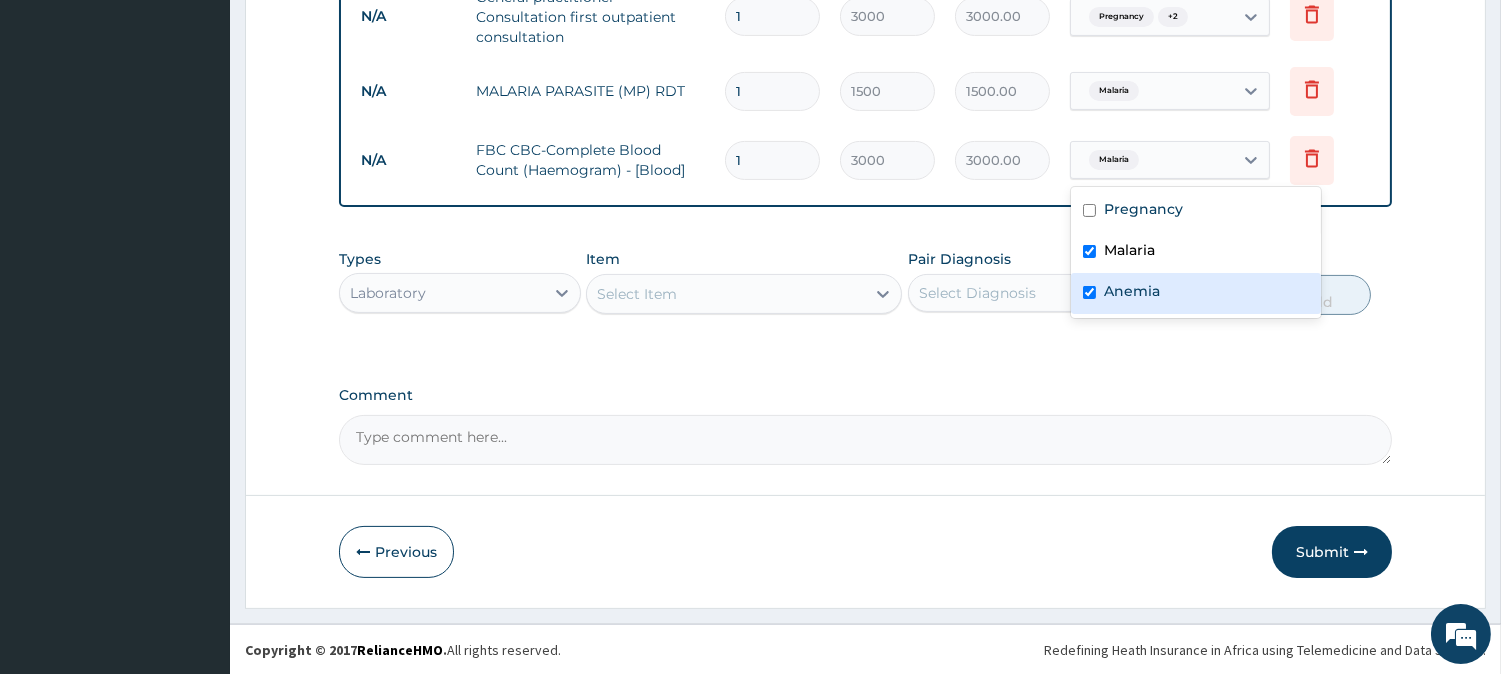 checkbox on "true" 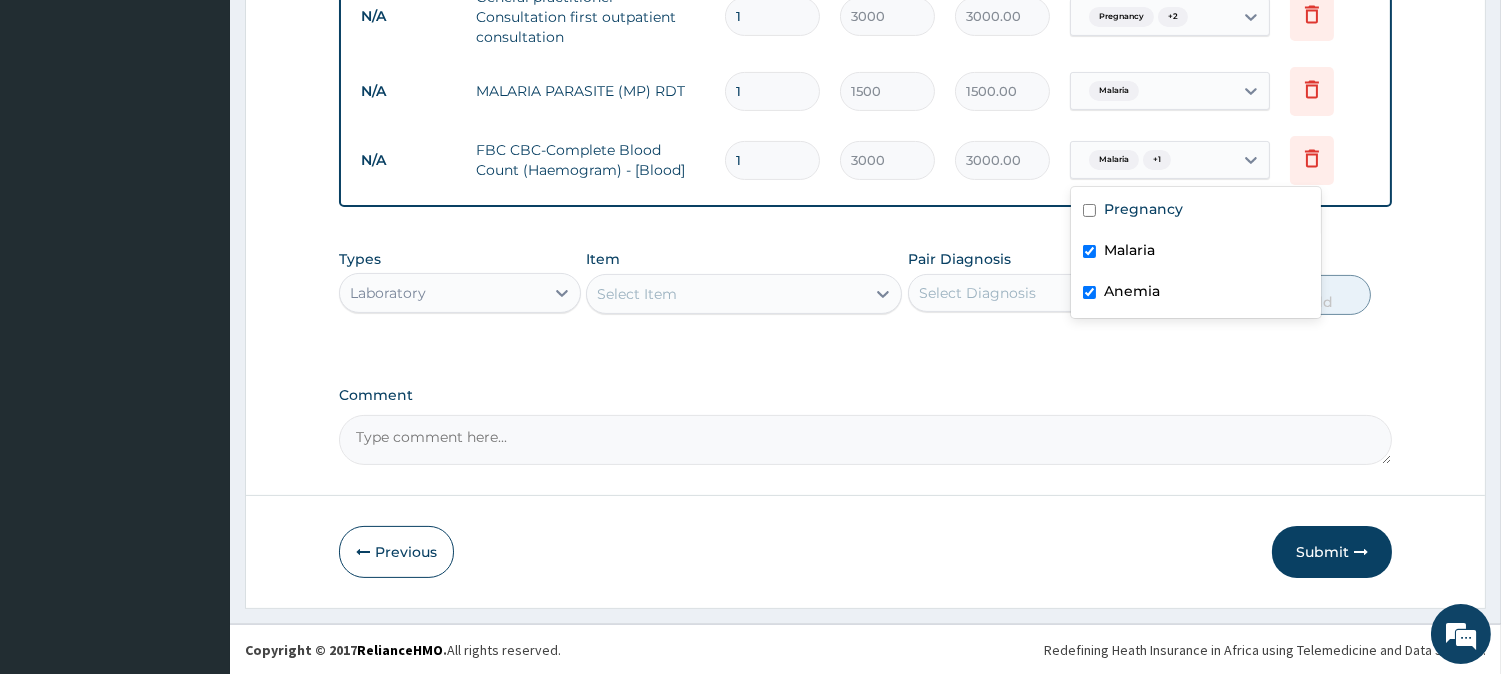 click on "Select Item" at bounding box center (637, 294) 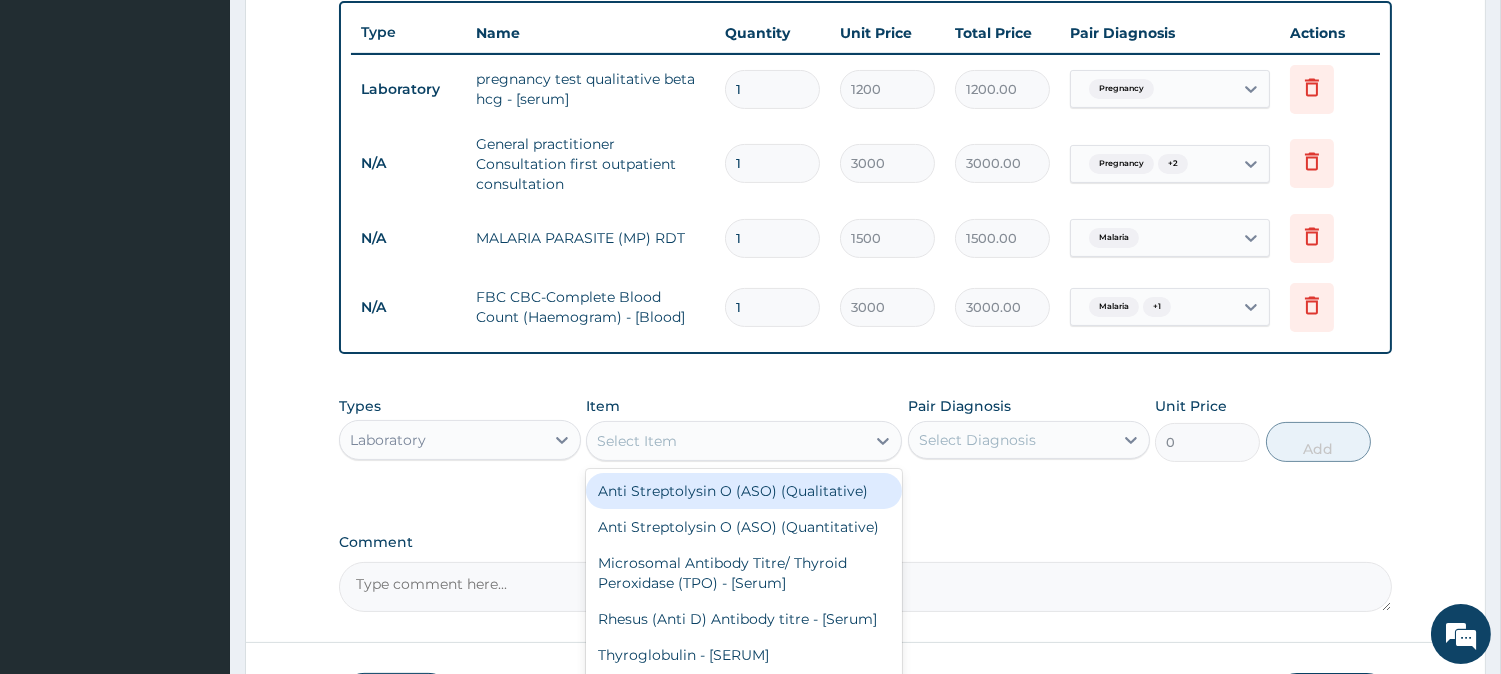 scroll, scrollTop: 778, scrollLeft: 0, axis: vertical 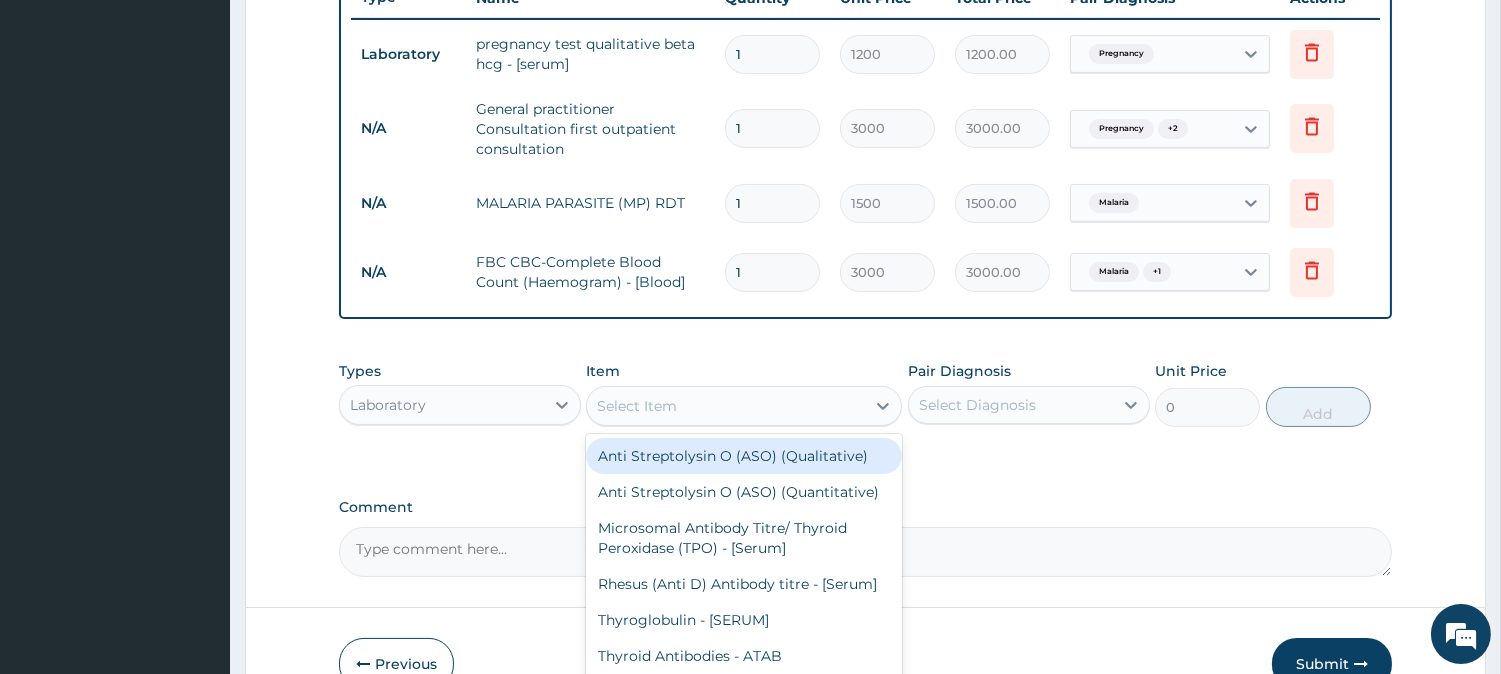 click on "Laboratory" at bounding box center (460, 405) 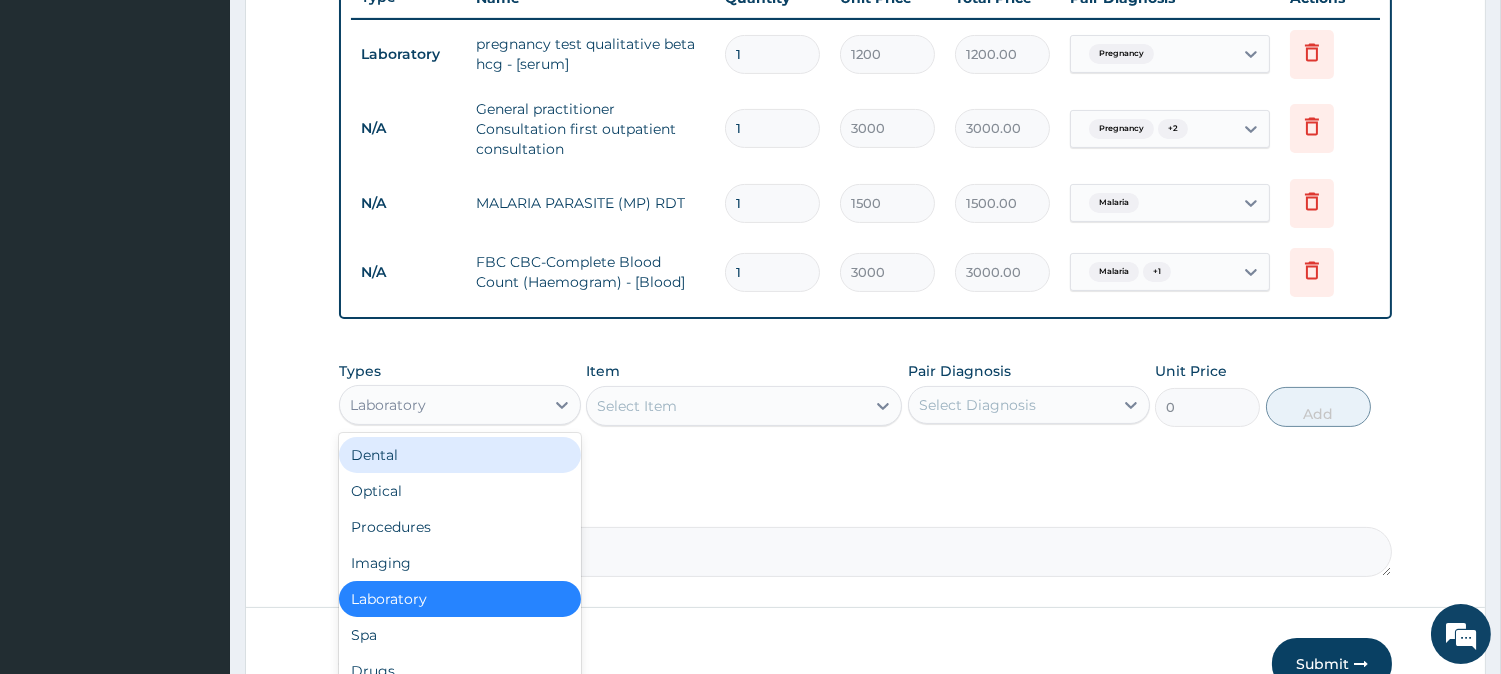 scroll, scrollTop: 890, scrollLeft: 0, axis: vertical 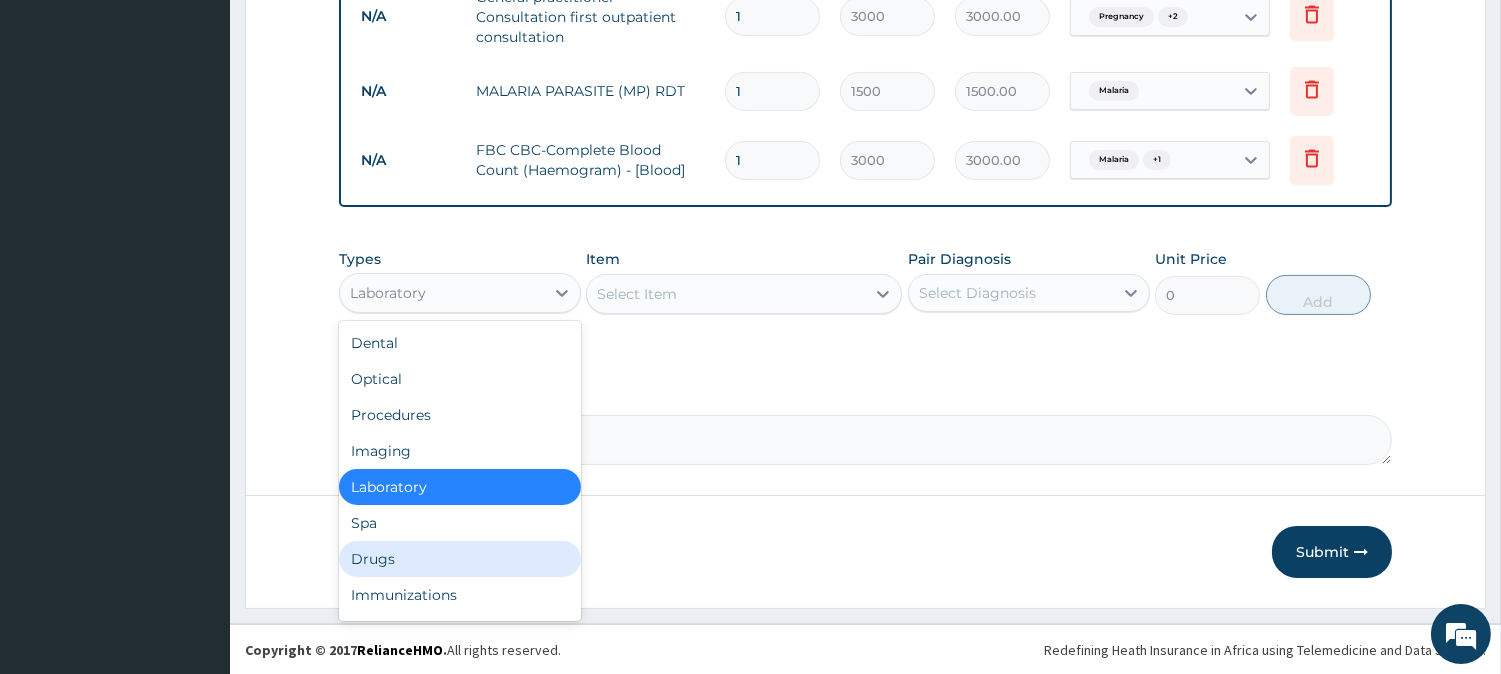 click on "Drugs" at bounding box center (460, 559) 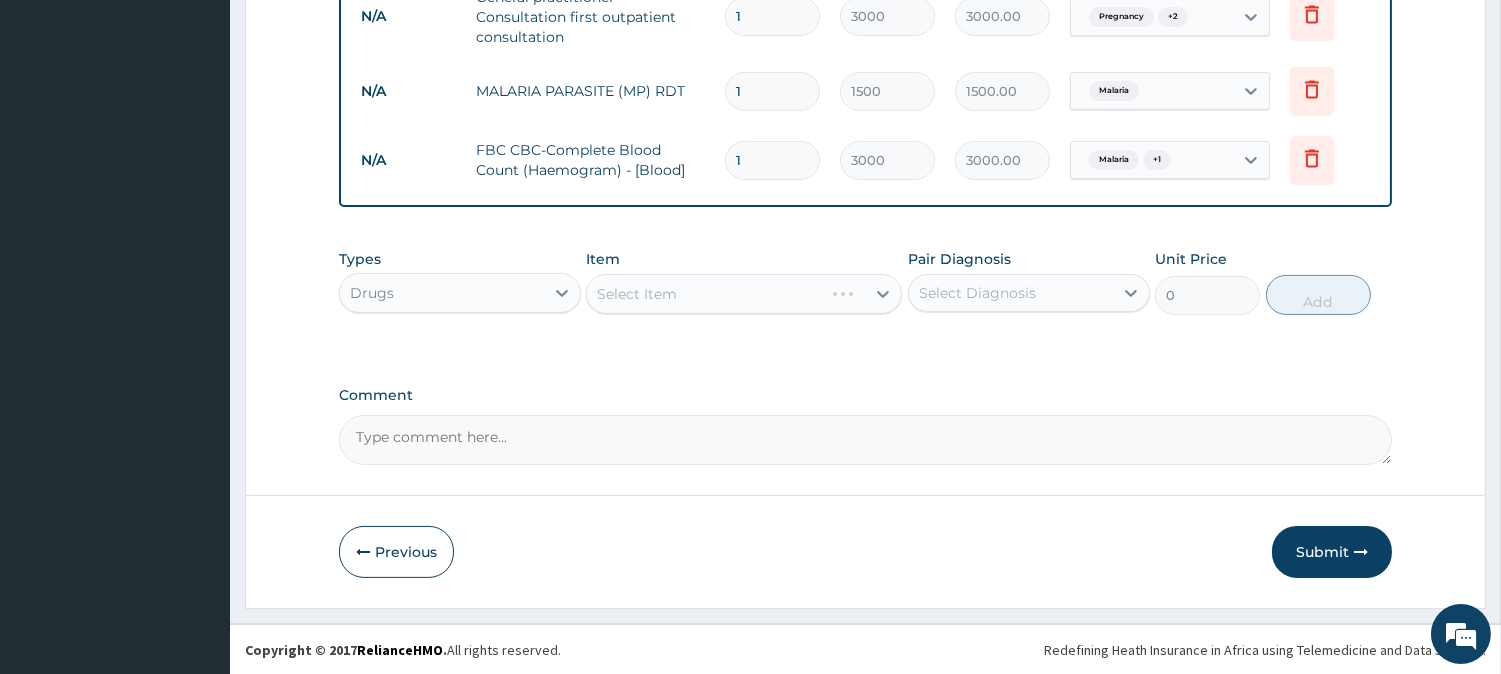 click on "Select Diagnosis" at bounding box center [1011, 293] 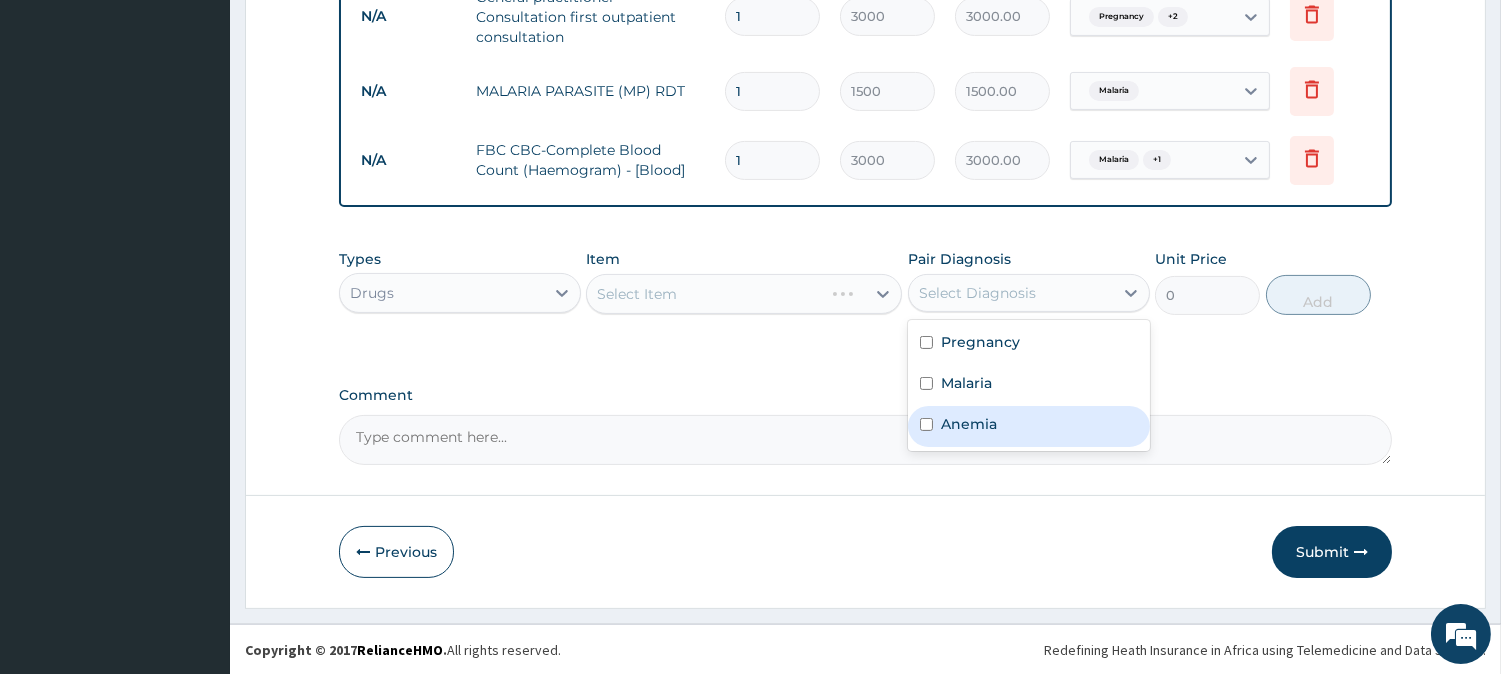 click on "Anemia" at bounding box center [1029, 426] 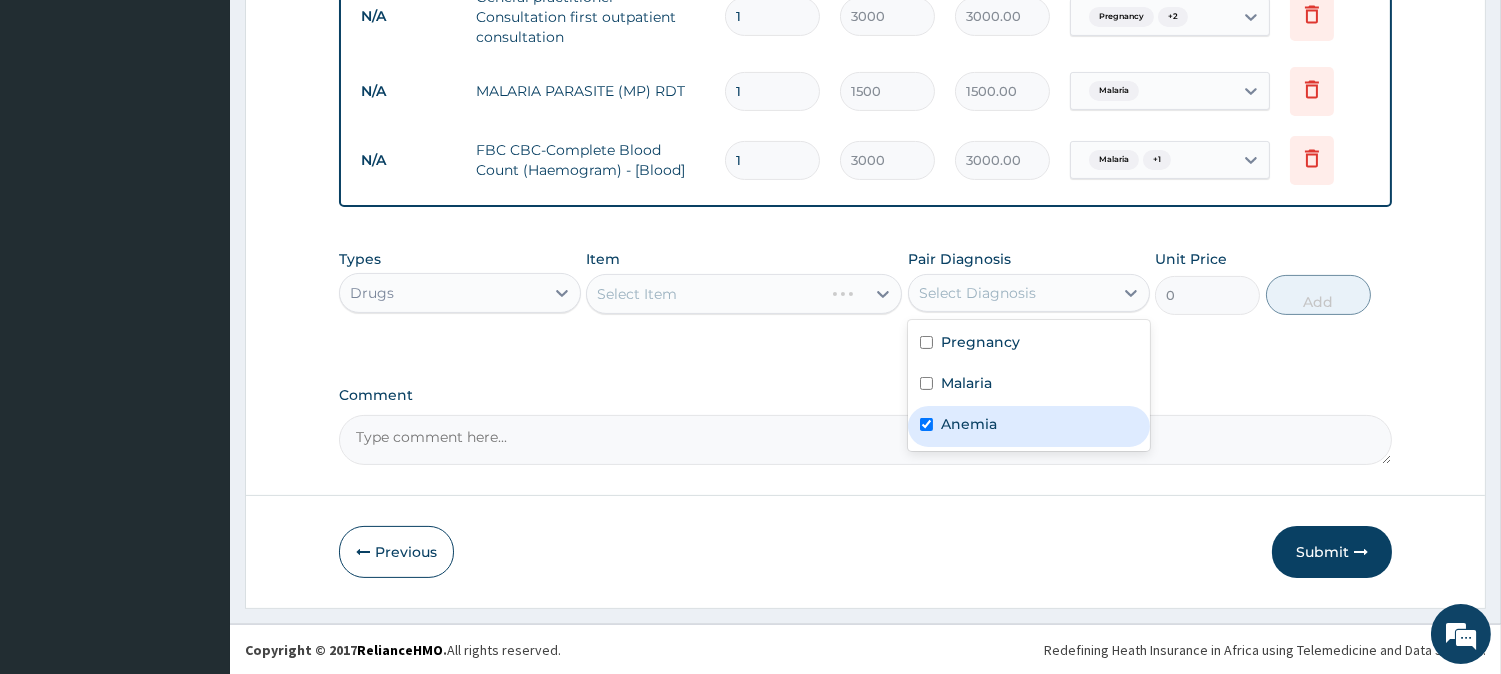 checkbox on "true" 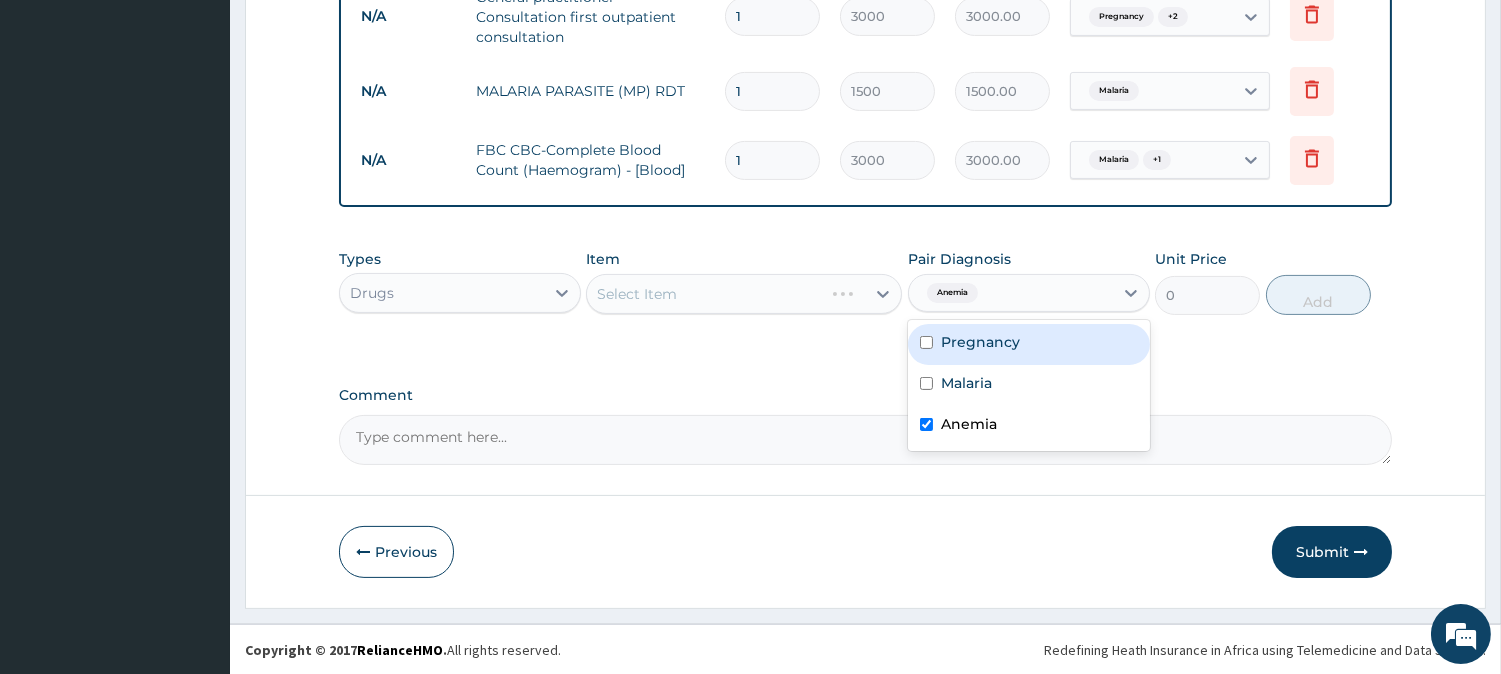 click on "Select Item" at bounding box center [744, 294] 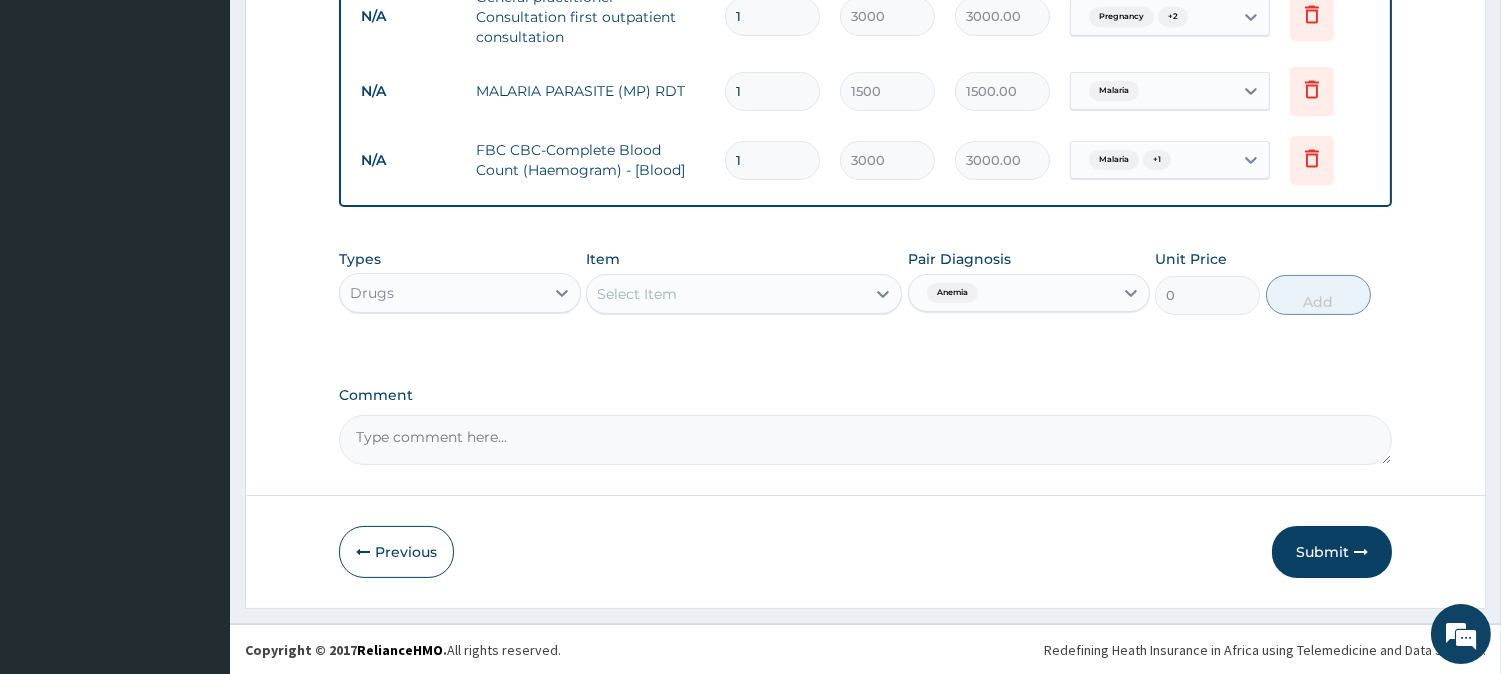 click on "Select Item" at bounding box center (726, 294) 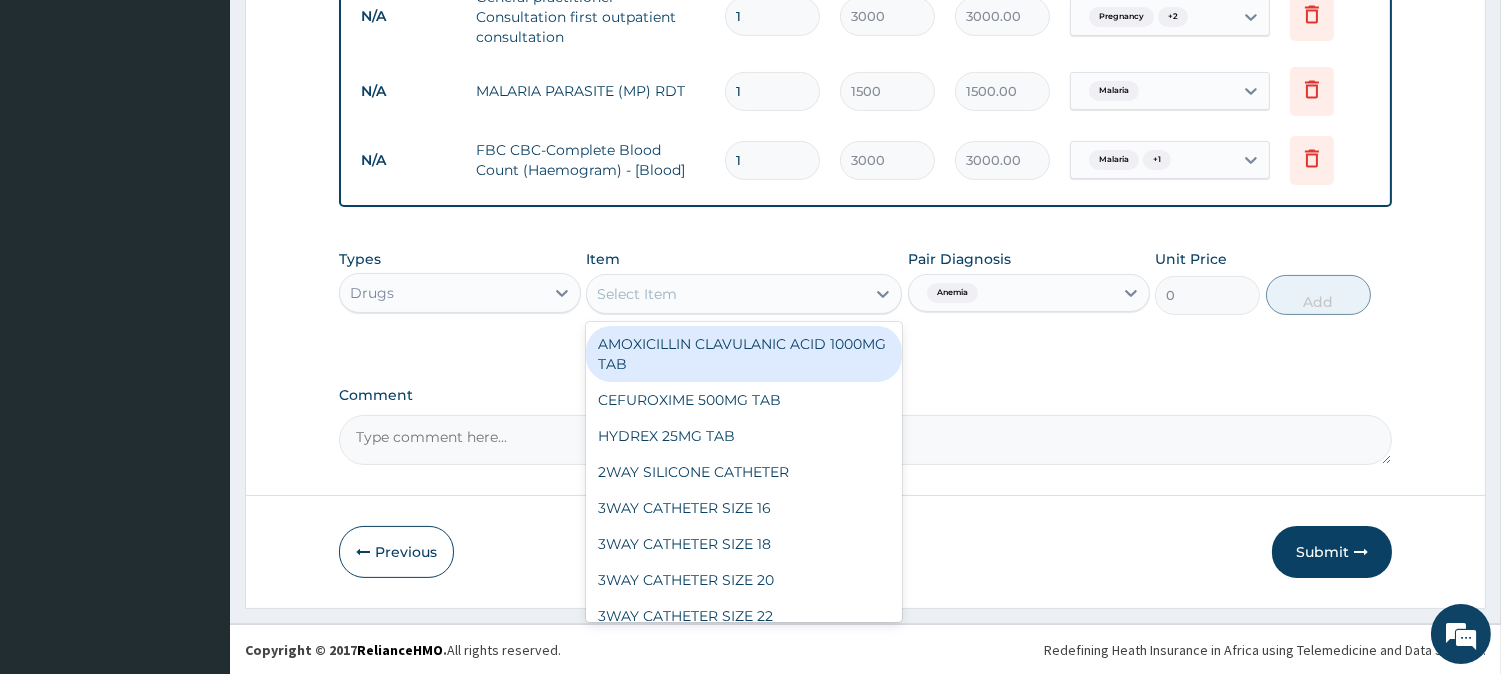 click on "Select Item" at bounding box center [726, 294] 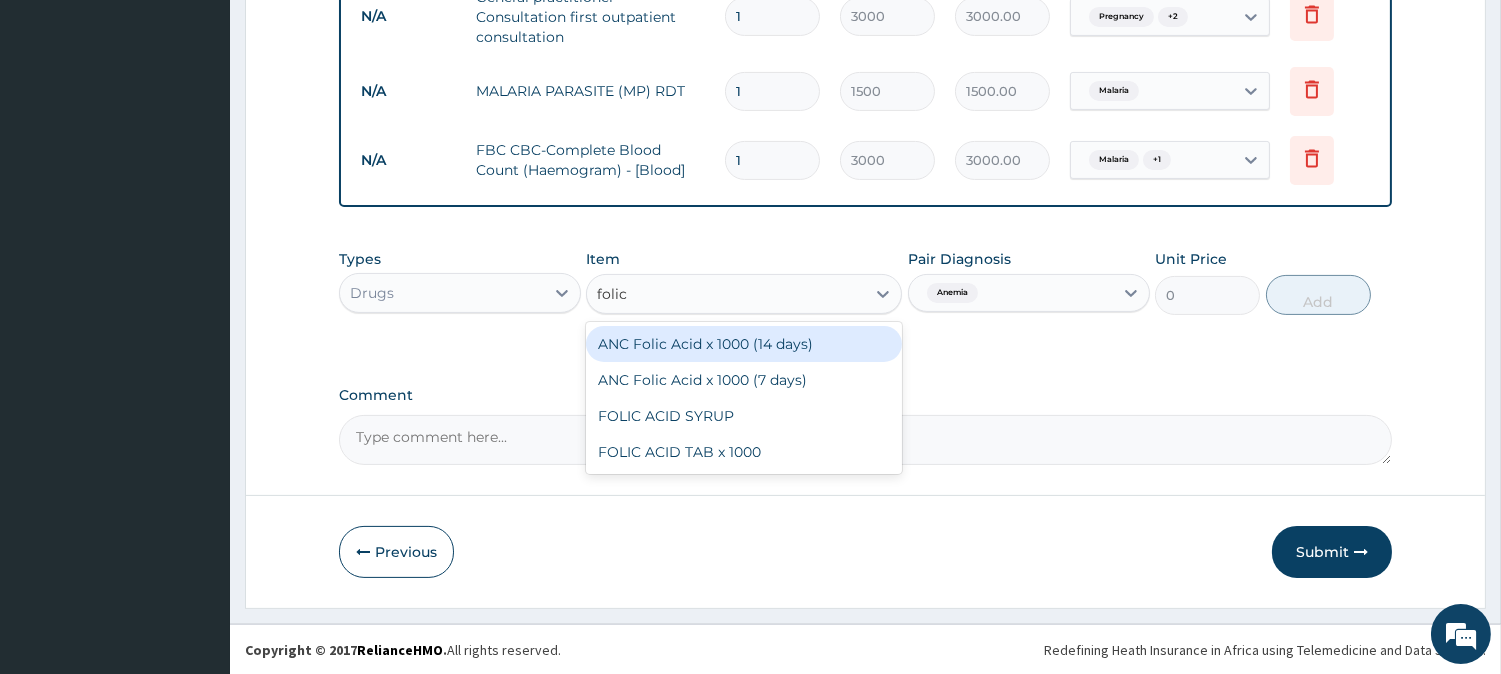 type on "folic" 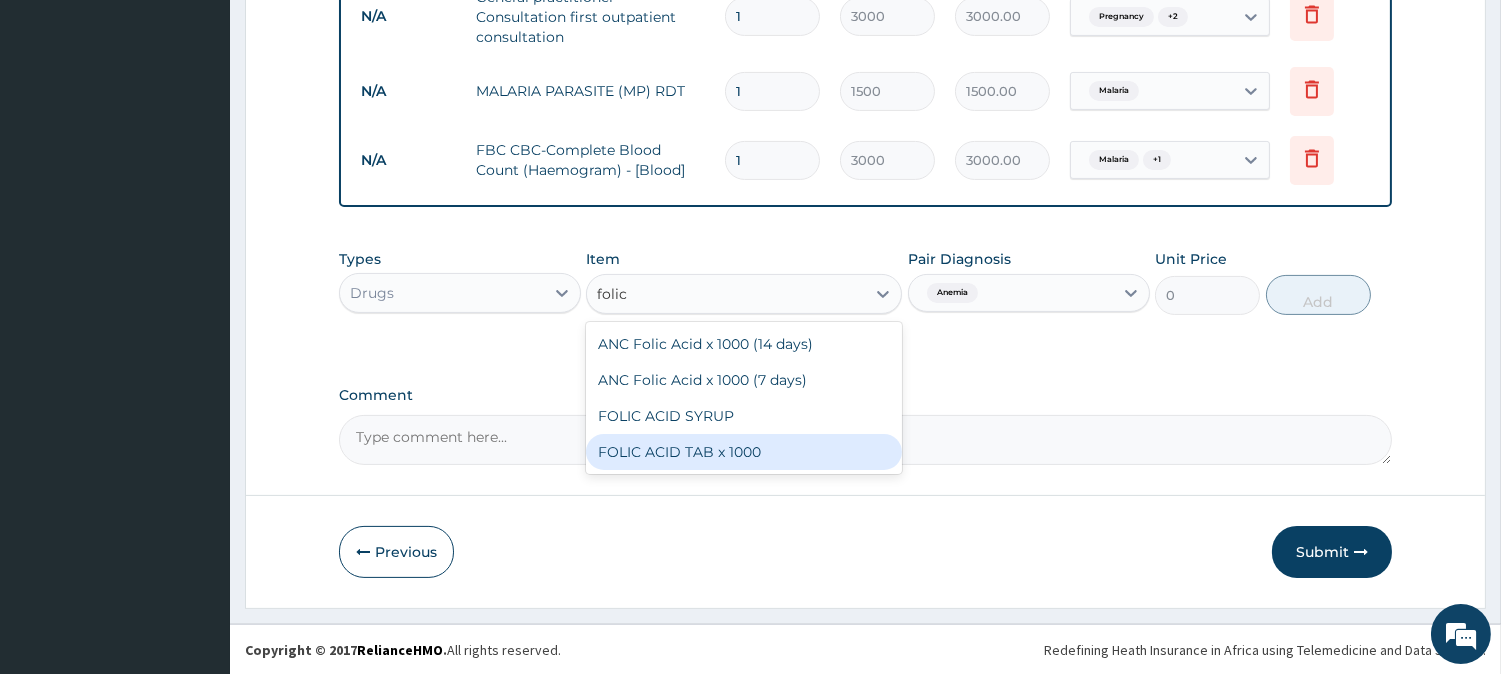 click on "FOLIC ACID TAB x 1000" at bounding box center (744, 452) 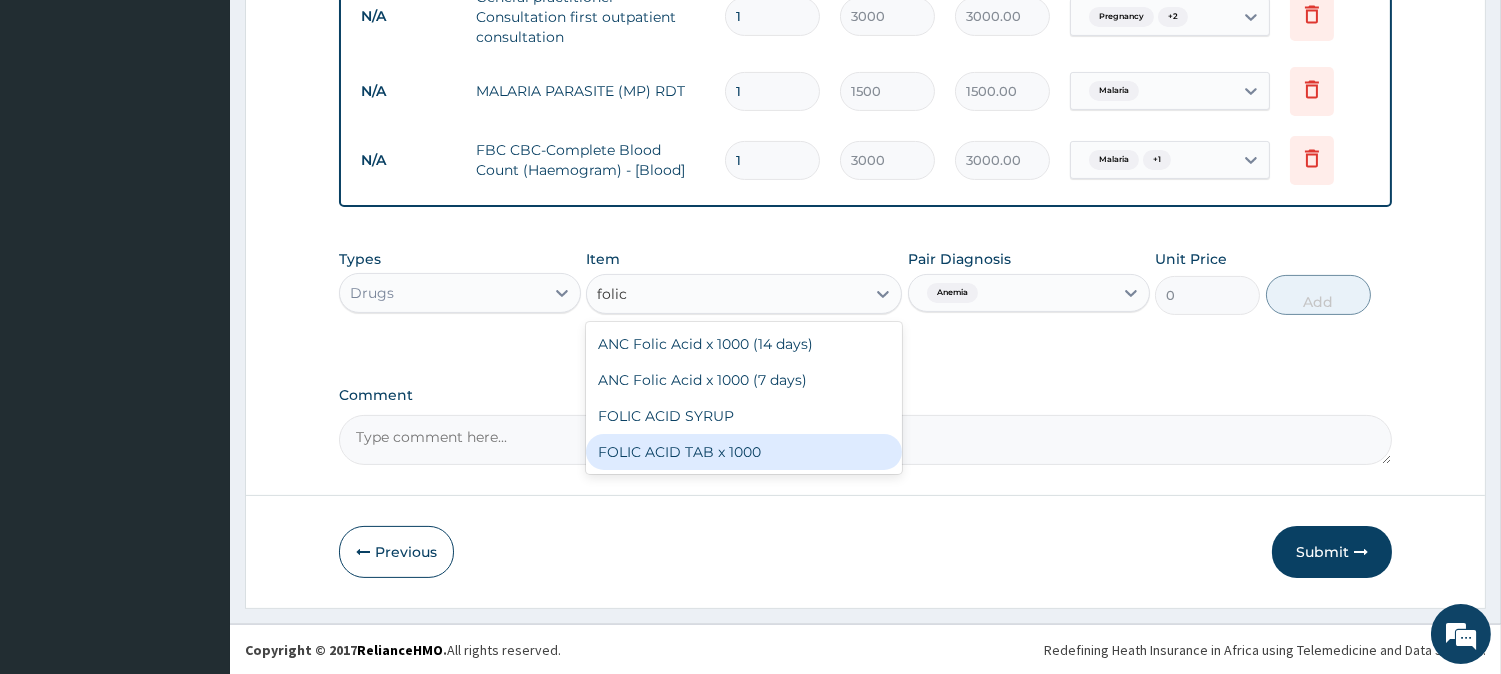 type 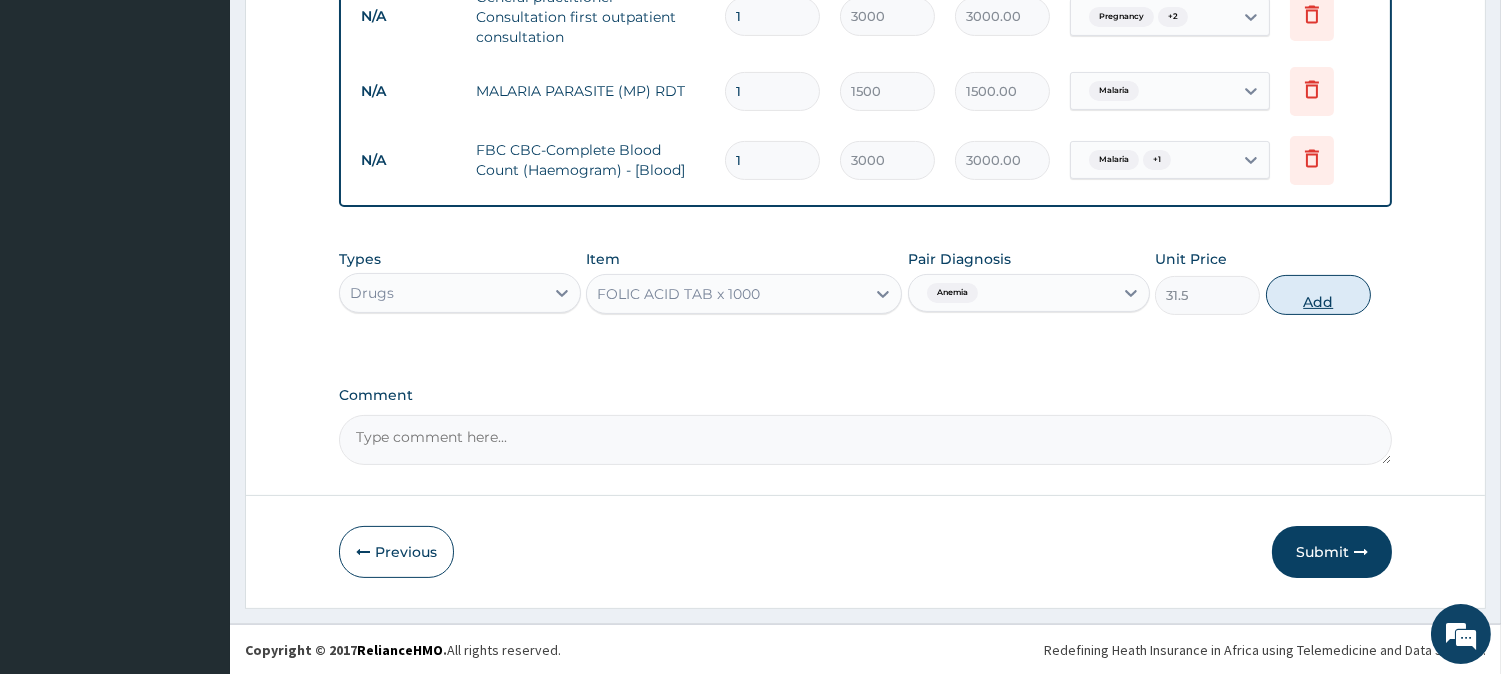 click on "Add" at bounding box center [1318, 295] 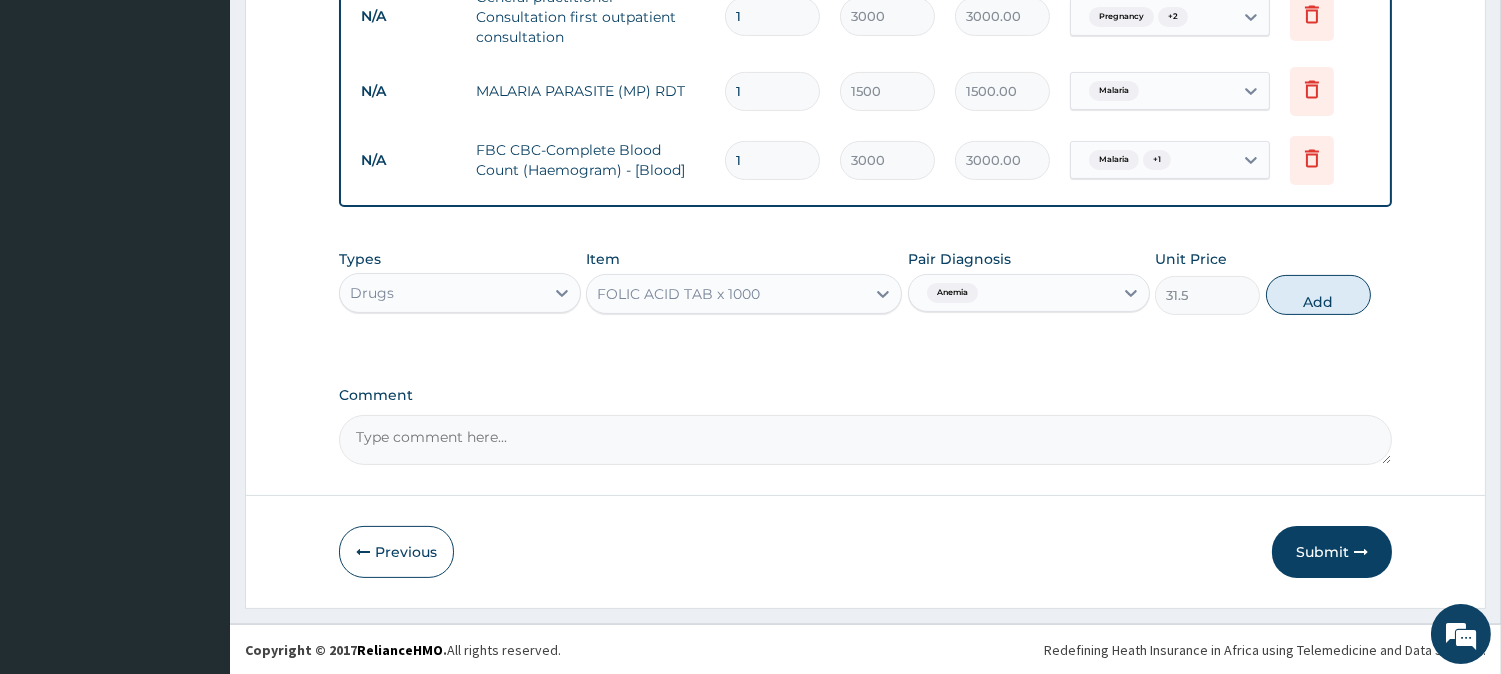 type on "0" 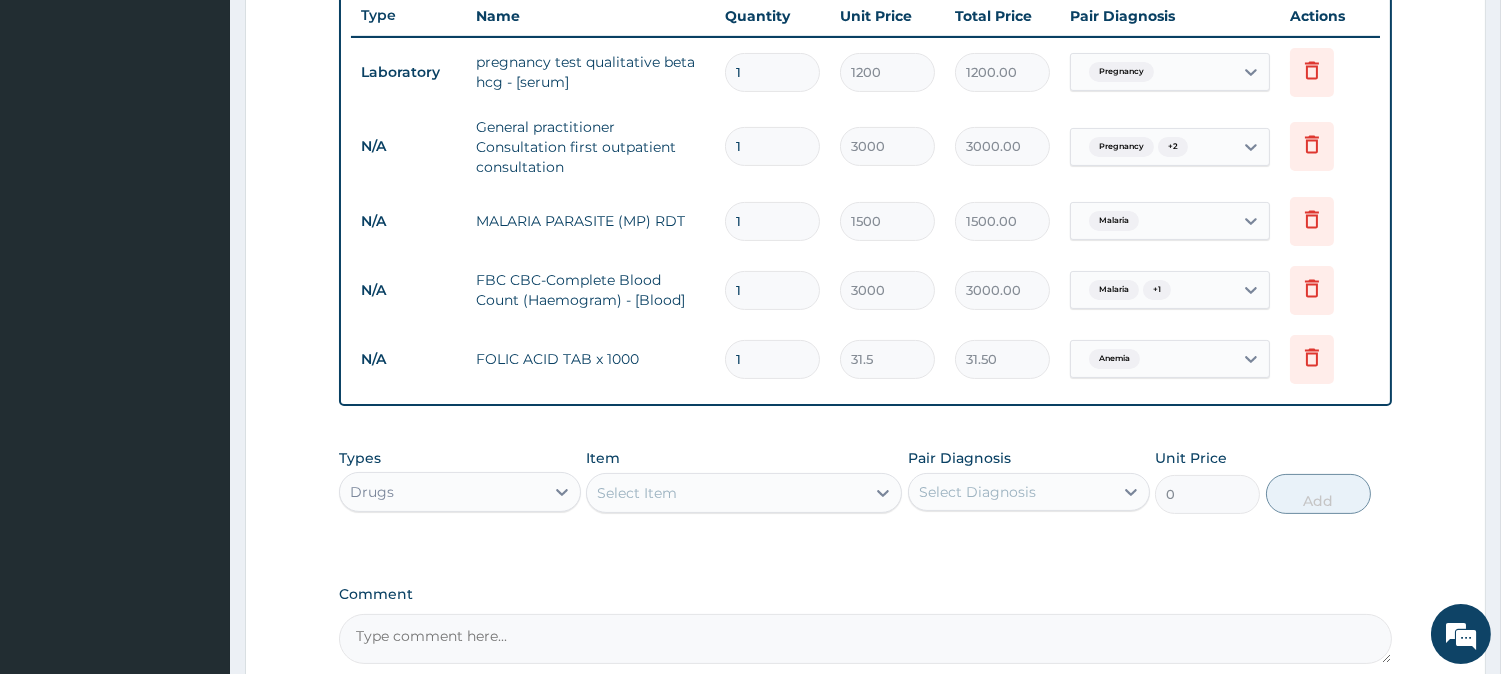 scroll, scrollTop: 556, scrollLeft: 0, axis: vertical 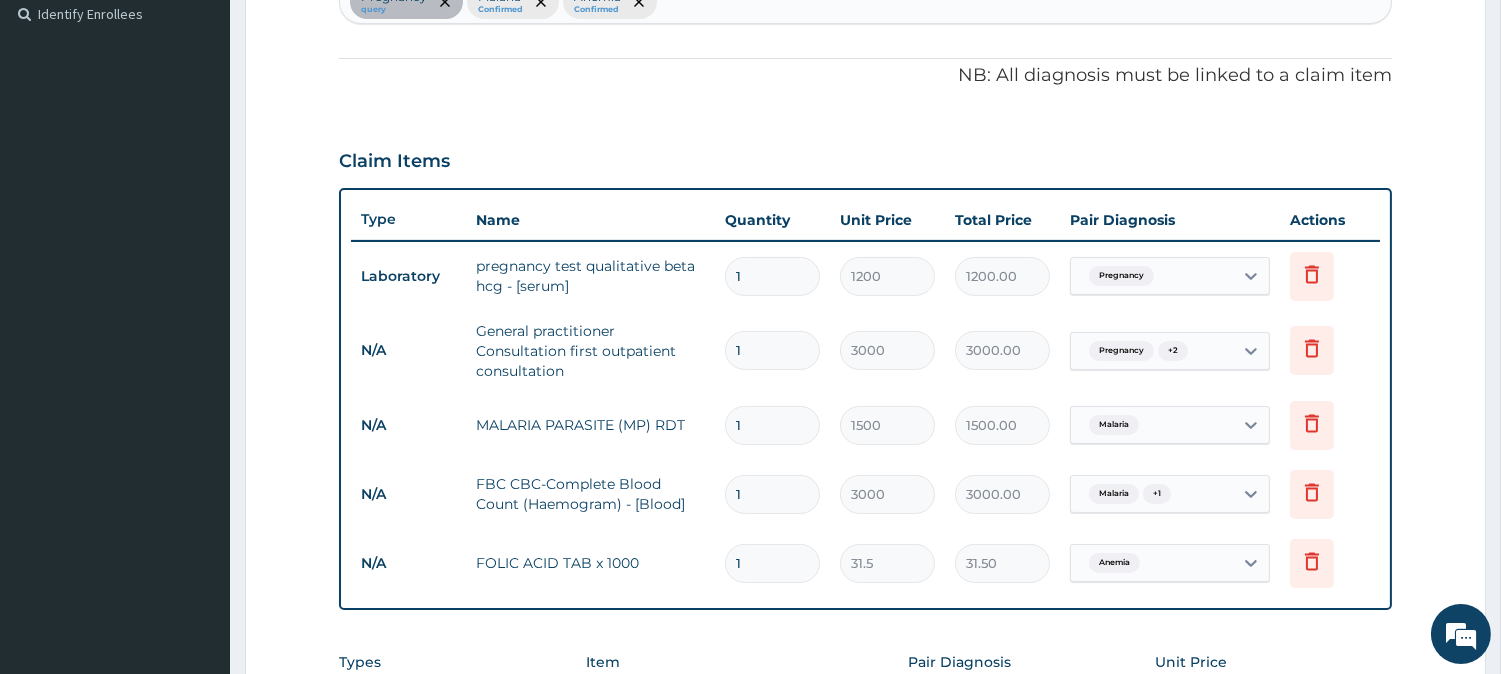 click on "1" at bounding box center (772, 563) 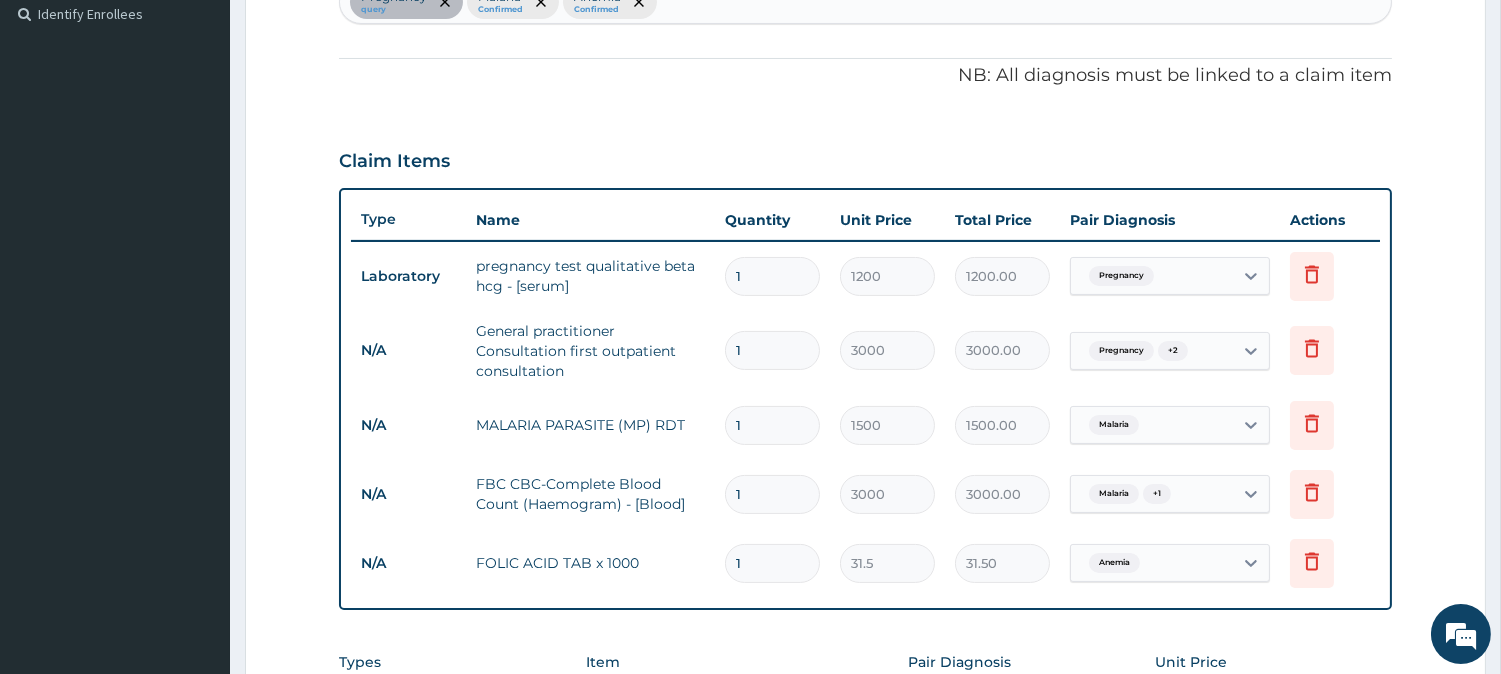 type 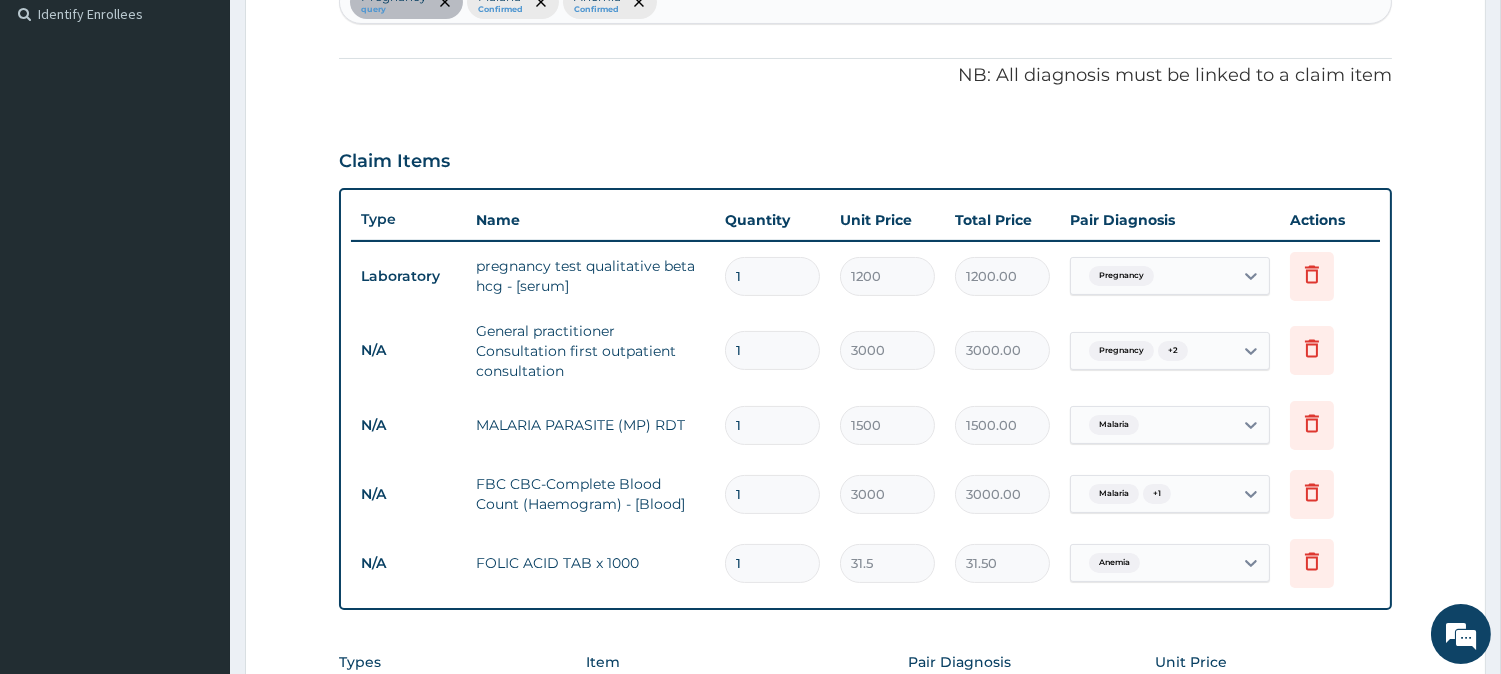 type on "0.00" 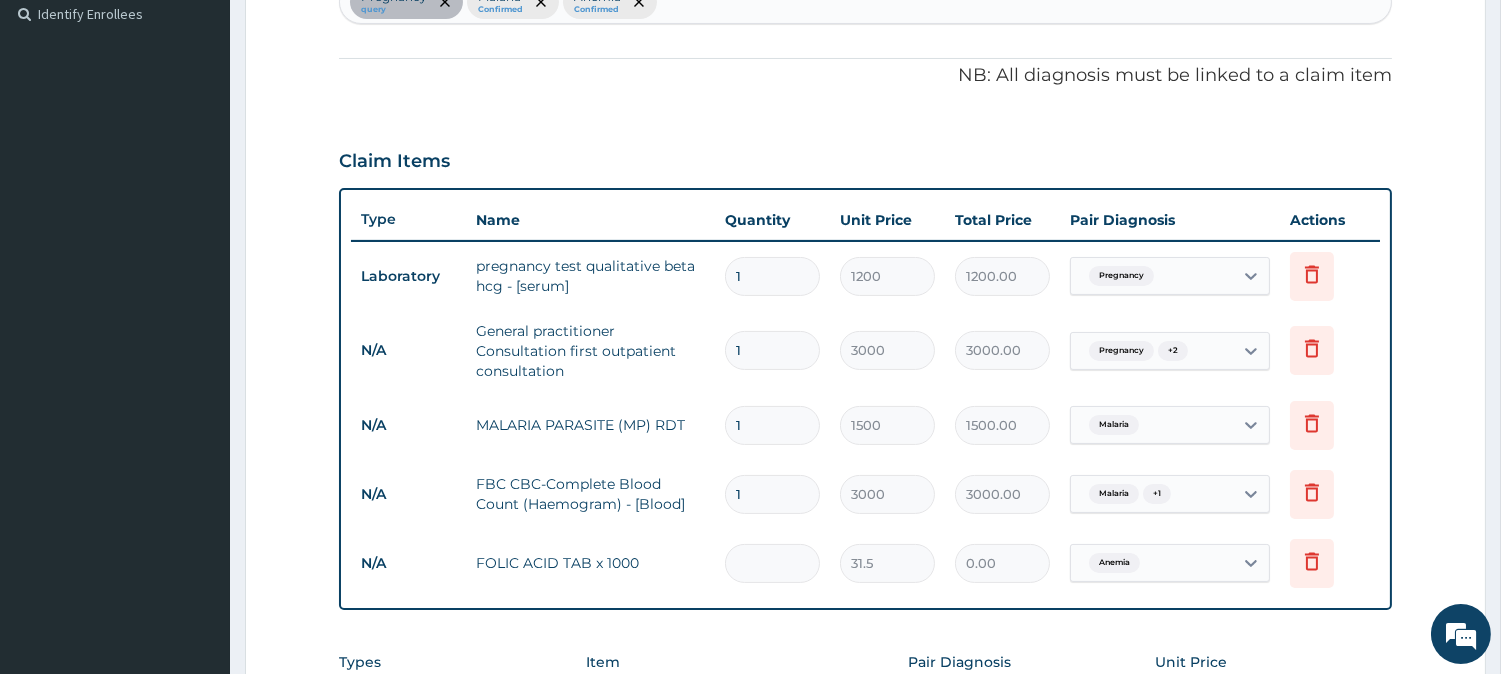 type on "2" 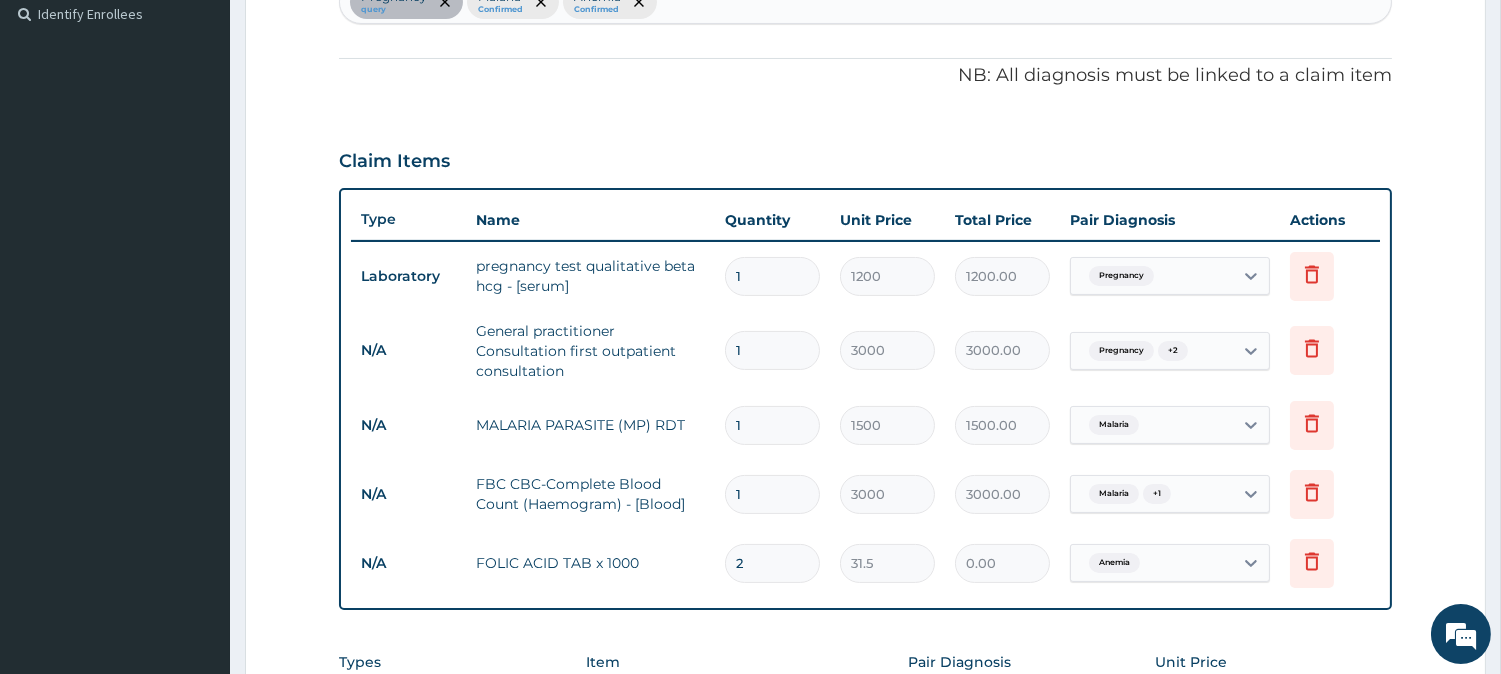 type on "63.00" 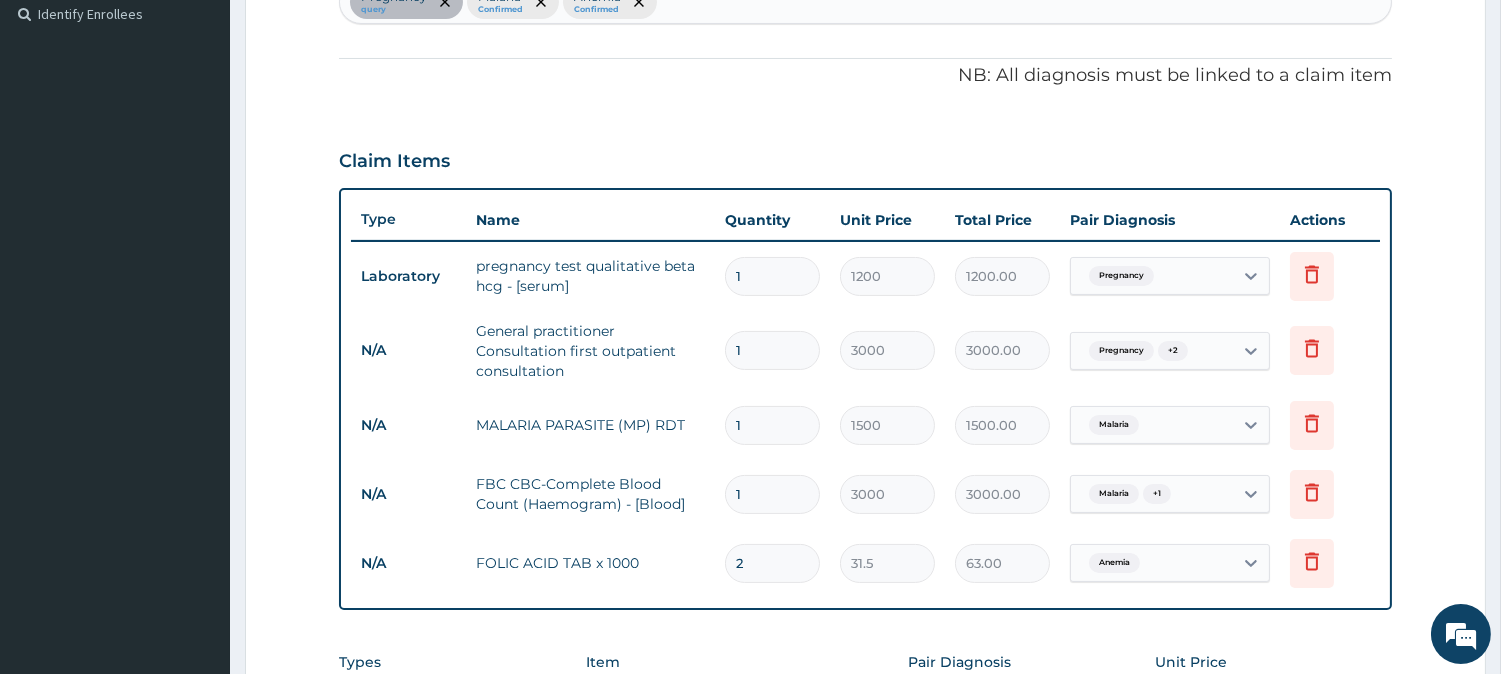 type on "21" 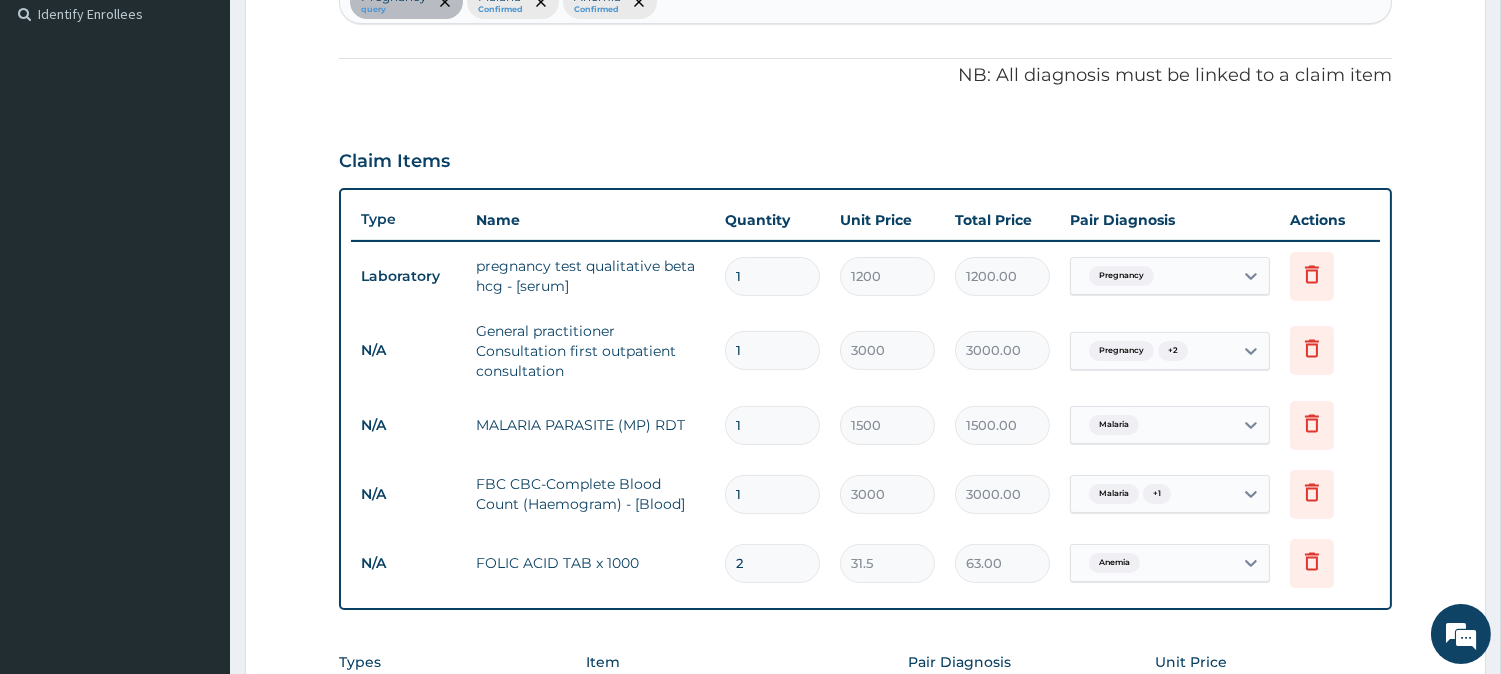 type on "661.50" 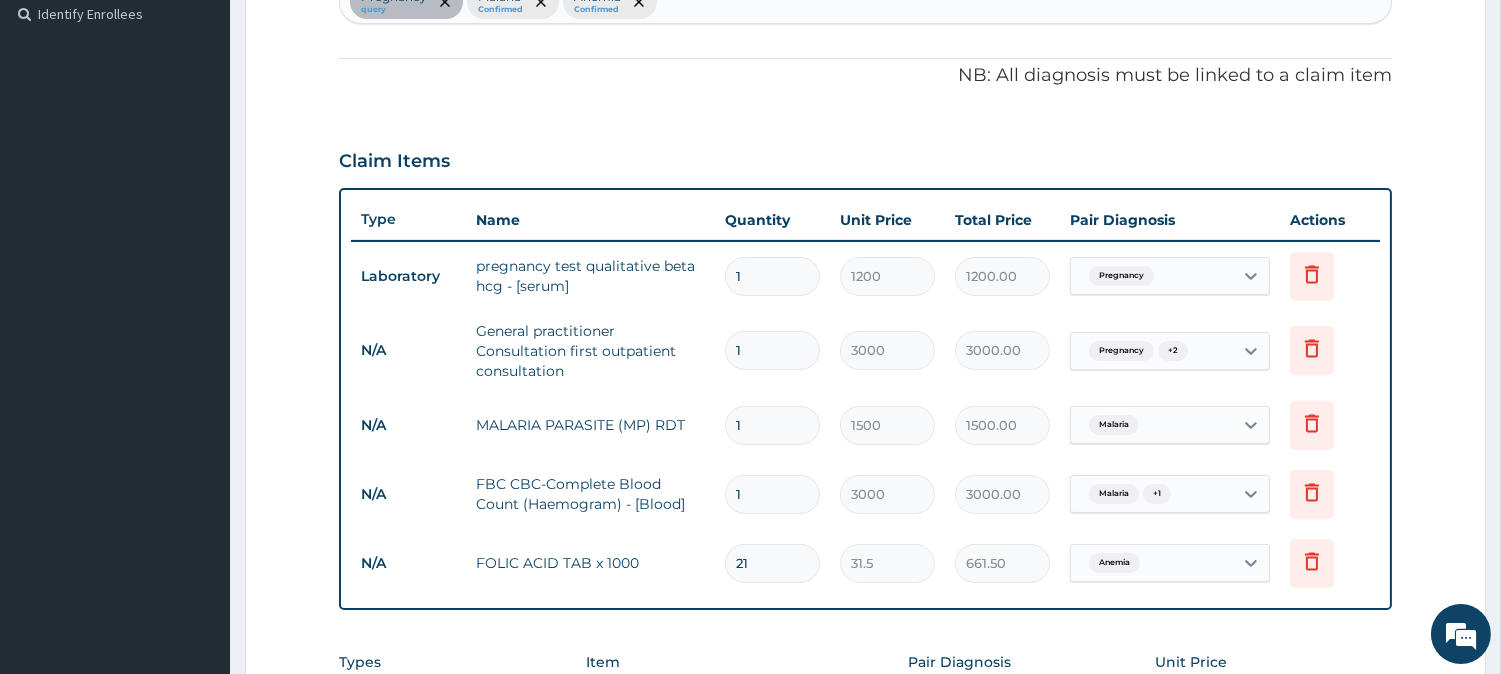 type on "21" 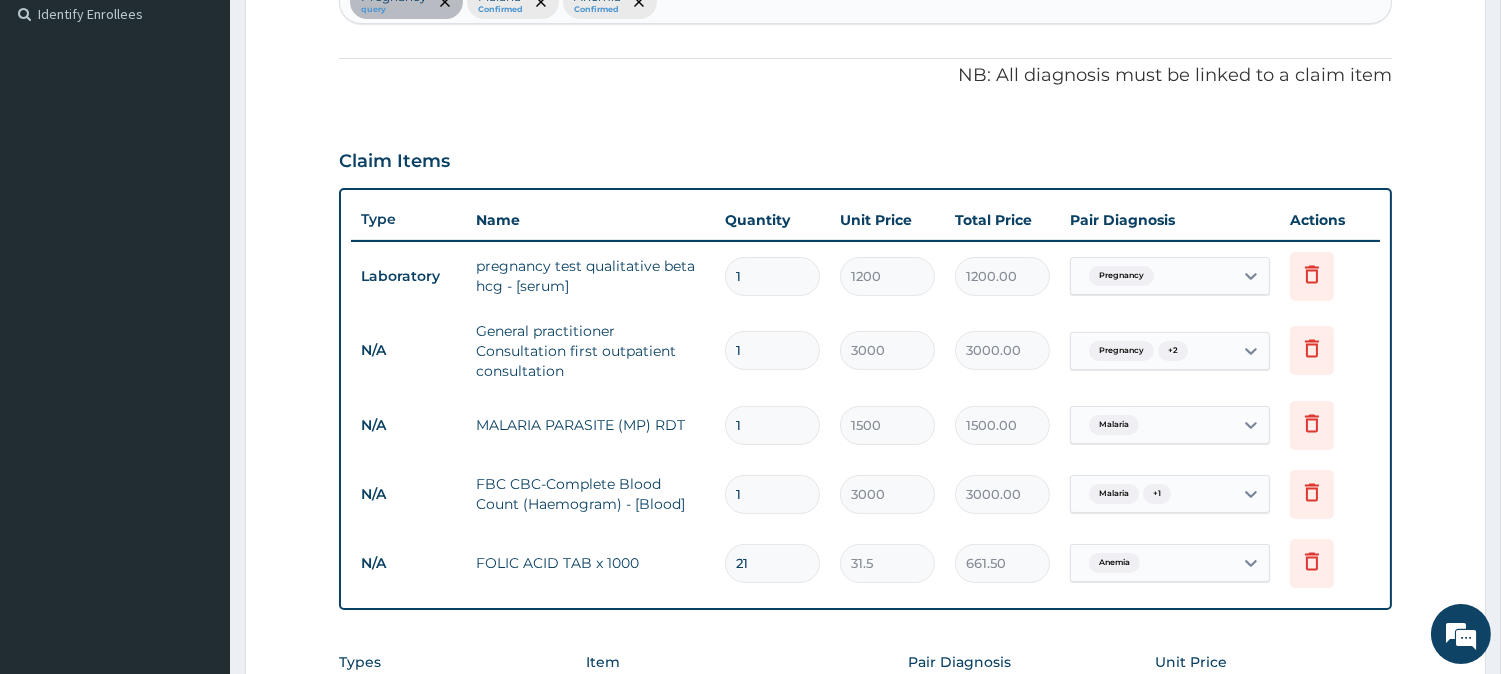 click on "Claim Items" at bounding box center (865, 157) 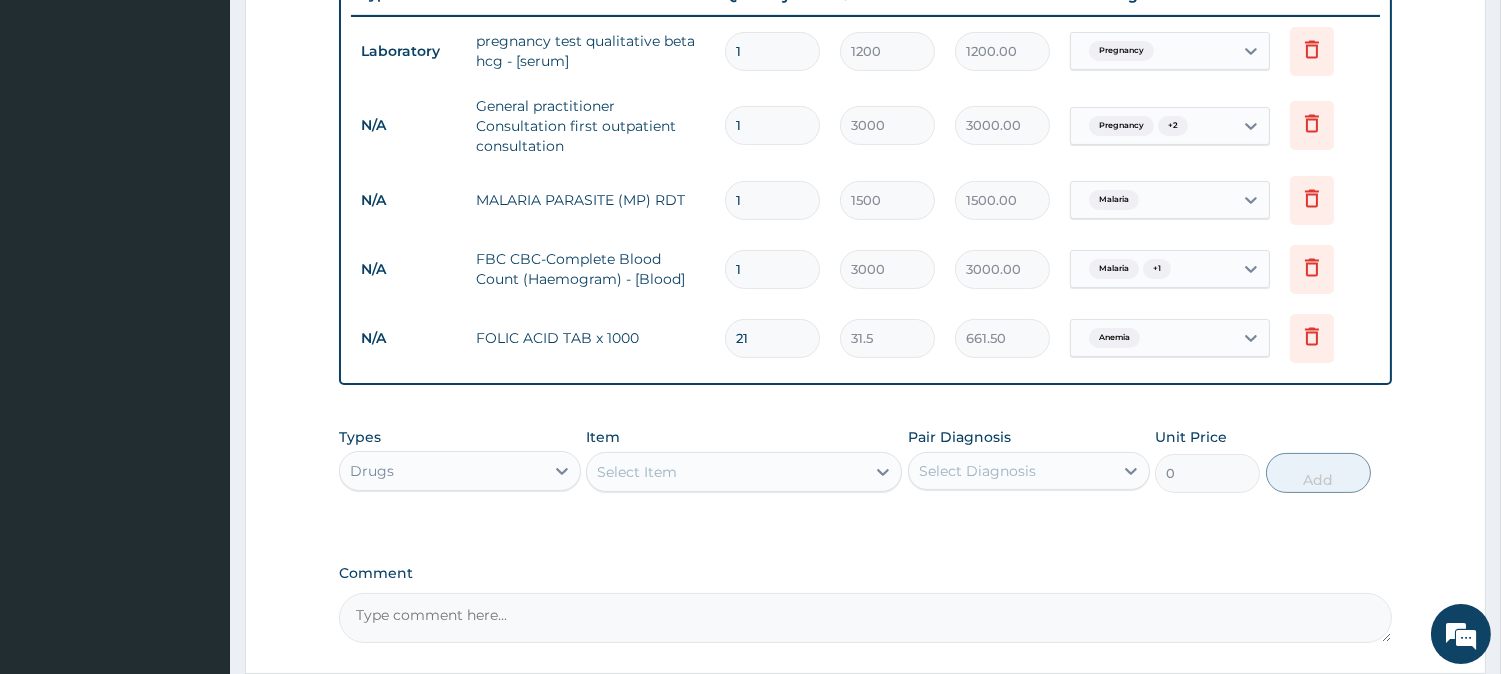 scroll, scrollTop: 960, scrollLeft: 0, axis: vertical 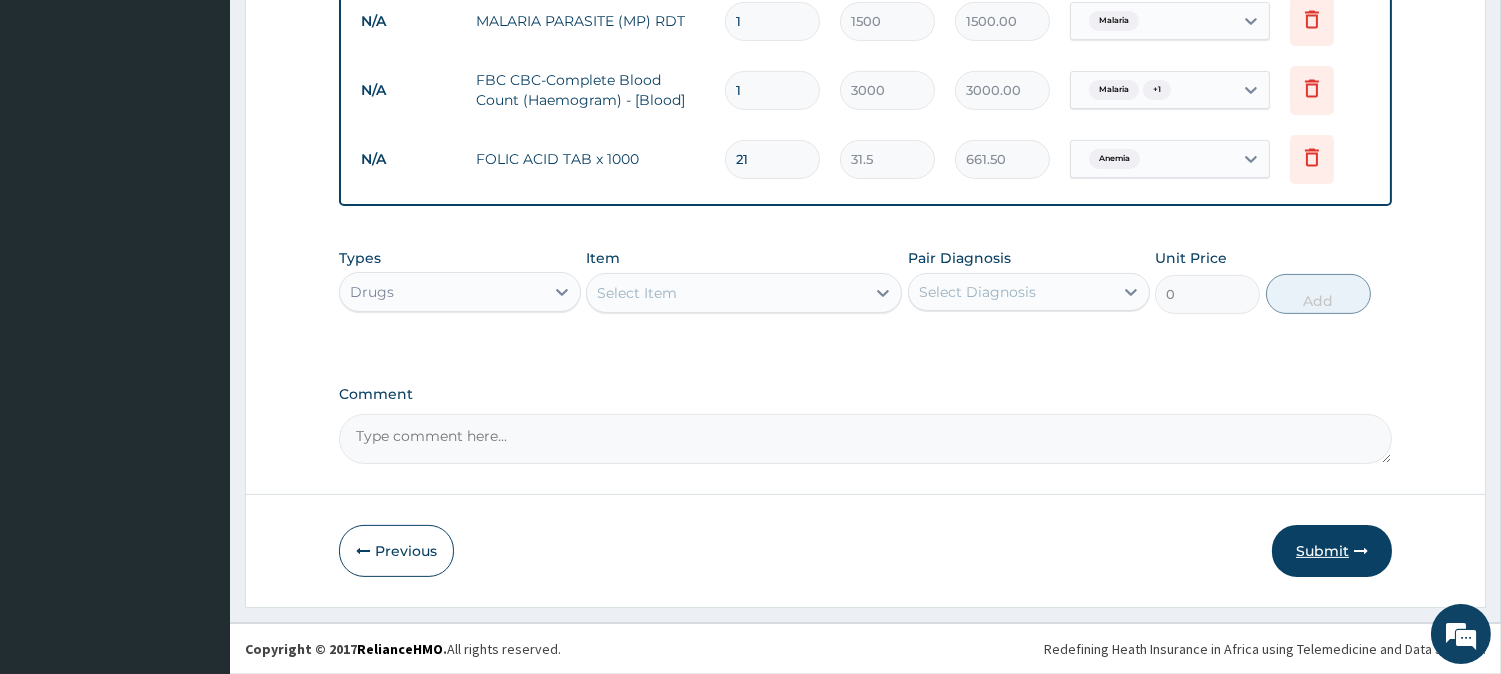 click on "Submit" at bounding box center (1332, 551) 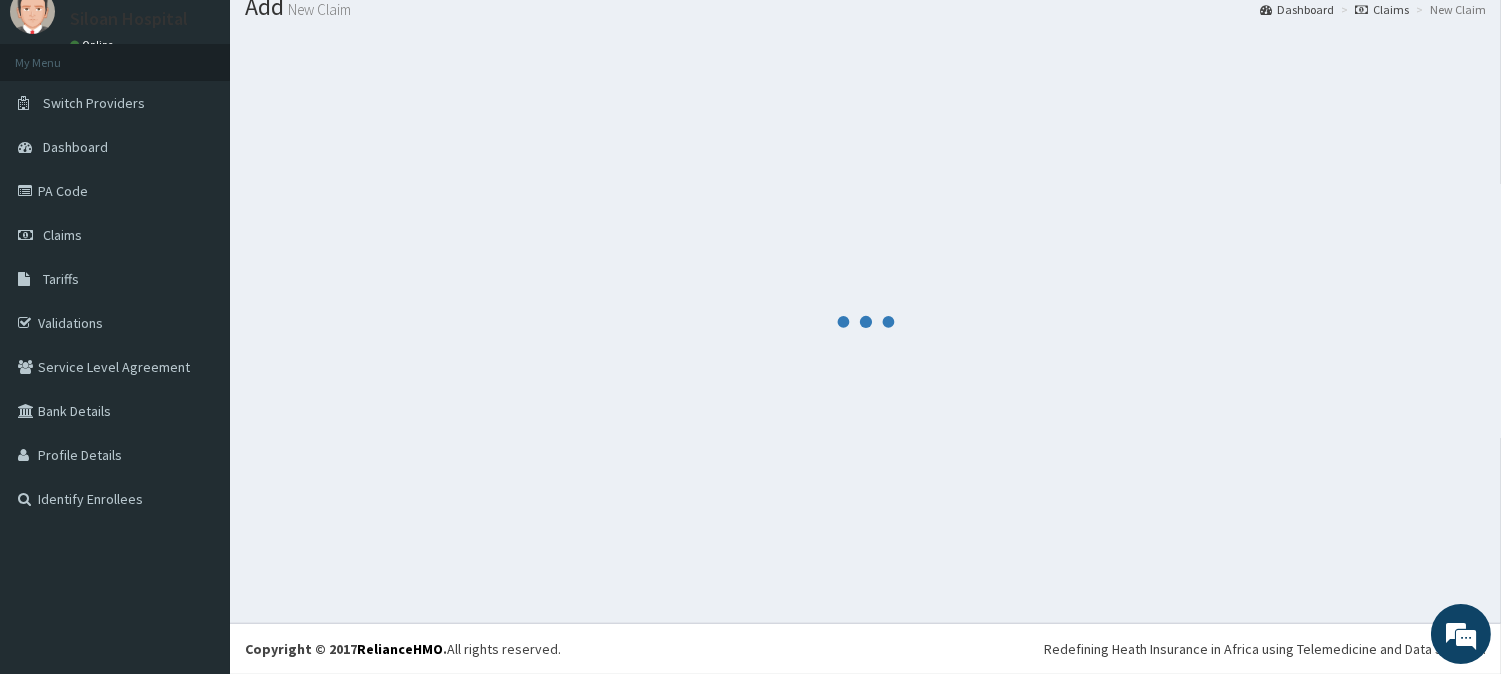 scroll, scrollTop: 960, scrollLeft: 0, axis: vertical 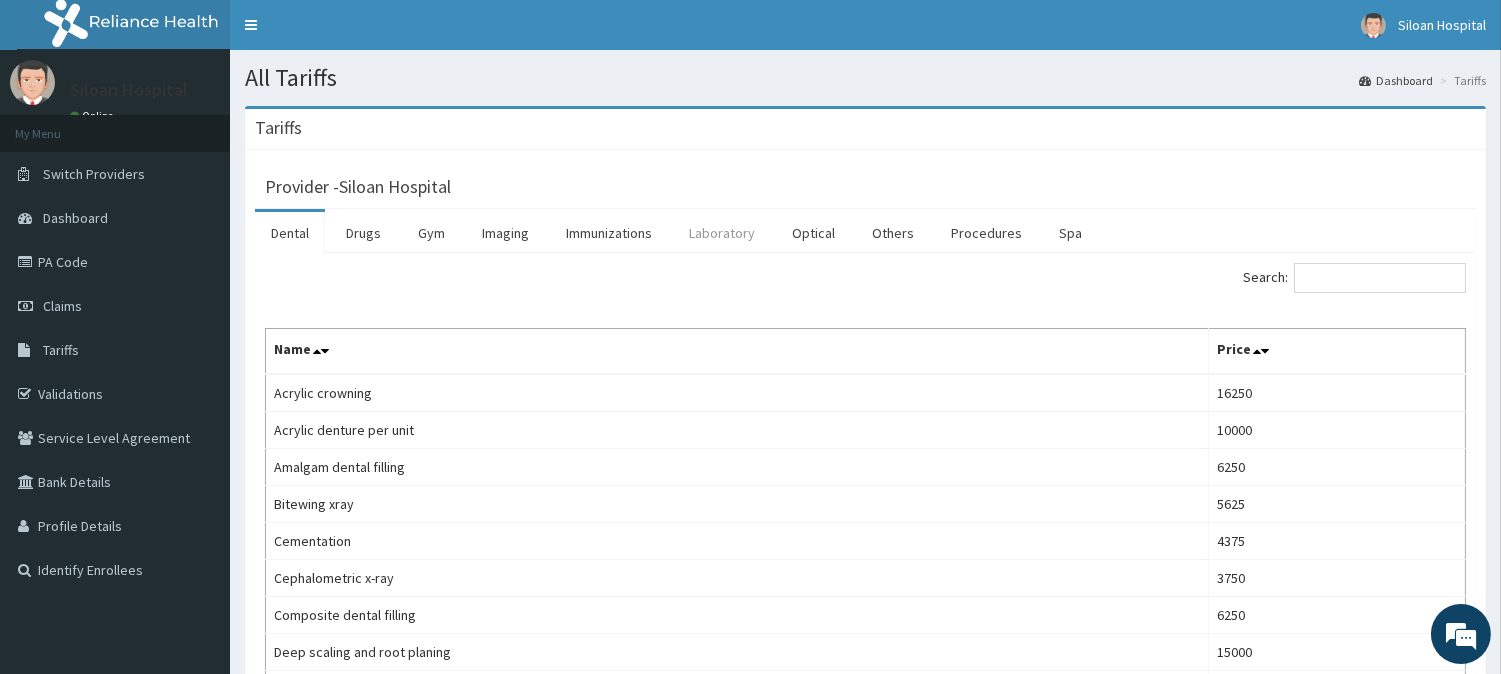 click on "Laboratory" at bounding box center [722, 233] 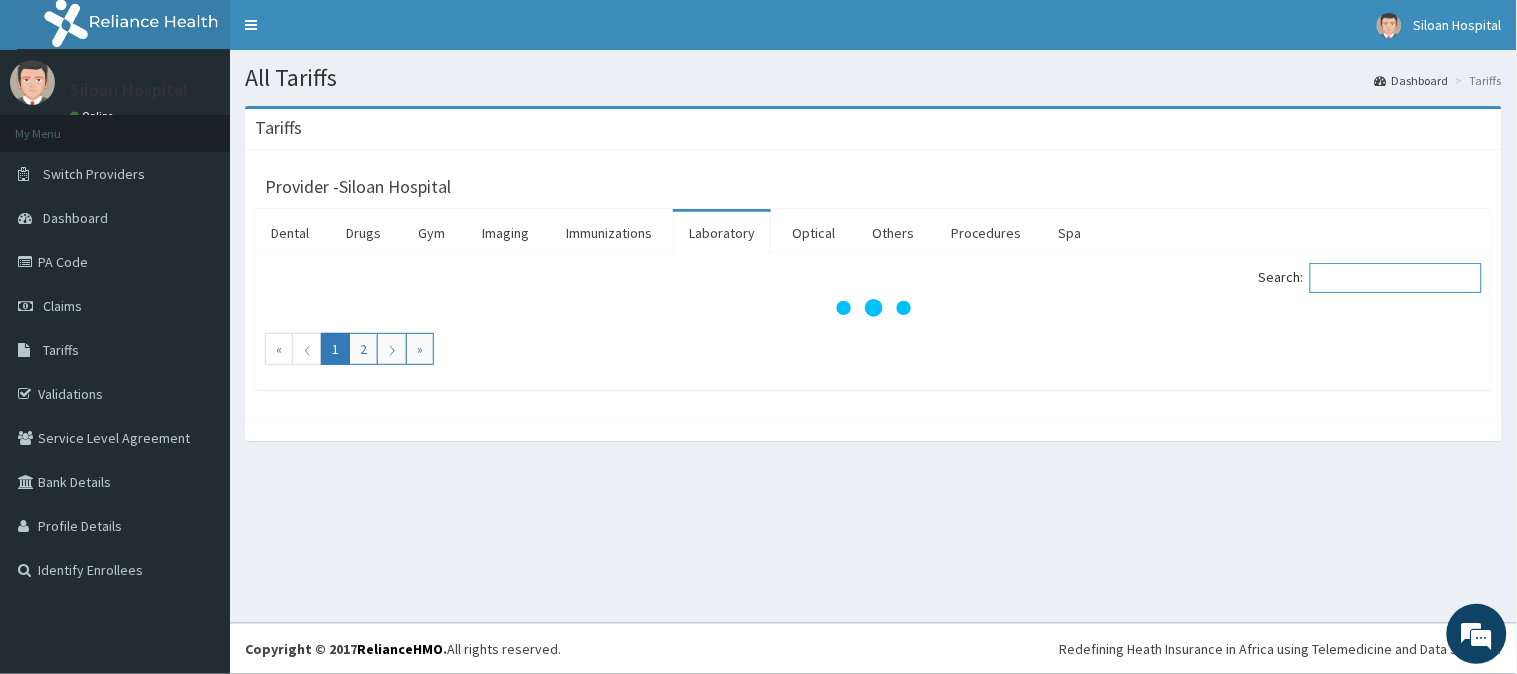 click on "Search:" at bounding box center [1396, 278] 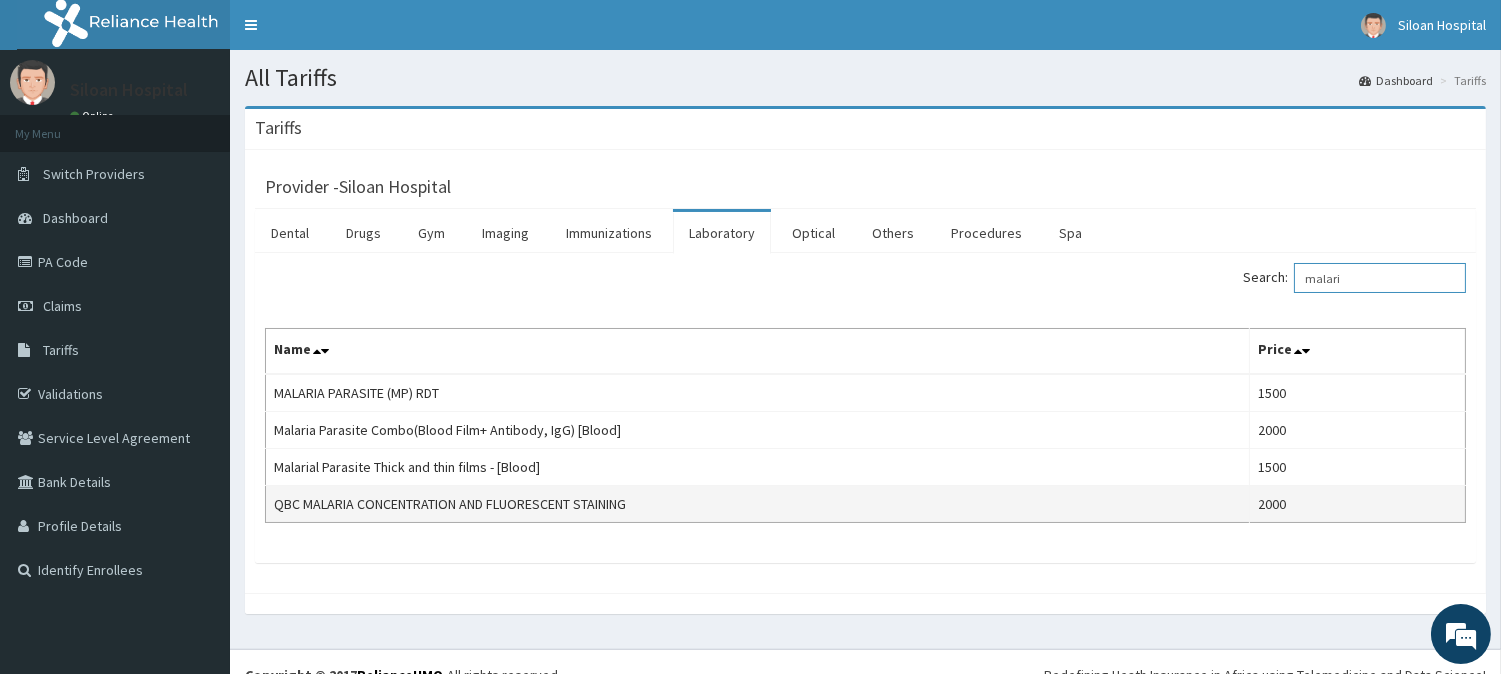 scroll, scrollTop: 0, scrollLeft: 0, axis: both 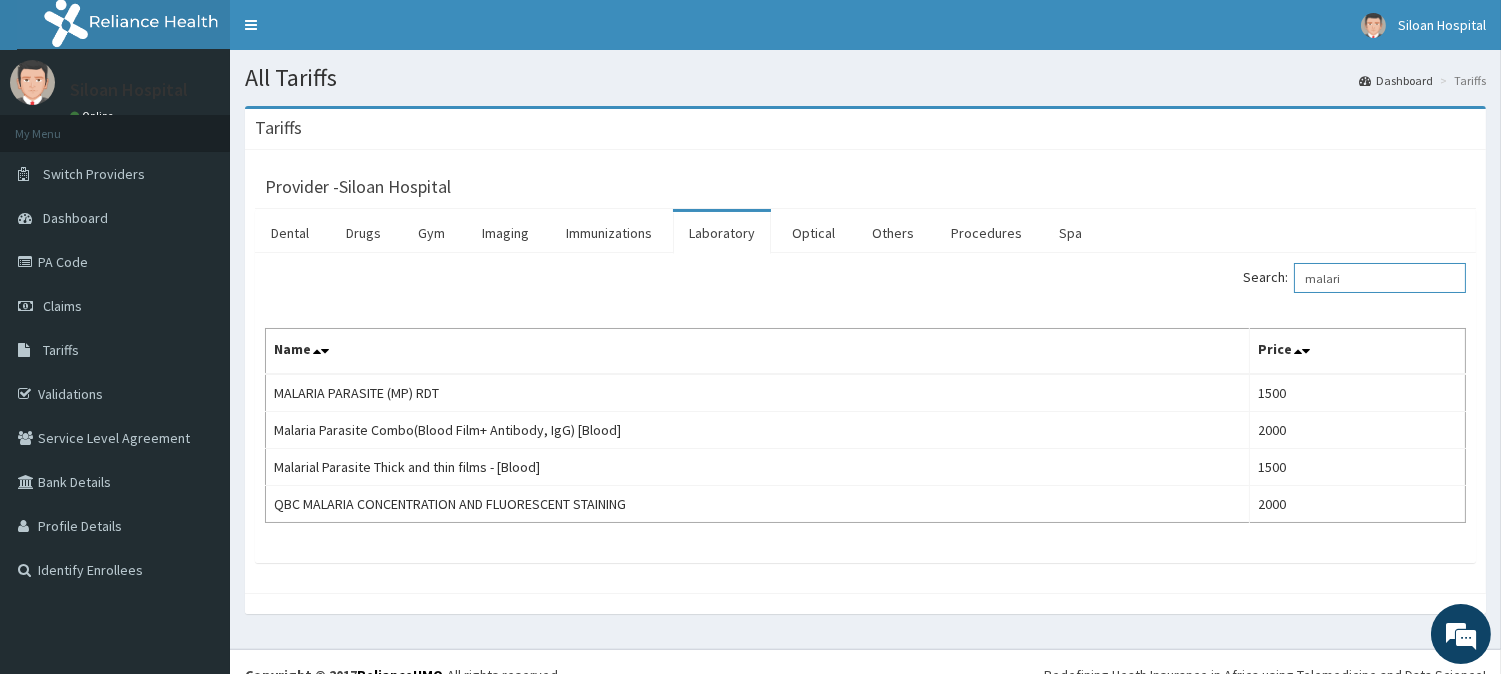 type on "malari" 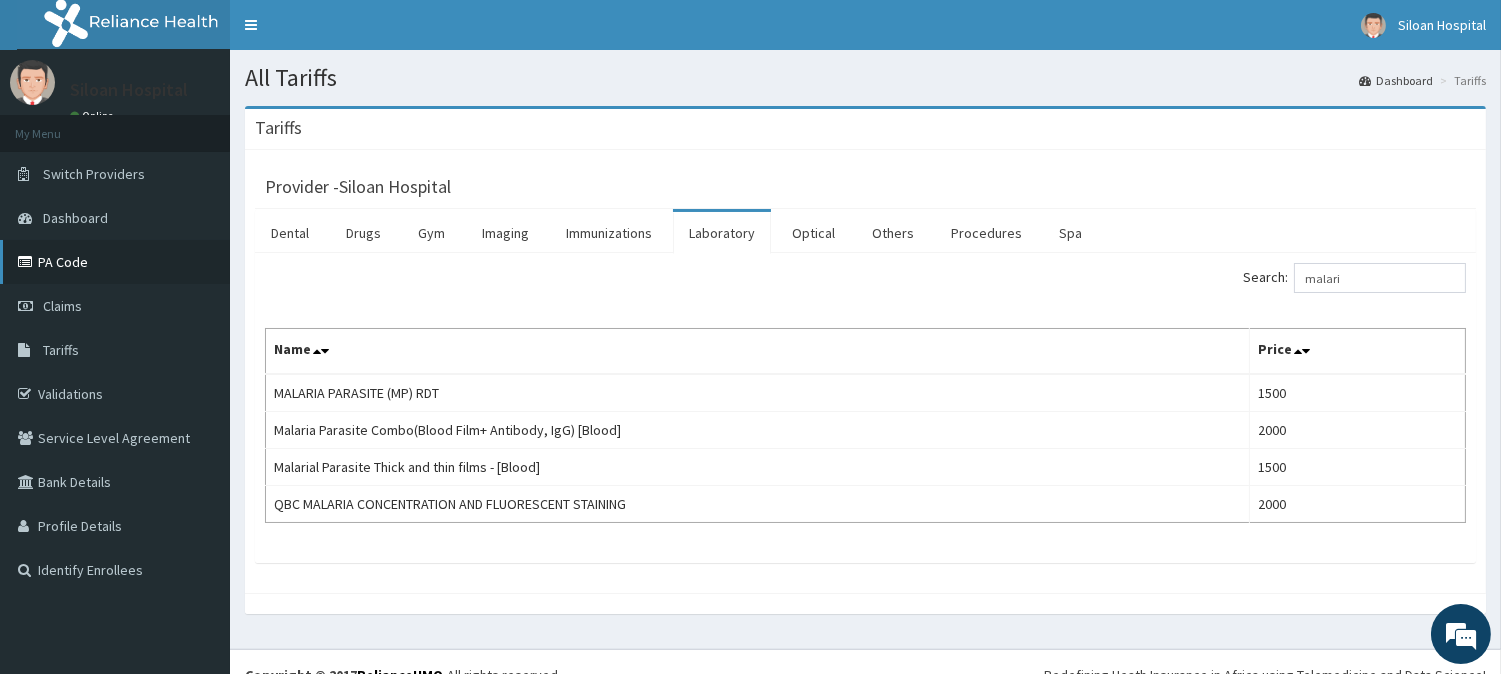 click on "PA Code" at bounding box center [115, 262] 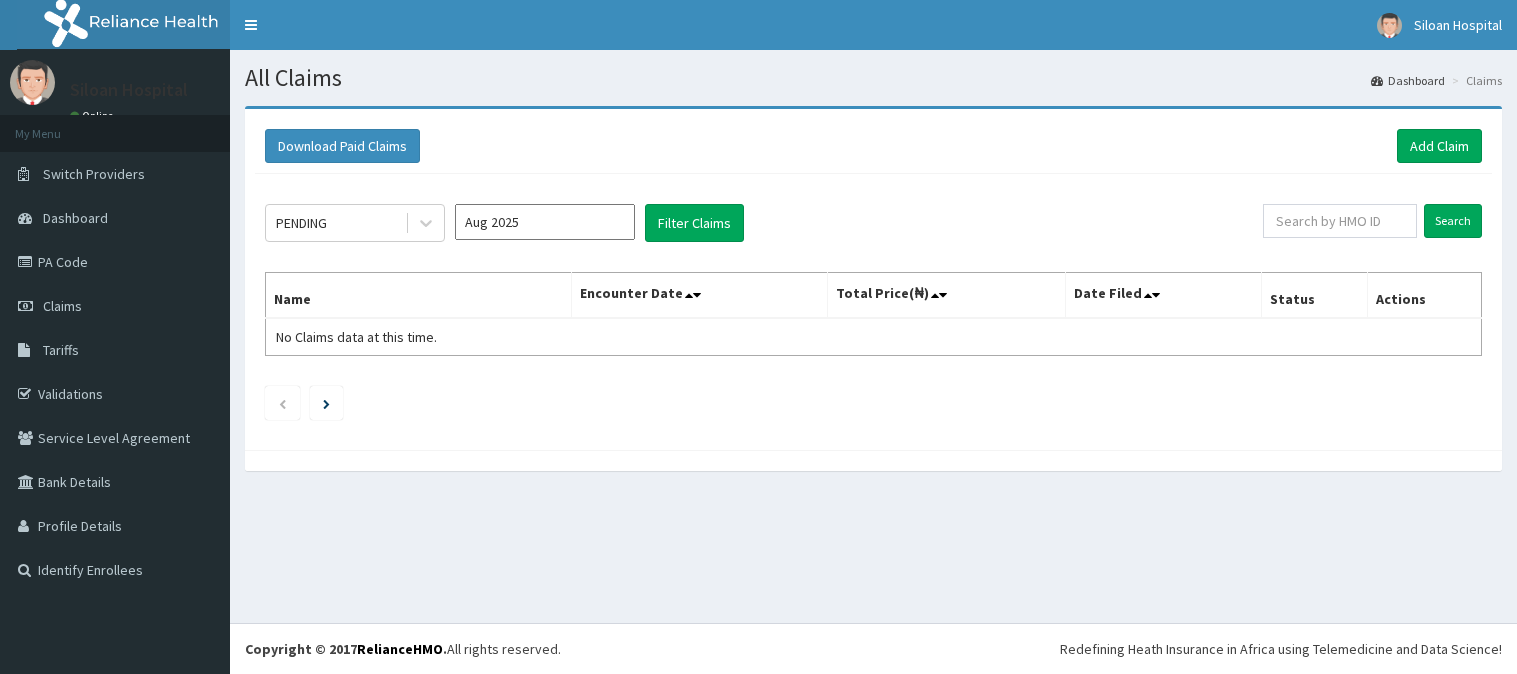 scroll, scrollTop: 0, scrollLeft: 0, axis: both 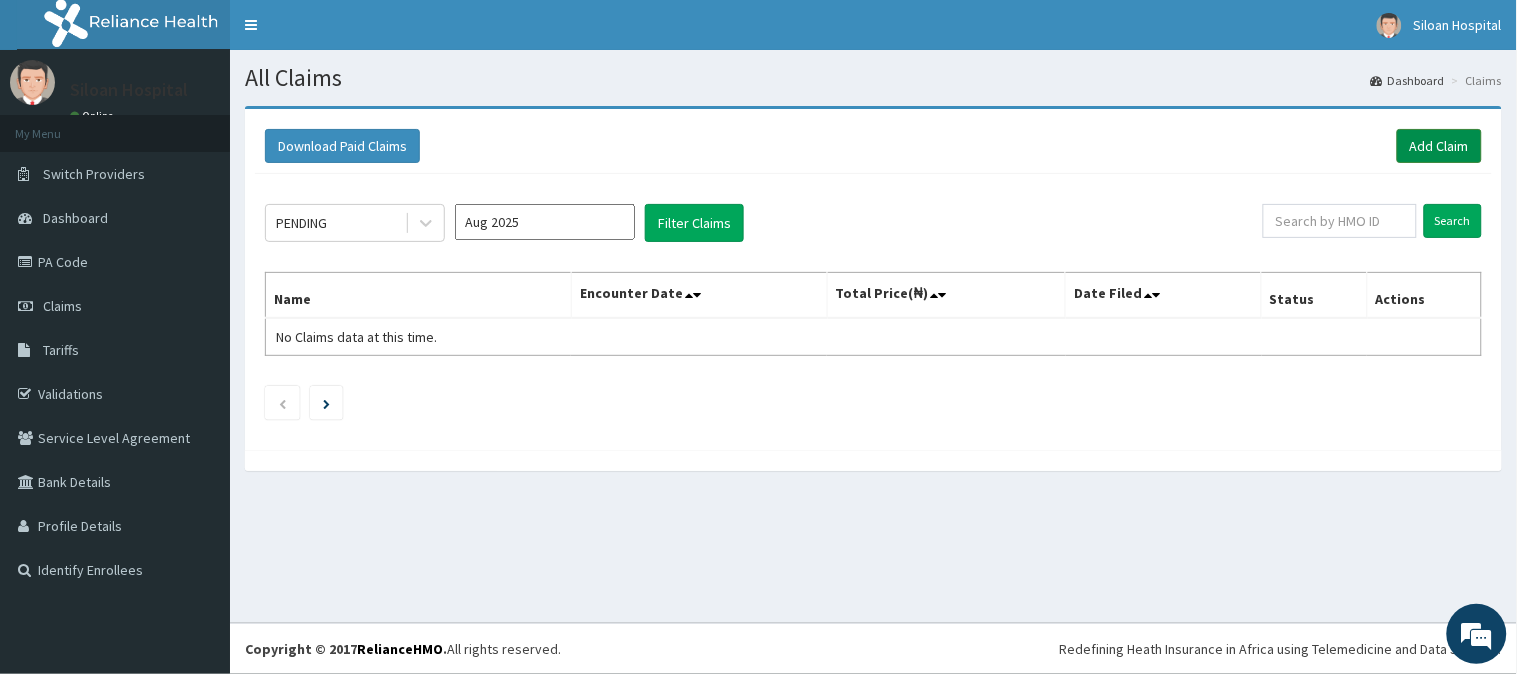 click on "Add Claim" at bounding box center [1439, 146] 